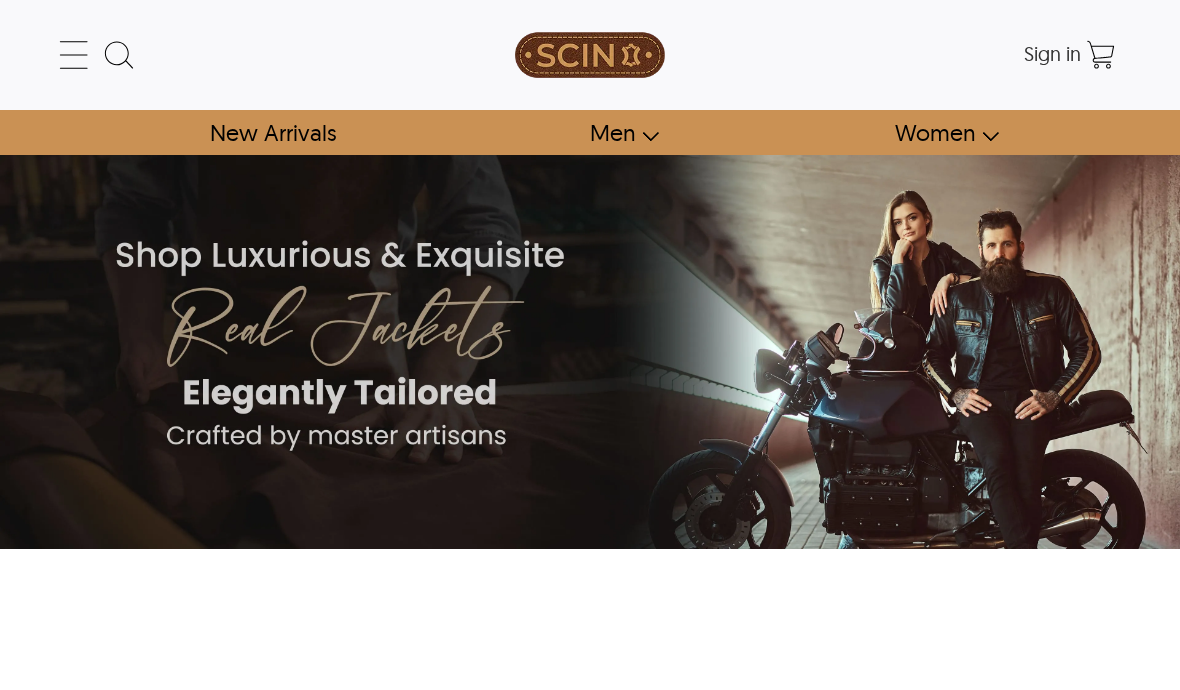 scroll, scrollTop: 0, scrollLeft: 0, axis: both 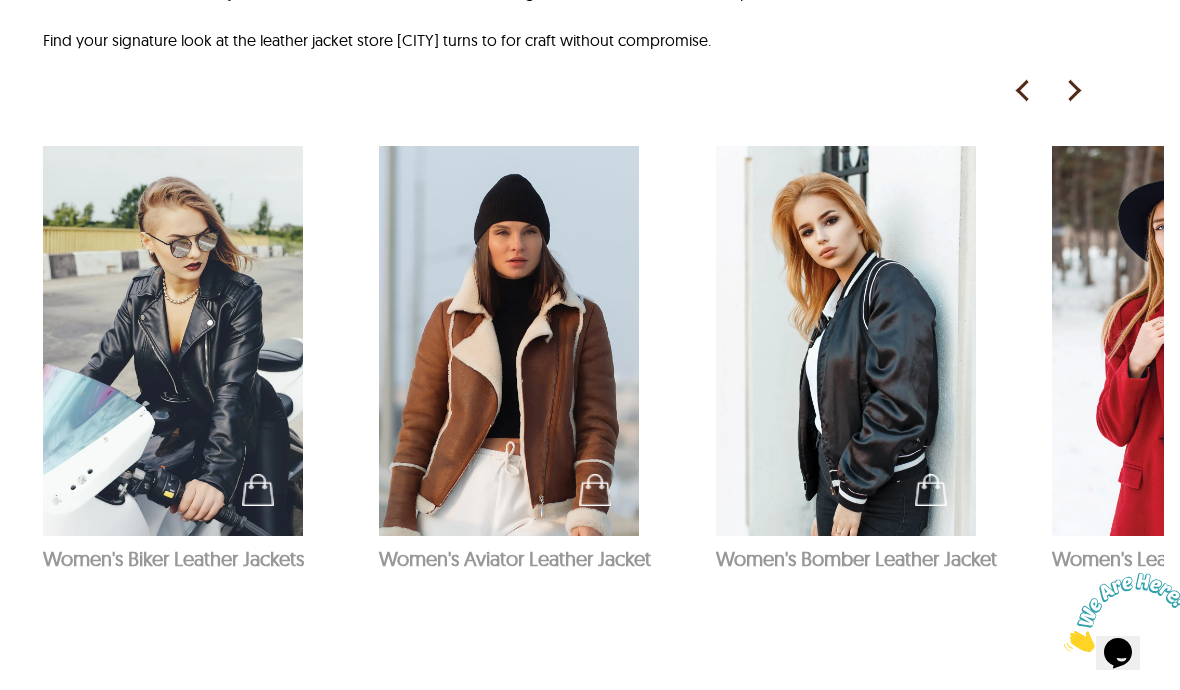 click at bounding box center (1073, 91) 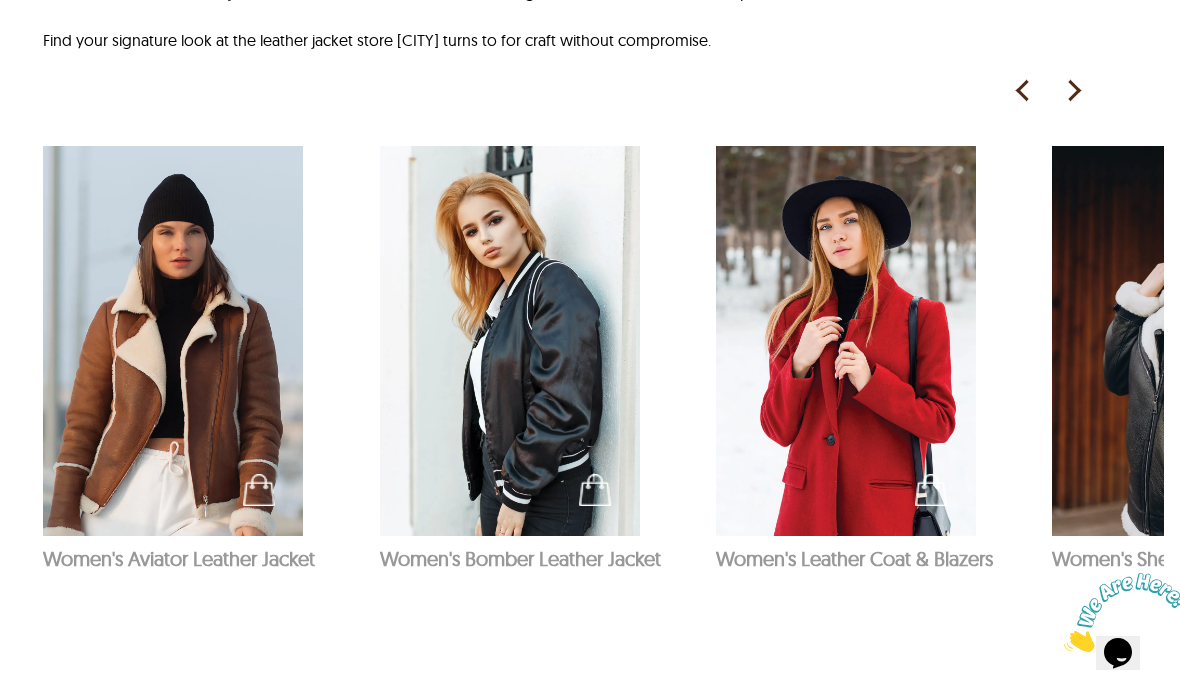 click at bounding box center (1073, 91) 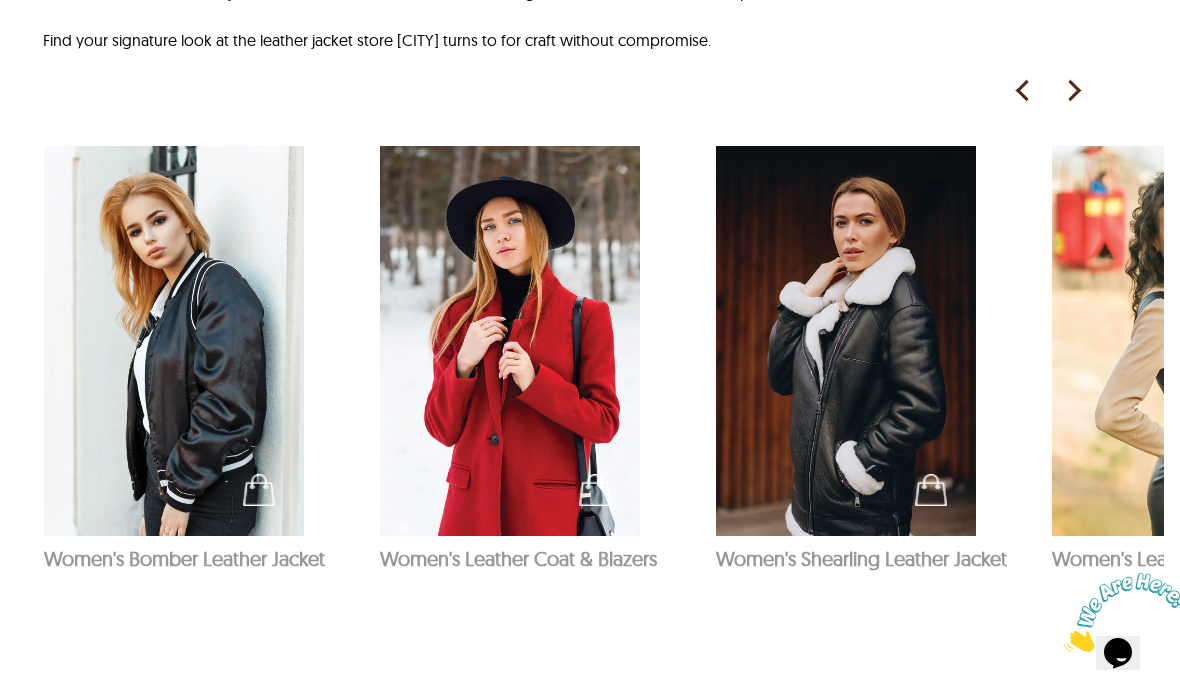 click at bounding box center [1073, 91] 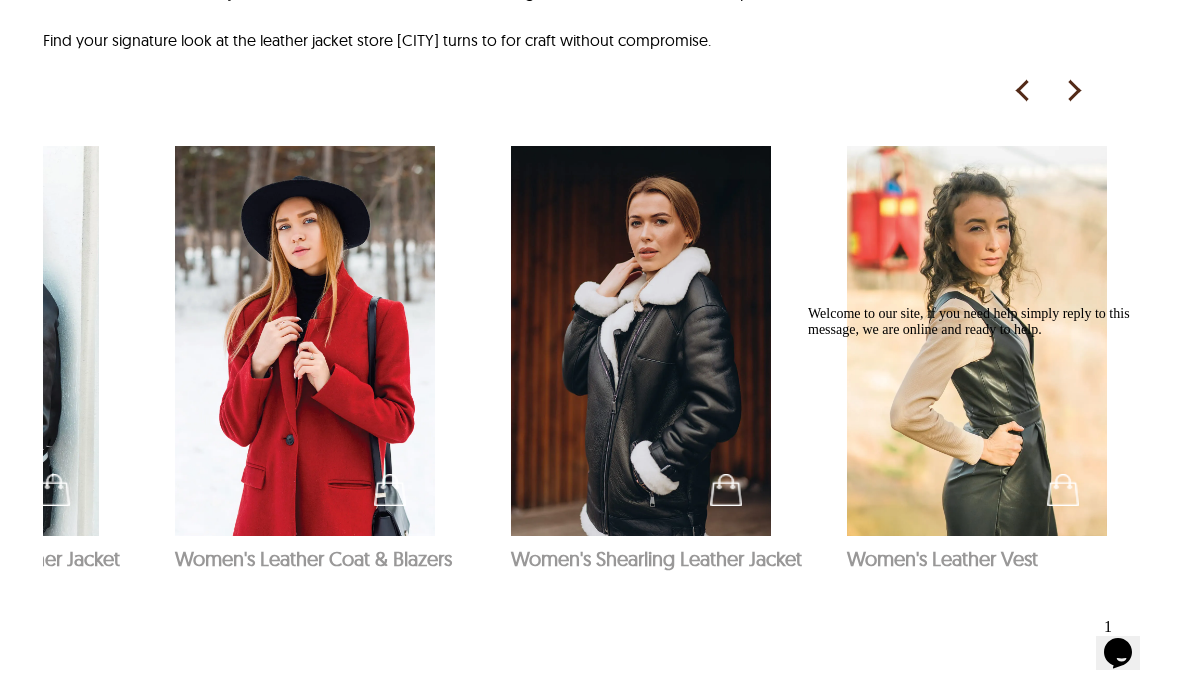 click at bounding box center [1073, 91] 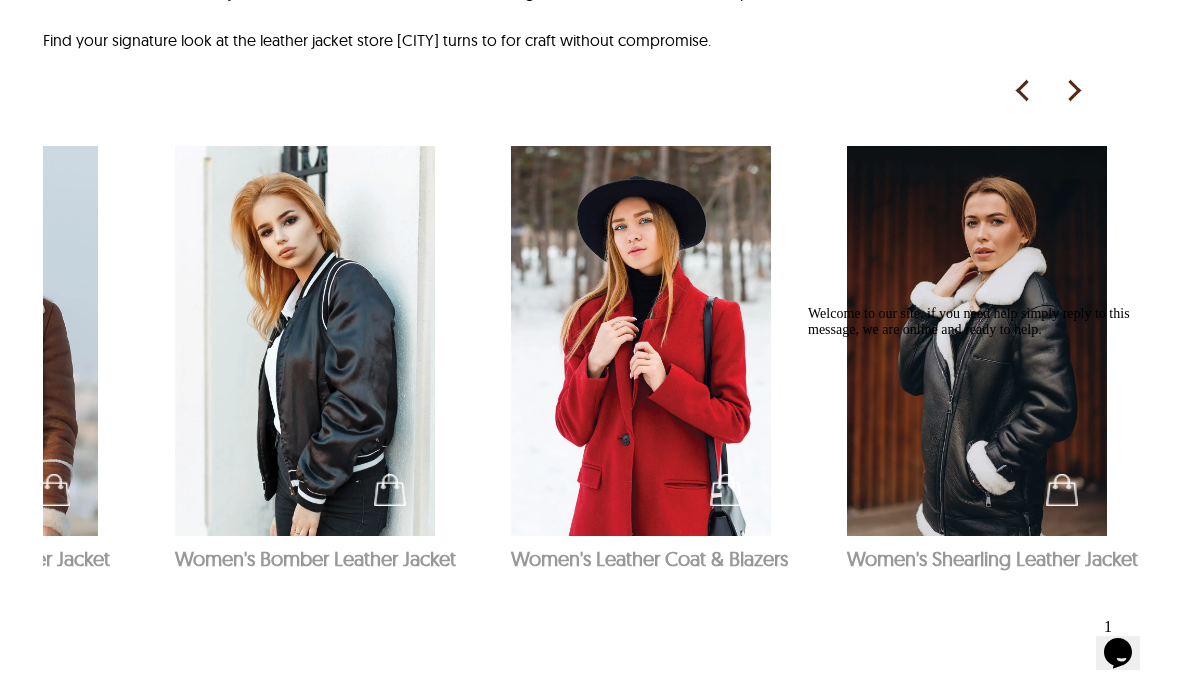 click at bounding box center (977, 341) 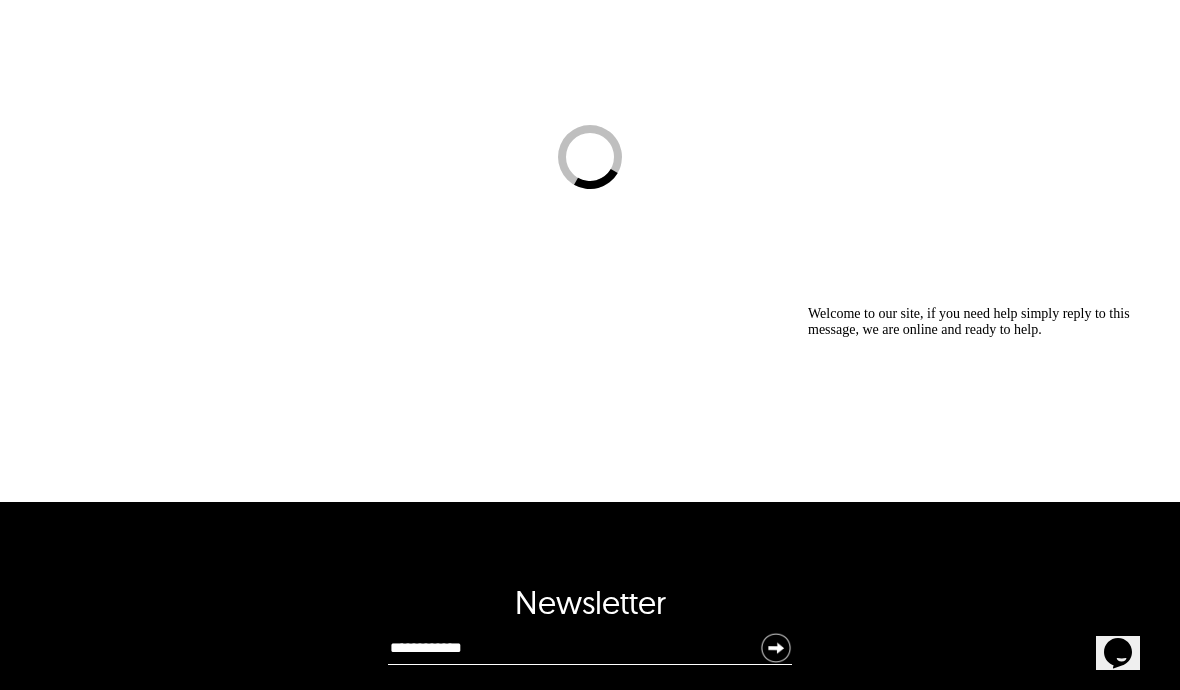 scroll, scrollTop: 0, scrollLeft: 0, axis: both 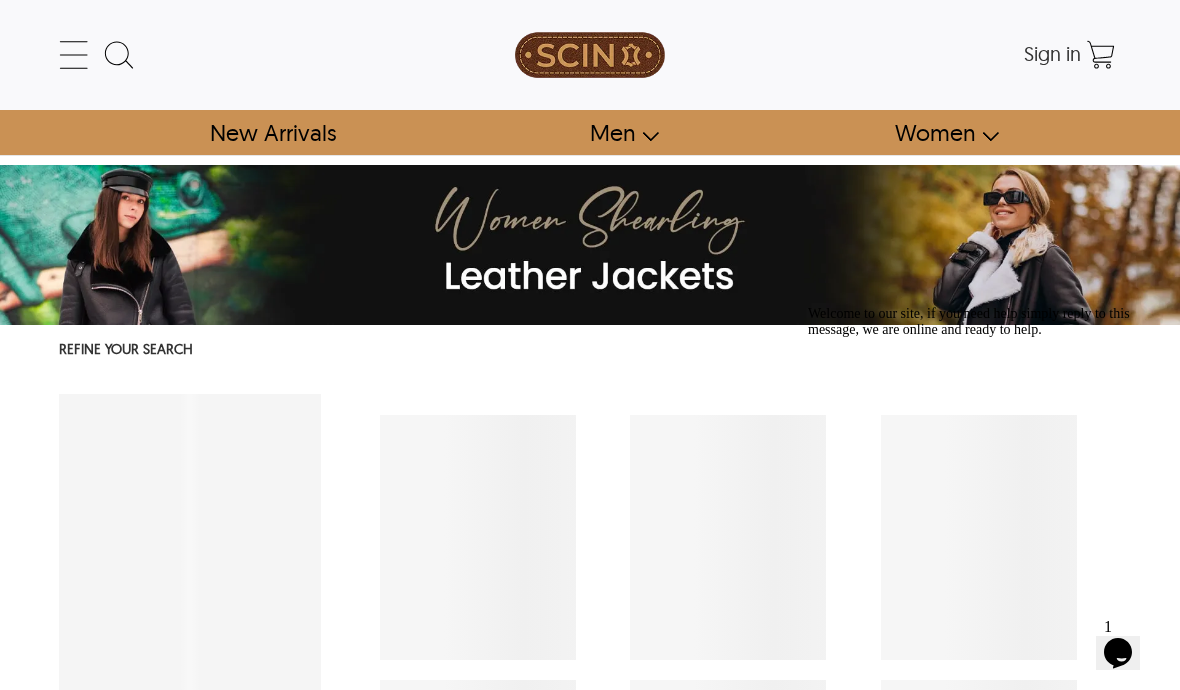 select on "********" 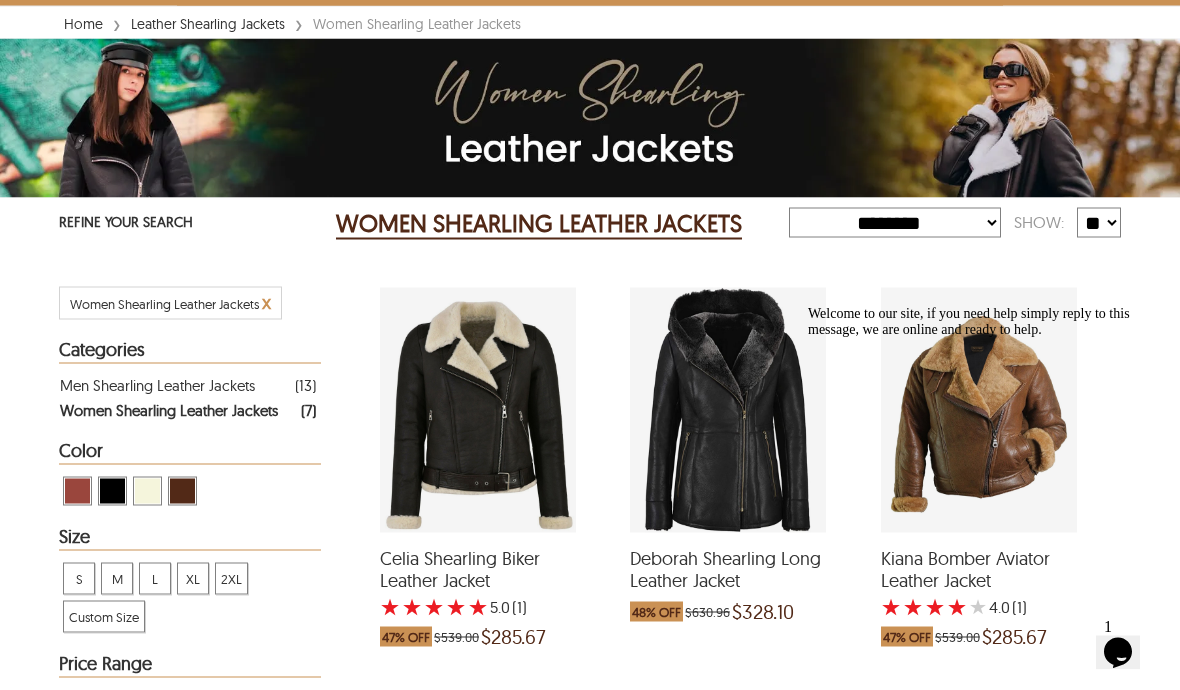 scroll, scrollTop: 0, scrollLeft: 0, axis: both 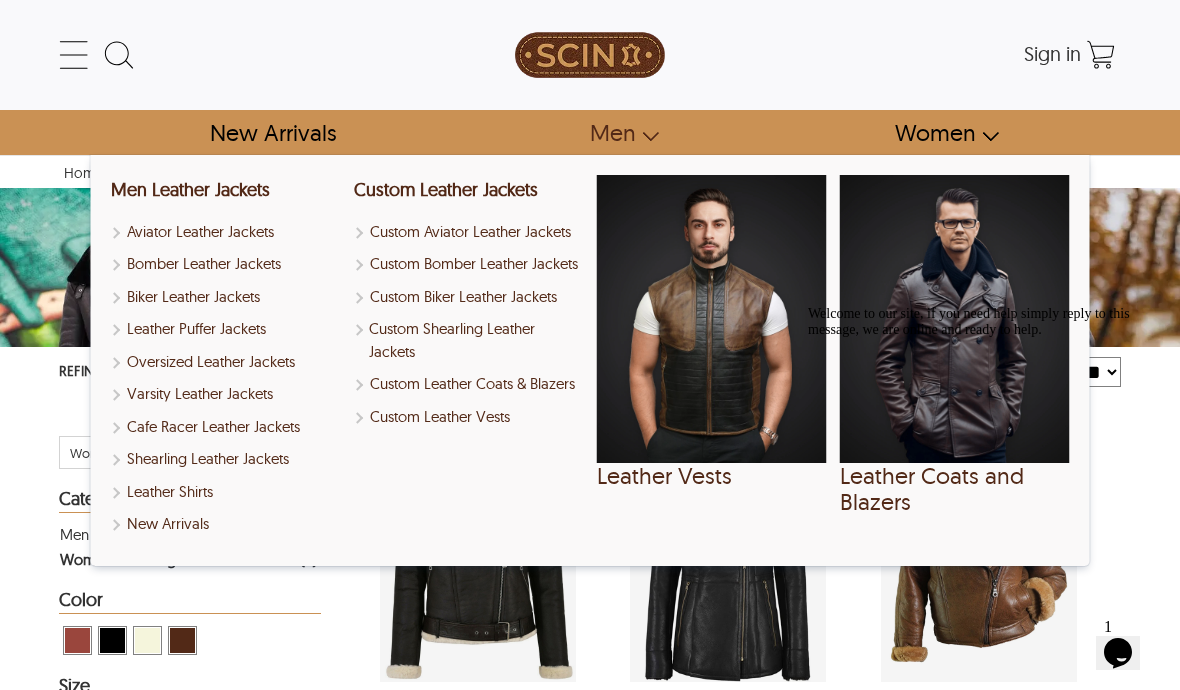 click on "Men" at bounding box center (615, 132) 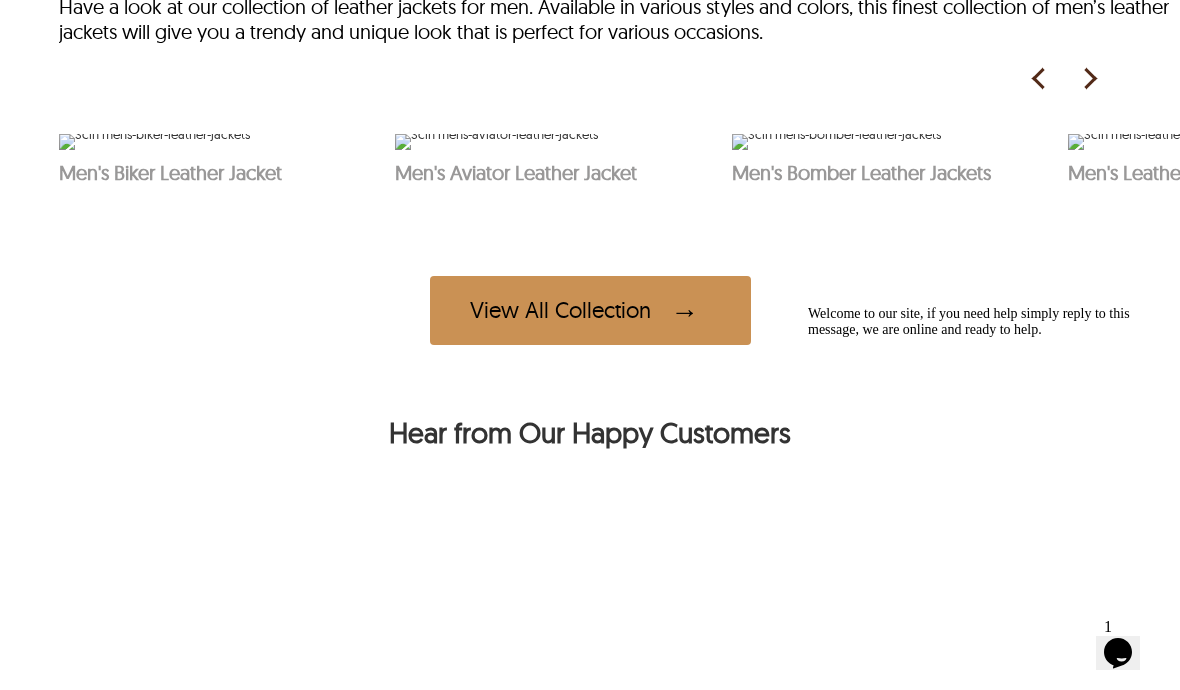 scroll, scrollTop: 973, scrollLeft: 0, axis: vertical 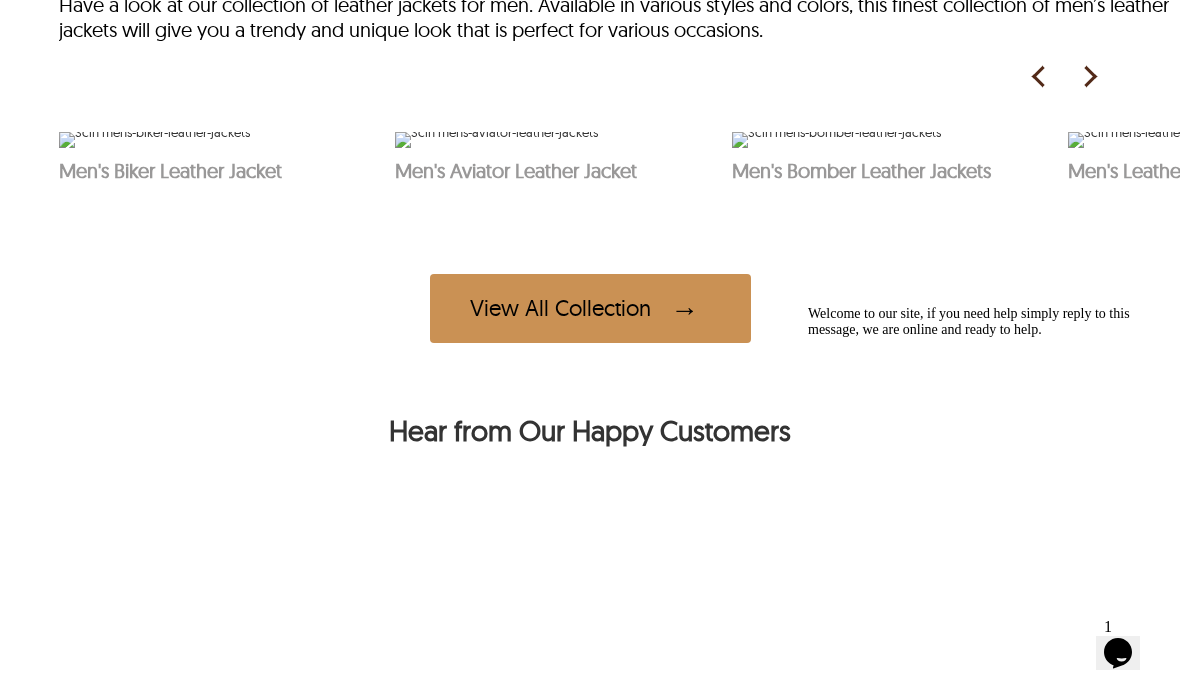 click at bounding box center (1089, 77) 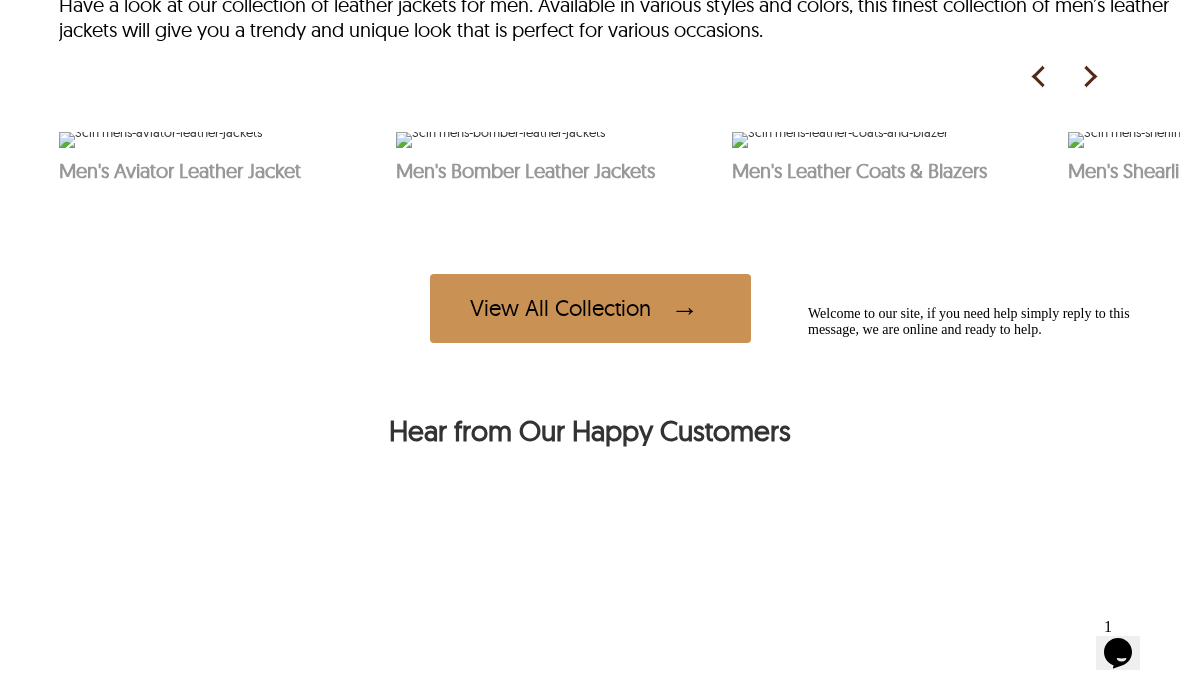click at bounding box center [1089, 77] 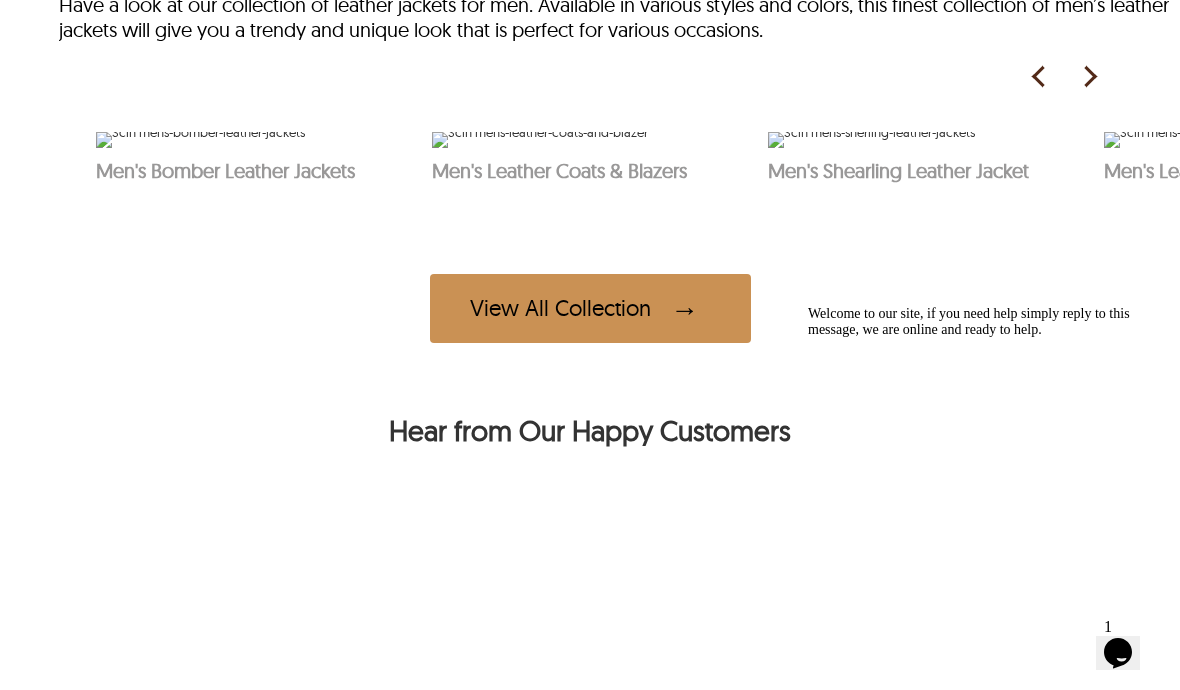 scroll, scrollTop: 0, scrollLeft: 672, axis: horizontal 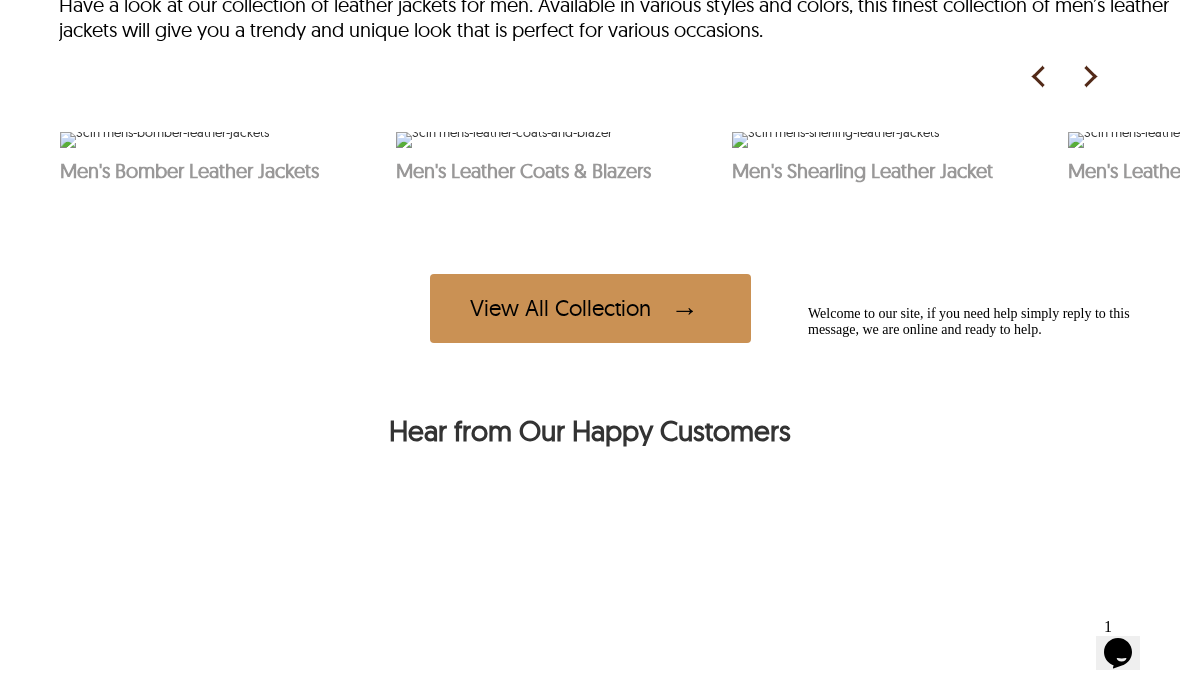click at bounding box center [1089, 77] 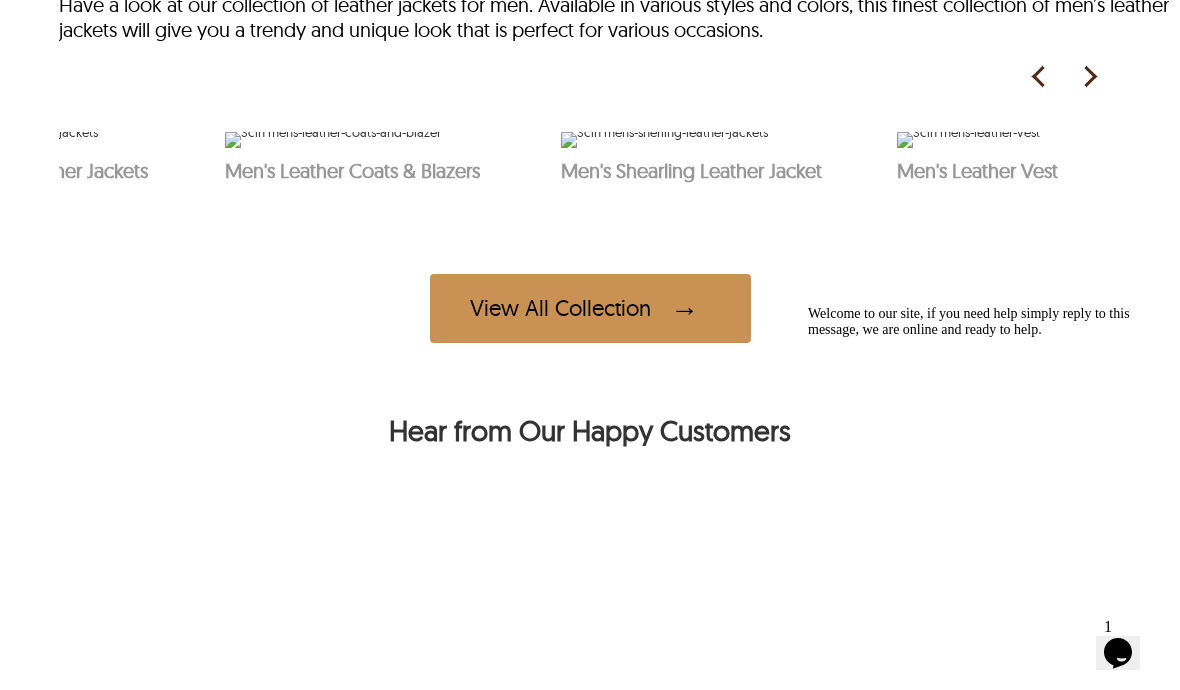scroll, scrollTop: 0, scrollLeft: 877, axis: horizontal 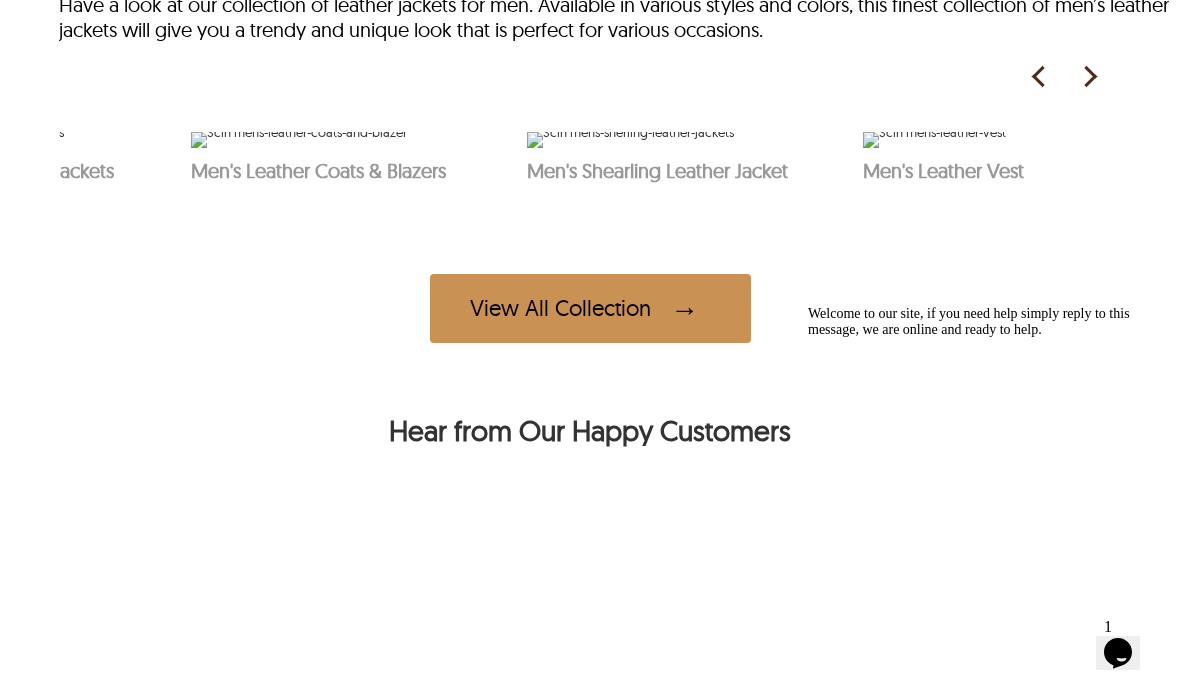 click at bounding box center (1089, 77) 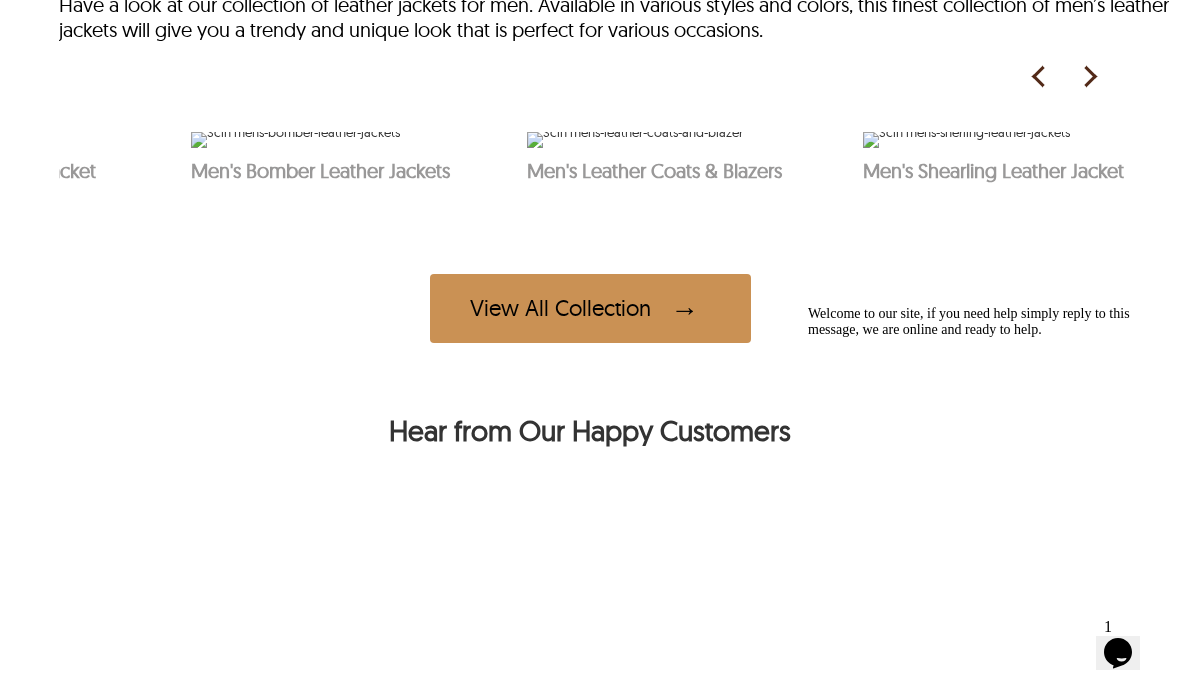 click at bounding box center [1039, 77] 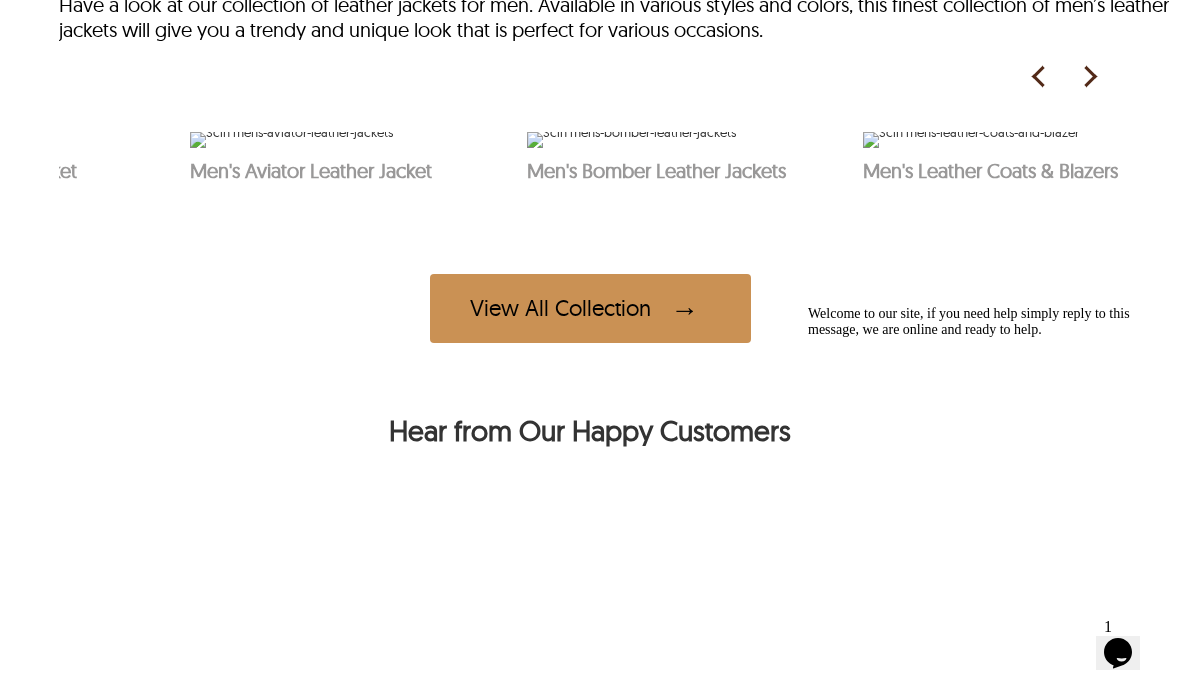 click at bounding box center (1039, 77) 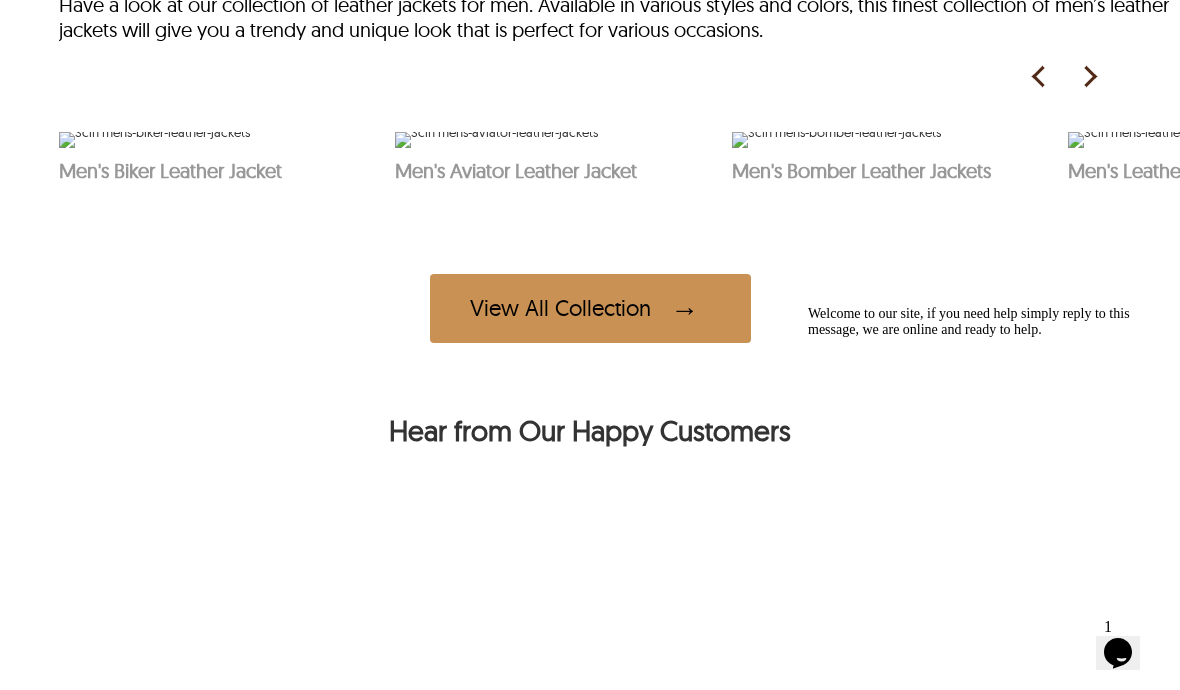 click at bounding box center (1039, 77) 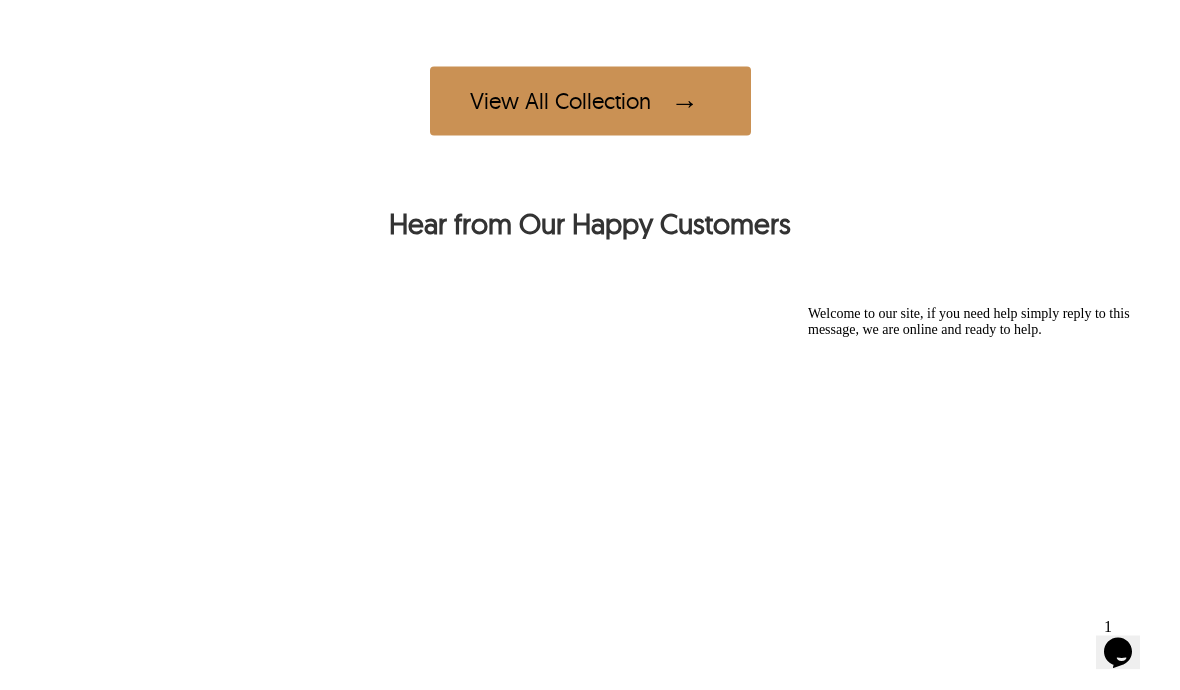 scroll, scrollTop: 1204, scrollLeft: 0, axis: vertical 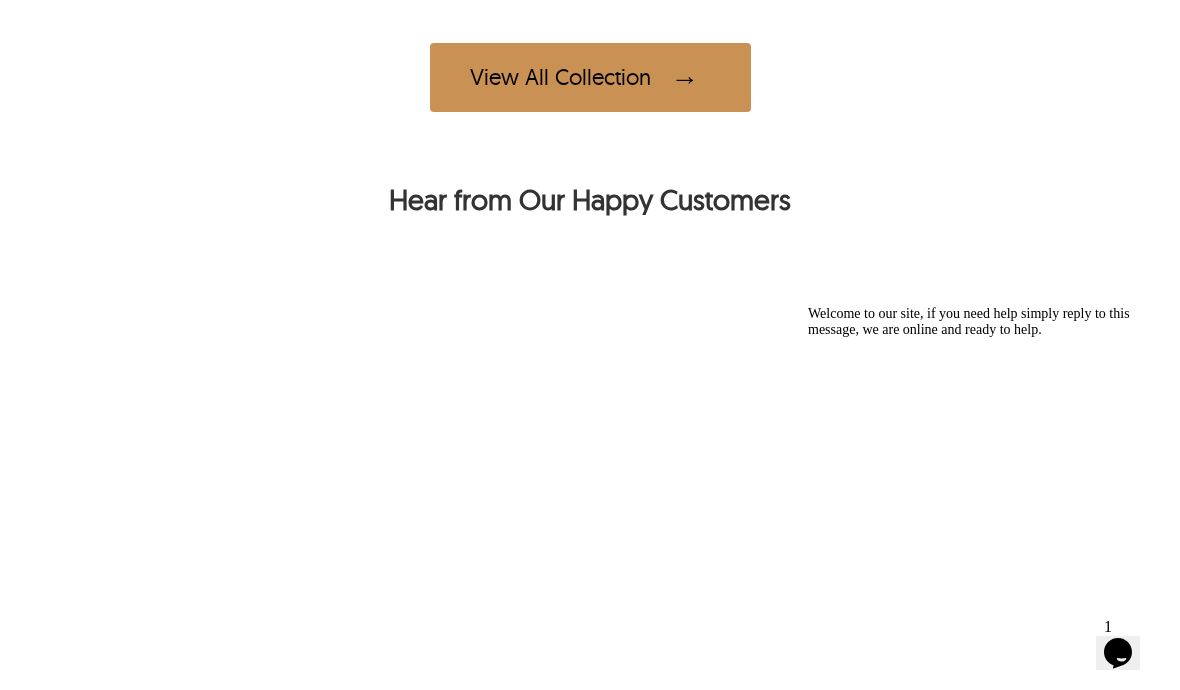 click at bounding box center (154, -91) 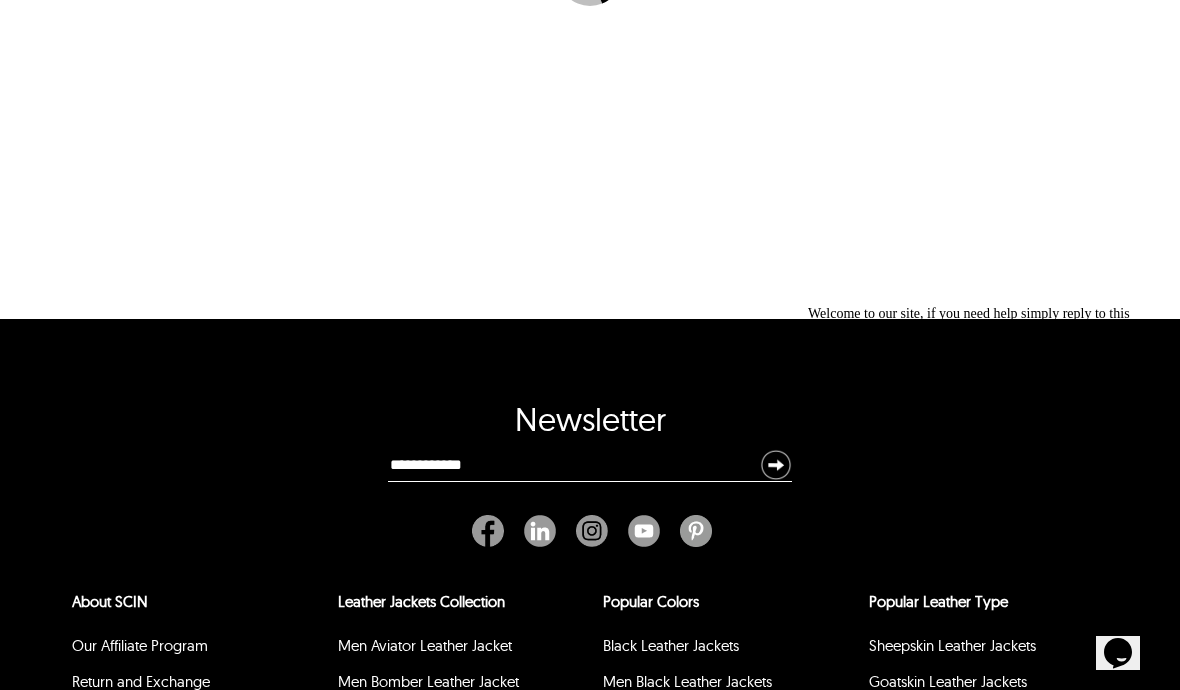 scroll, scrollTop: 0, scrollLeft: 0, axis: both 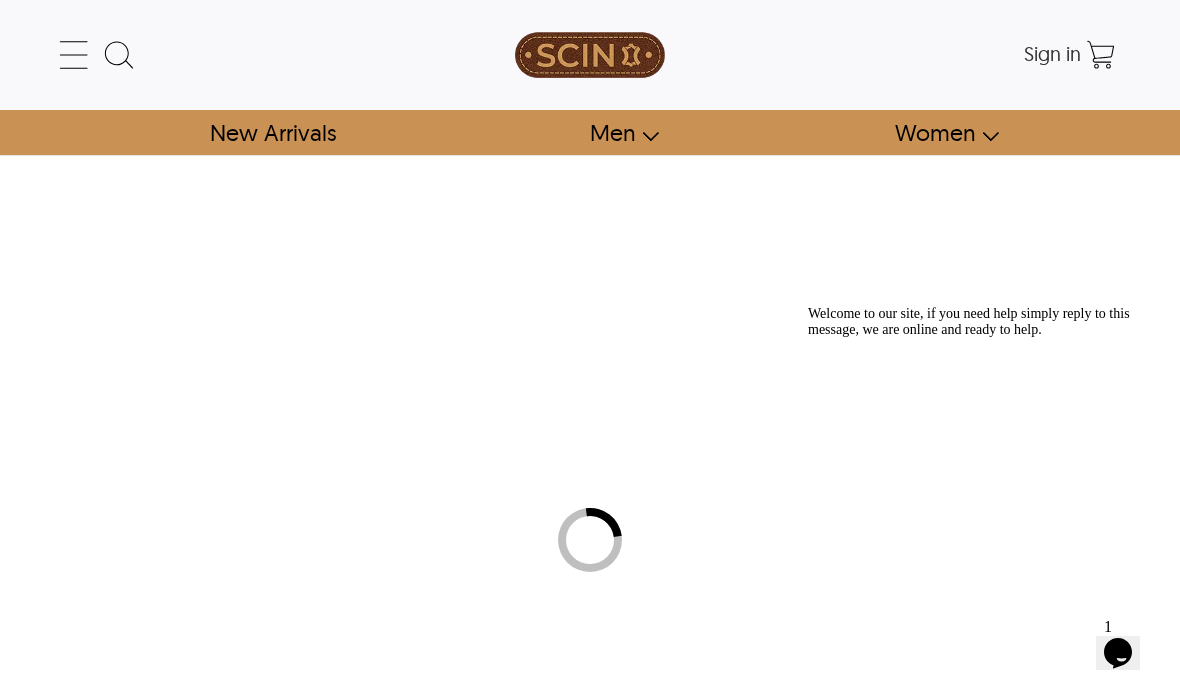 select on "********" 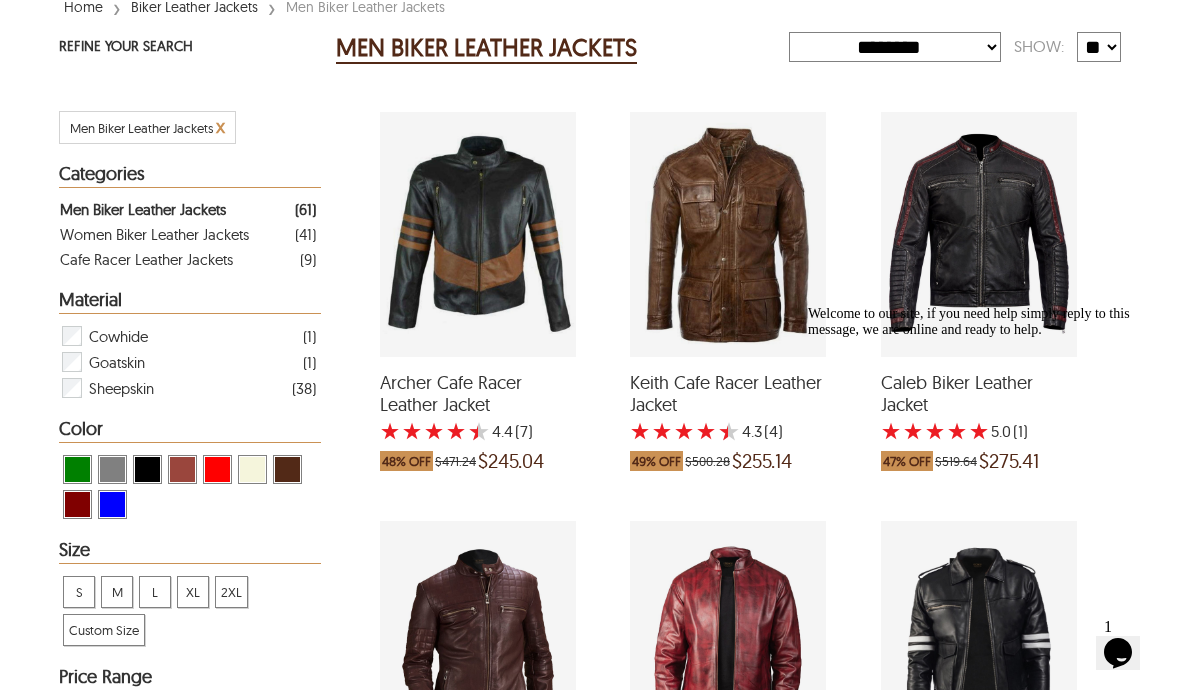 scroll, scrollTop: 311, scrollLeft: 0, axis: vertical 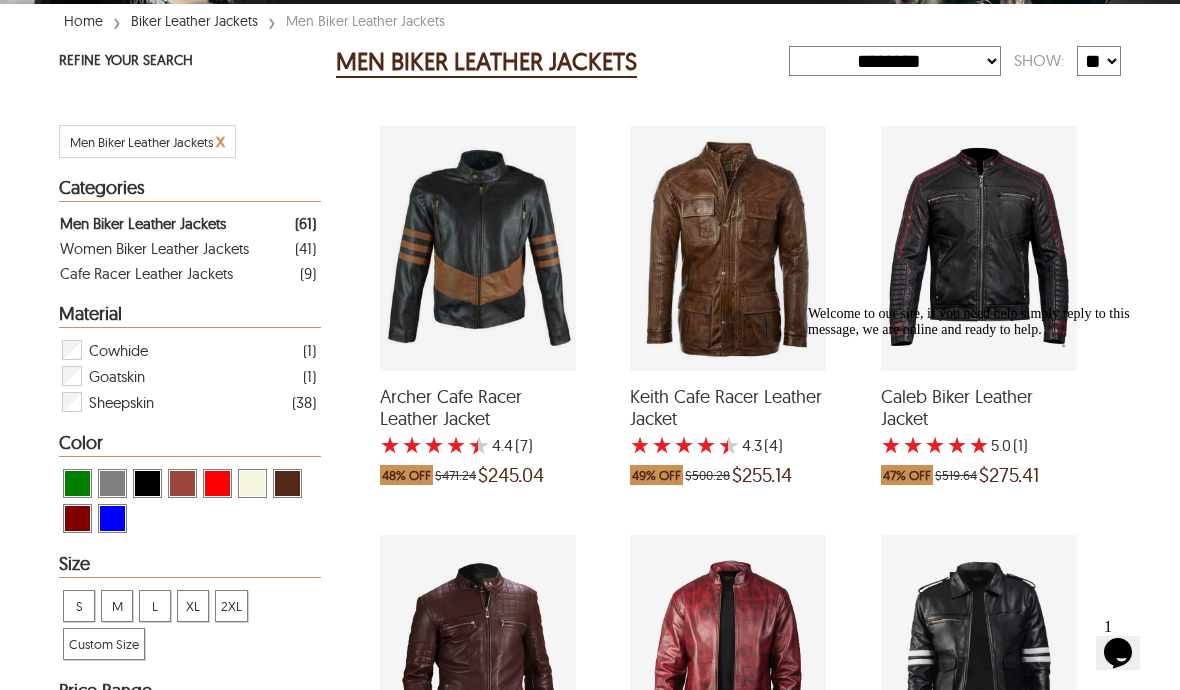 click at bounding box center (728, 248) 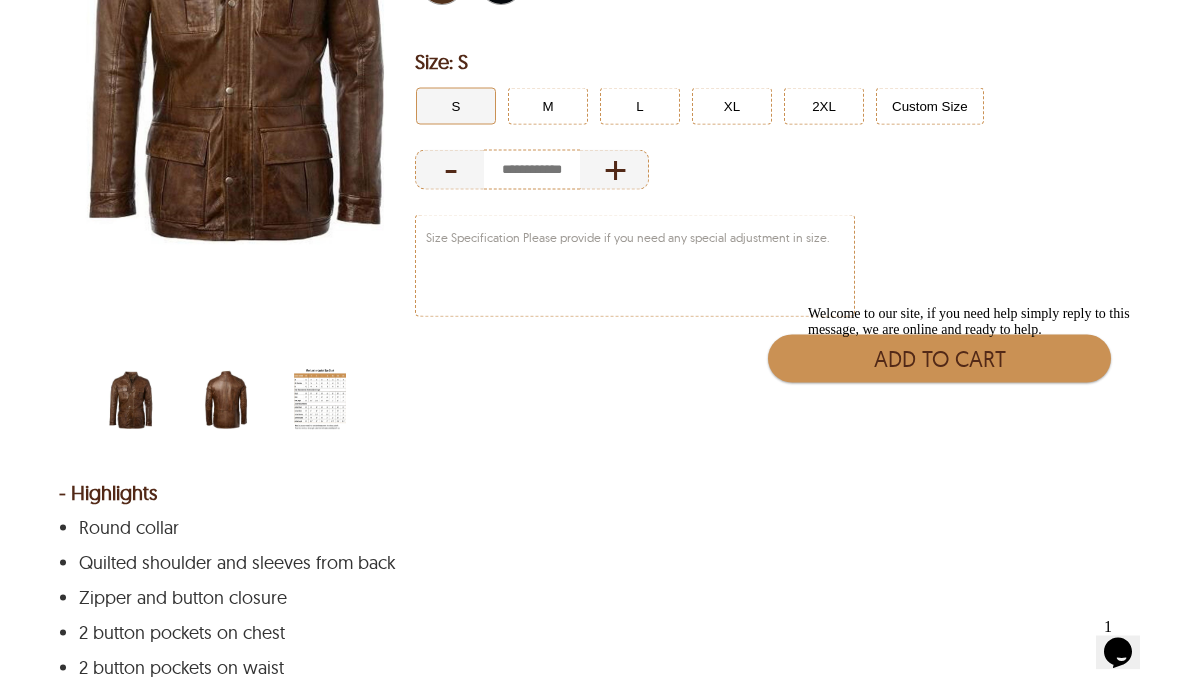 scroll, scrollTop: 483, scrollLeft: 0, axis: vertical 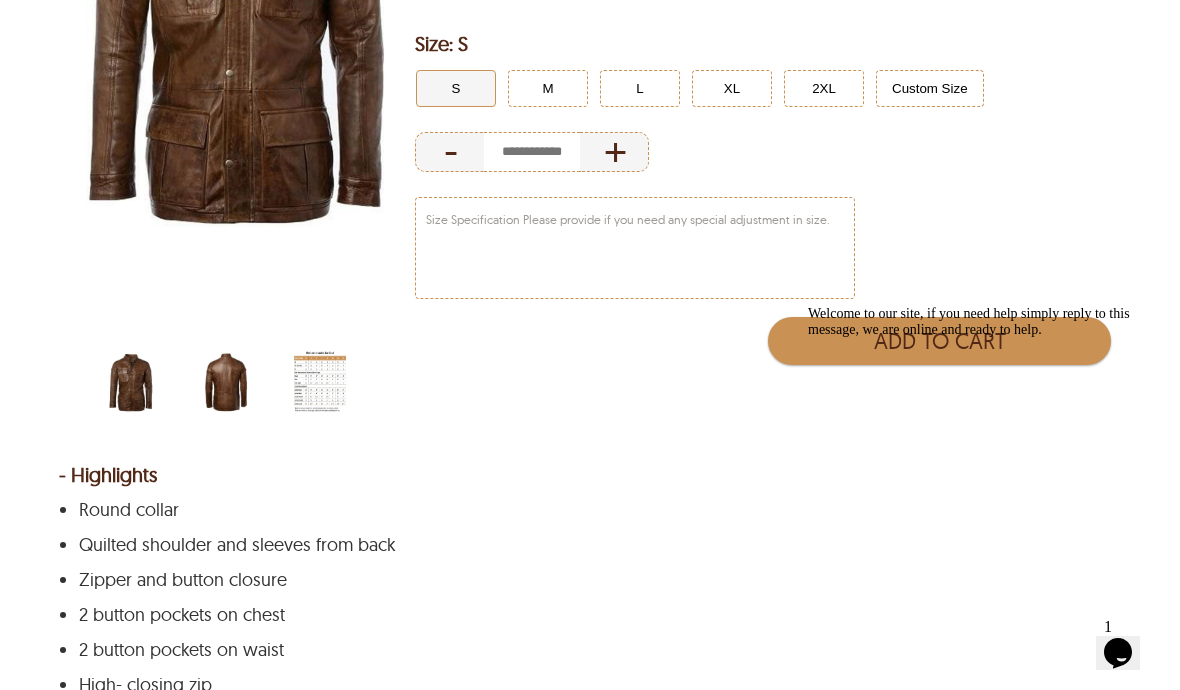 click at bounding box center [226, 382] 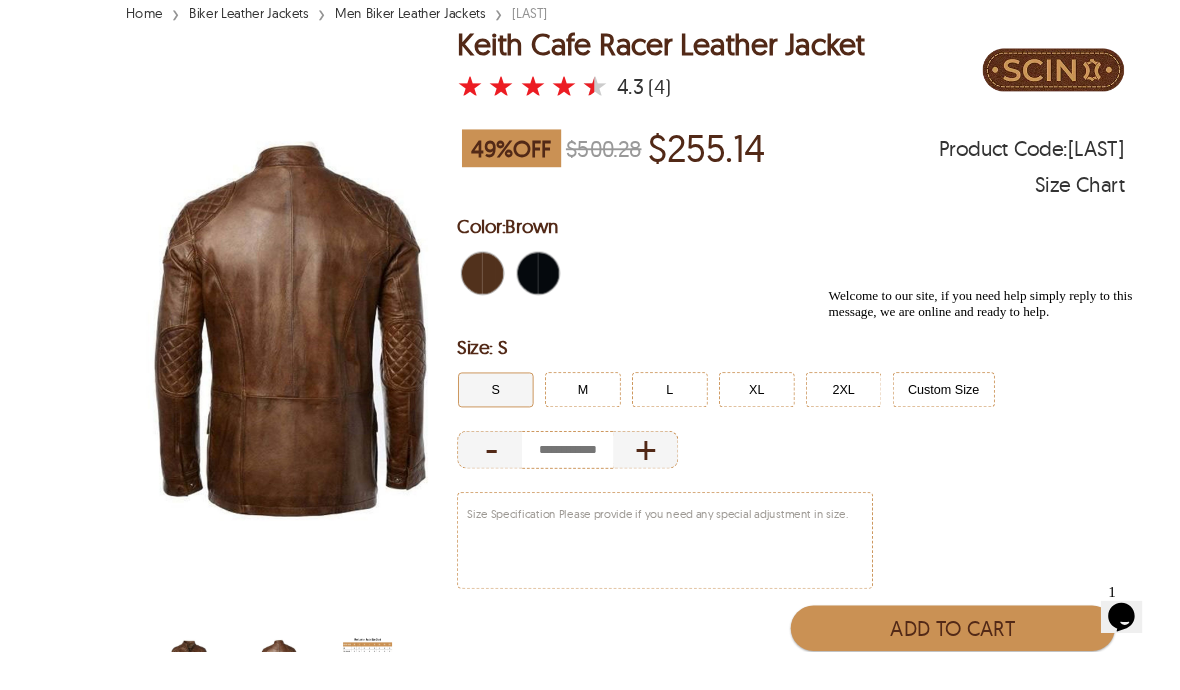 scroll, scrollTop: 265, scrollLeft: 0, axis: vertical 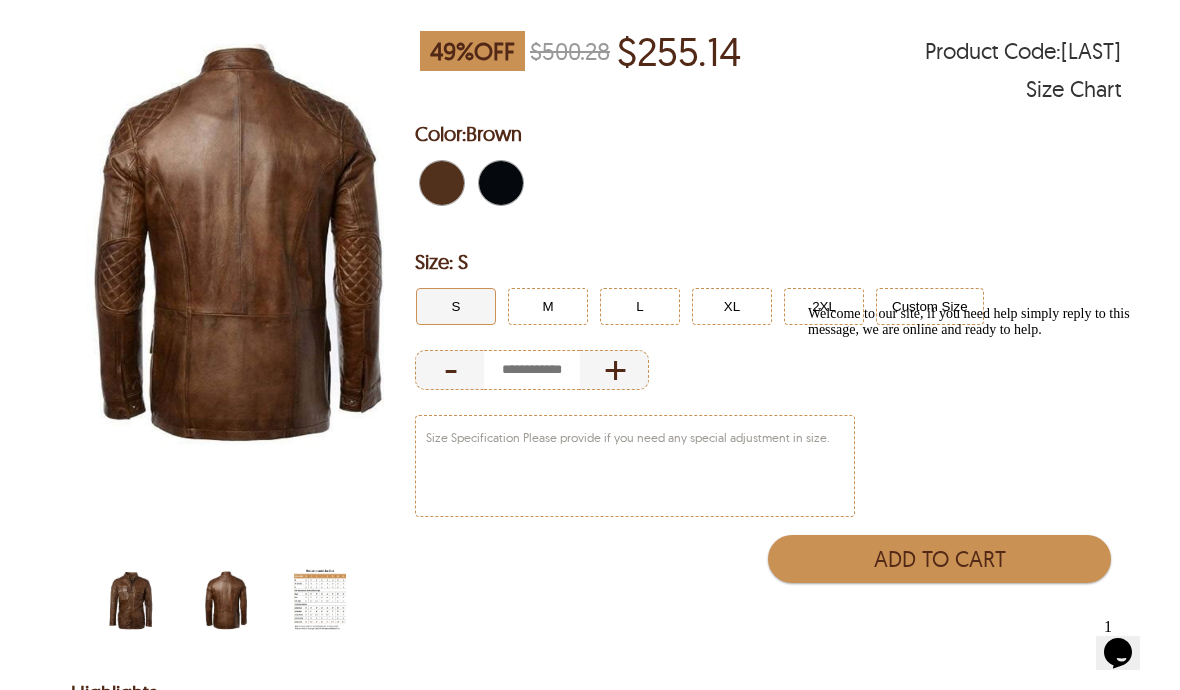 click at bounding box center [131, 600] 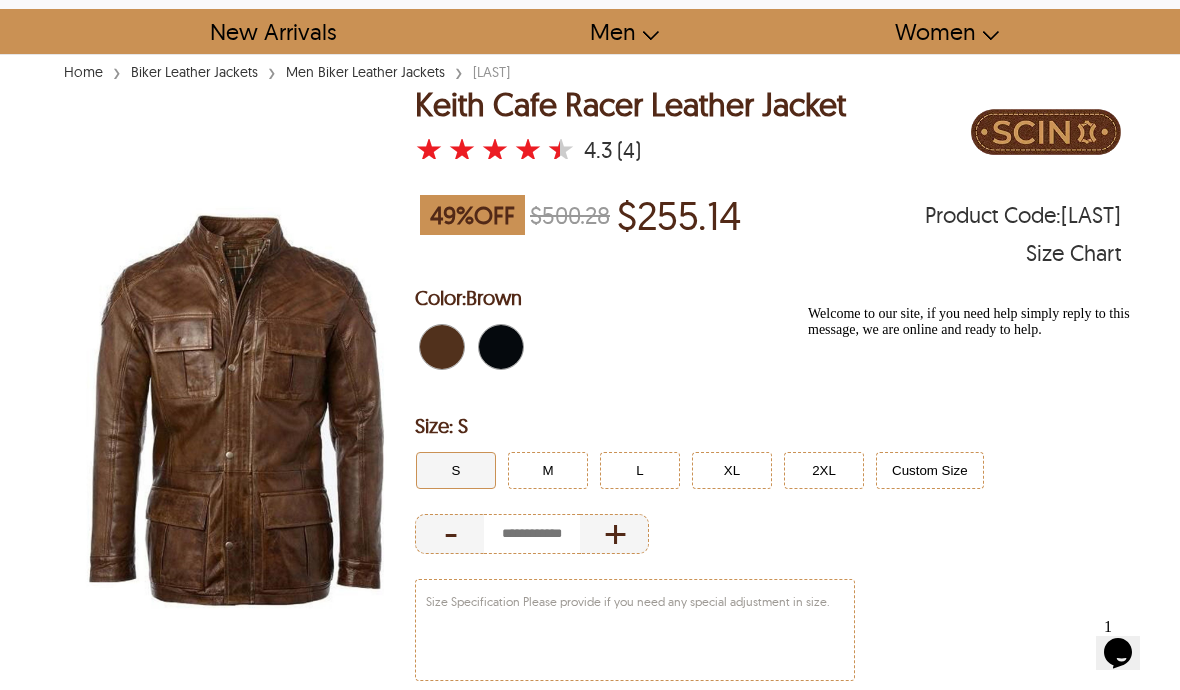 scroll, scrollTop: 0, scrollLeft: 0, axis: both 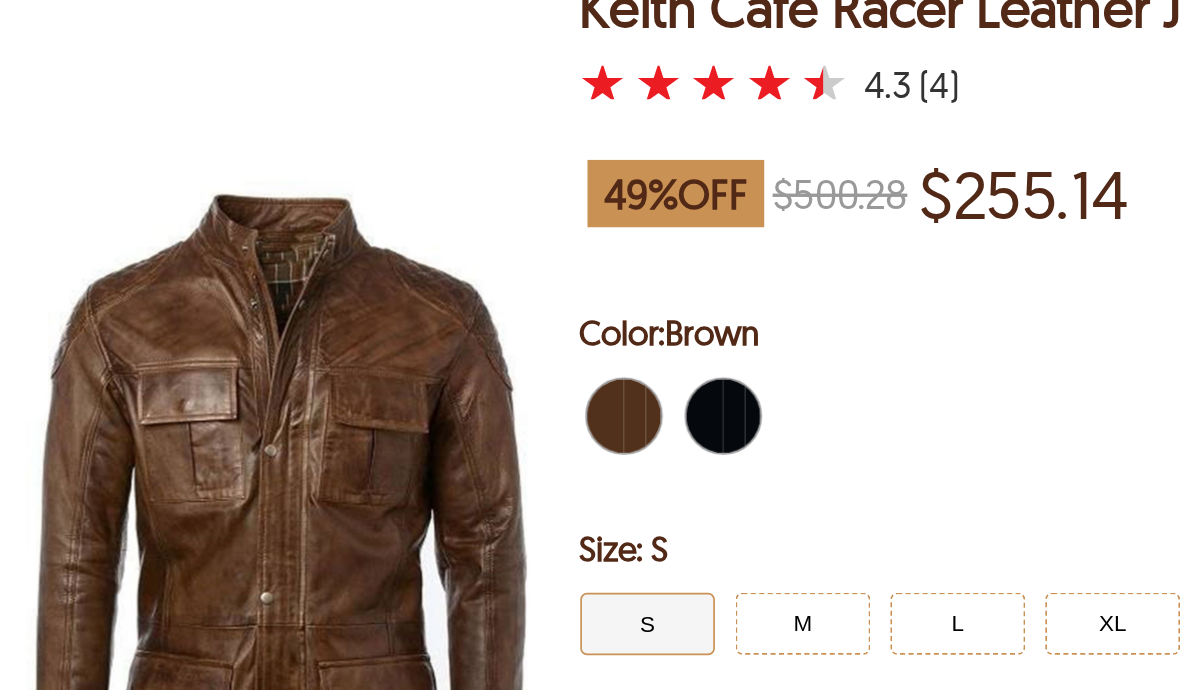 click at bounding box center [507, 448] 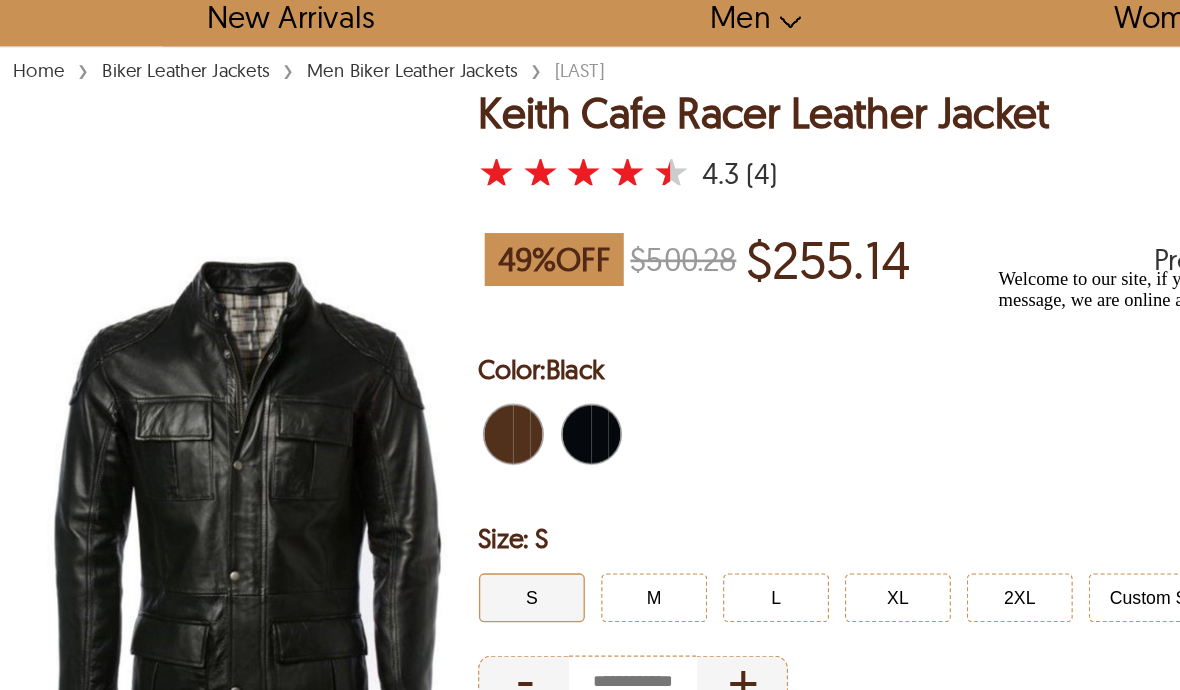 scroll, scrollTop: 42, scrollLeft: 0, axis: vertical 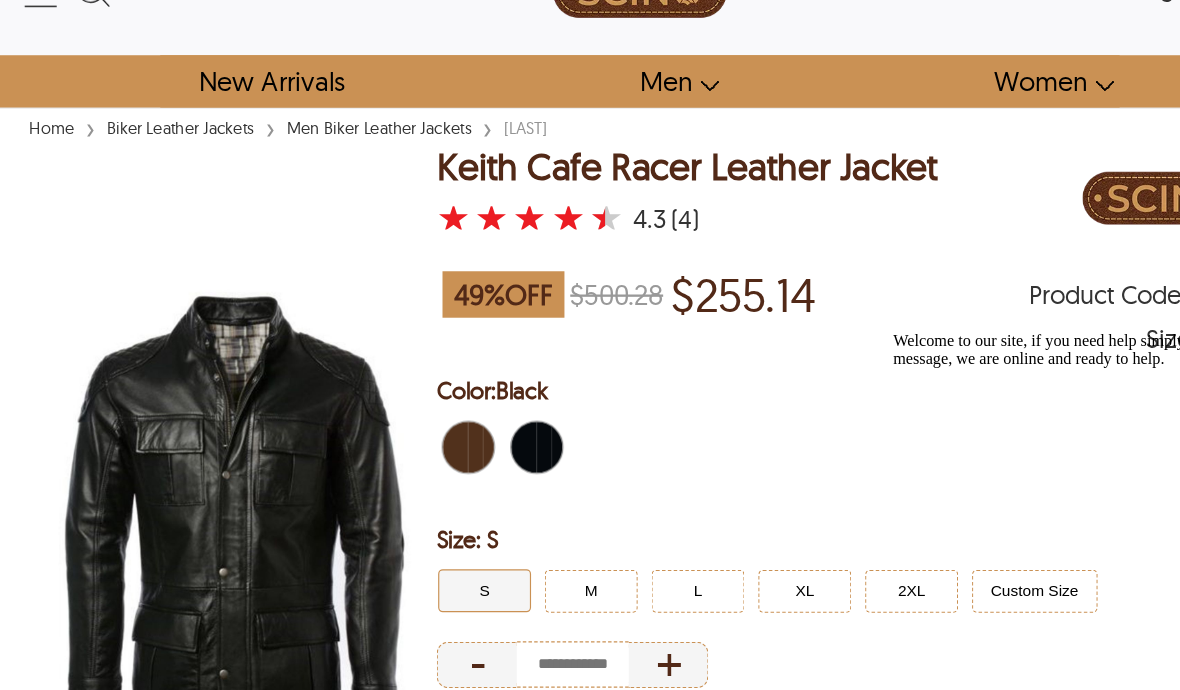 click at bounding box center (448, 406) 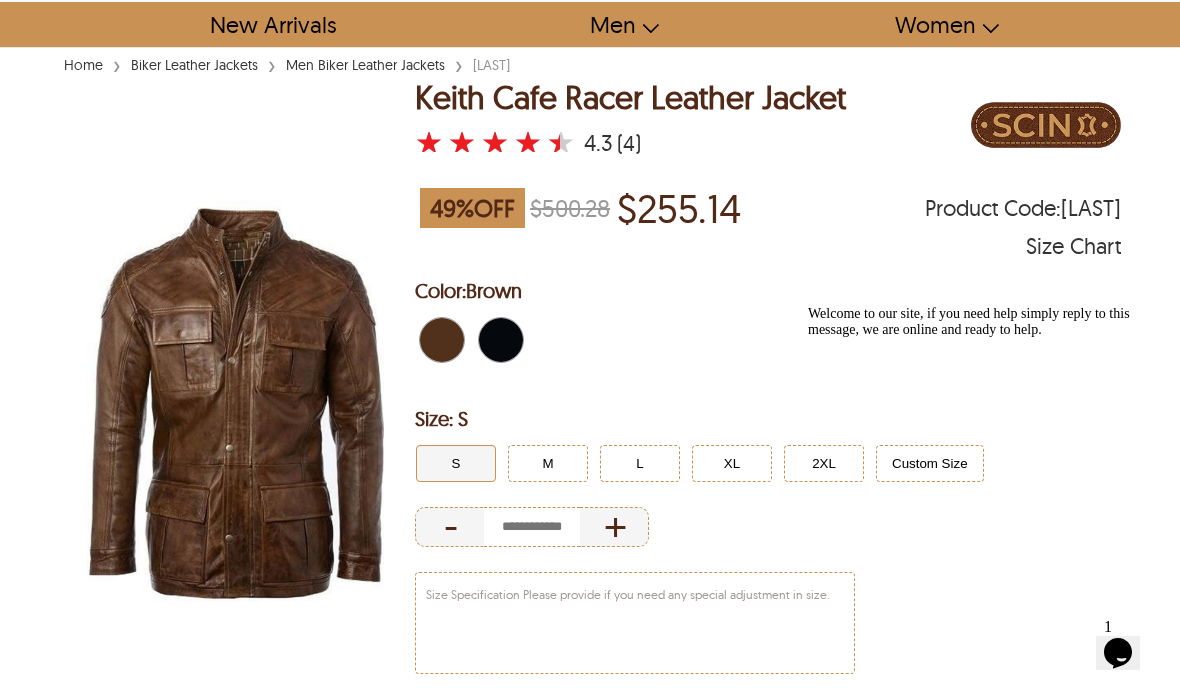 scroll, scrollTop: 0, scrollLeft: 0, axis: both 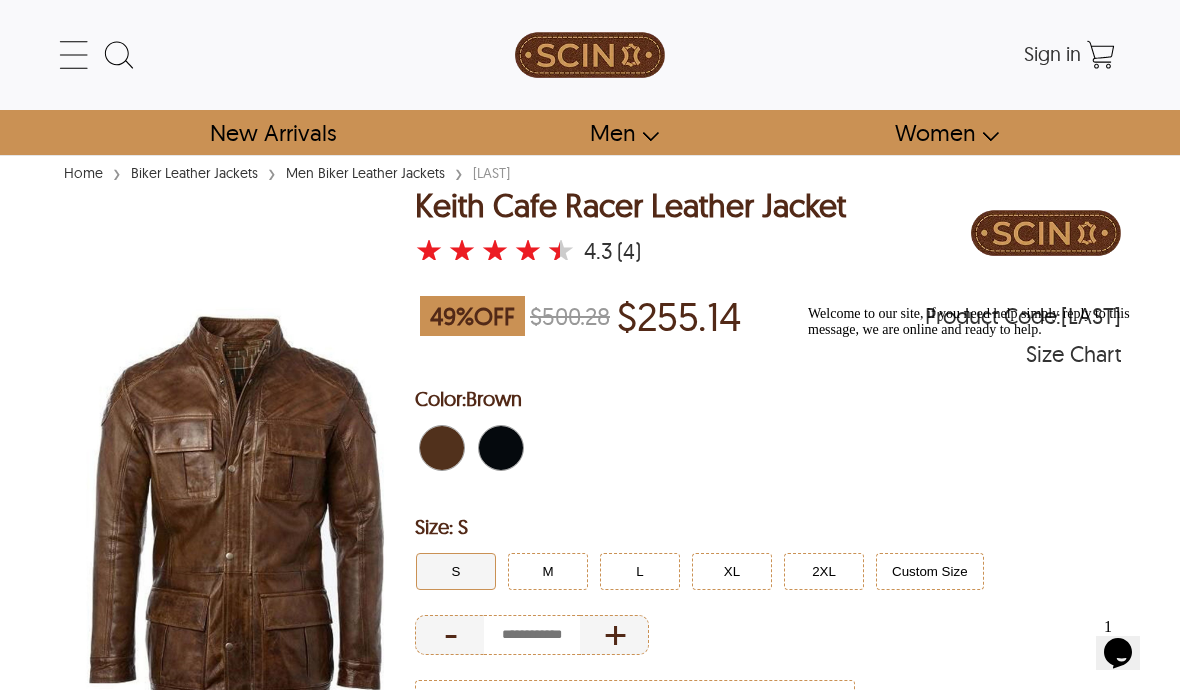 select on "********" 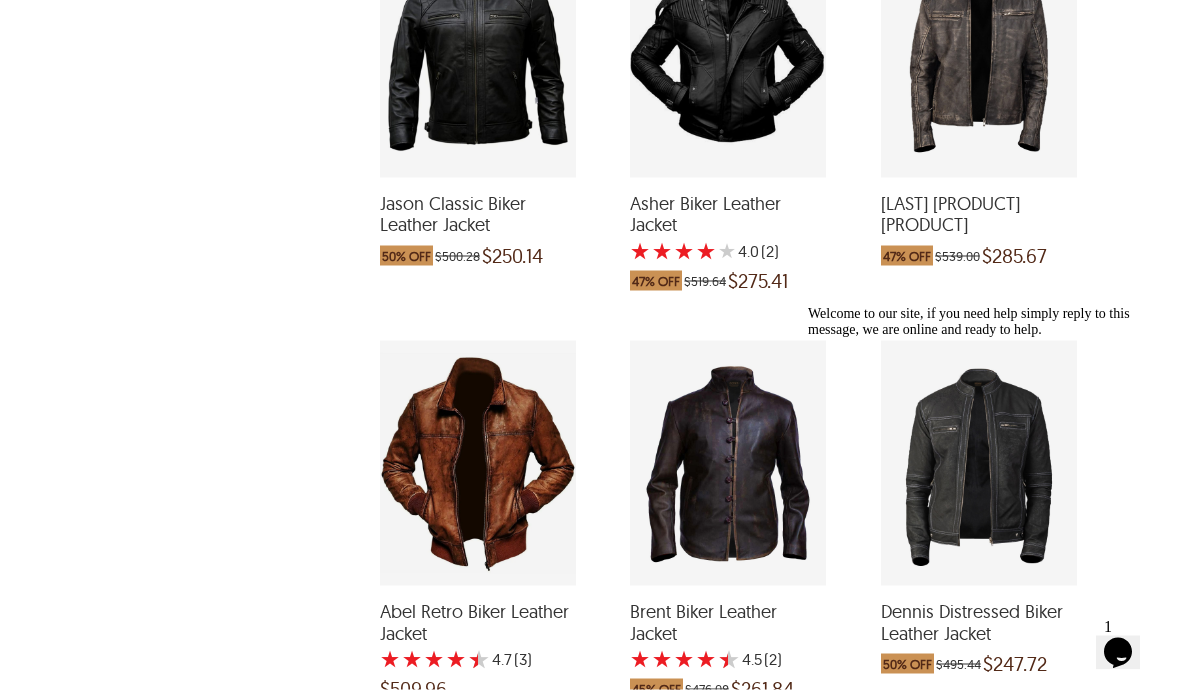 scroll, scrollTop: 1324, scrollLeft: 0, axis: vertical 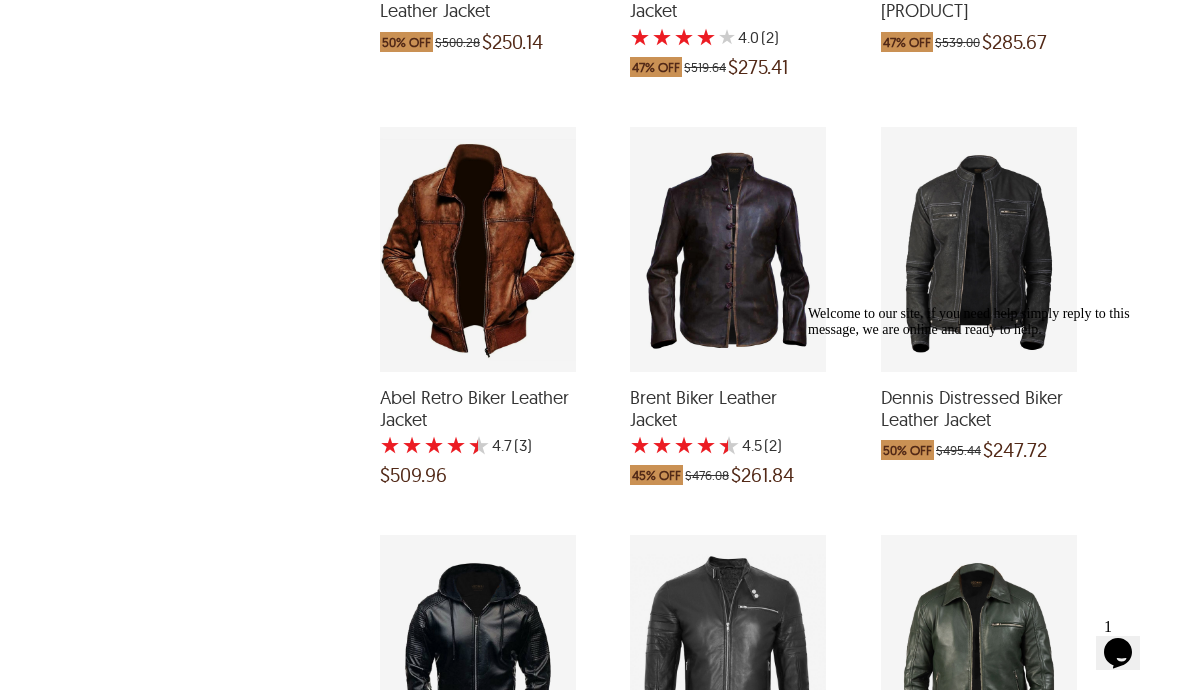 click at bounding box center (728, 249) 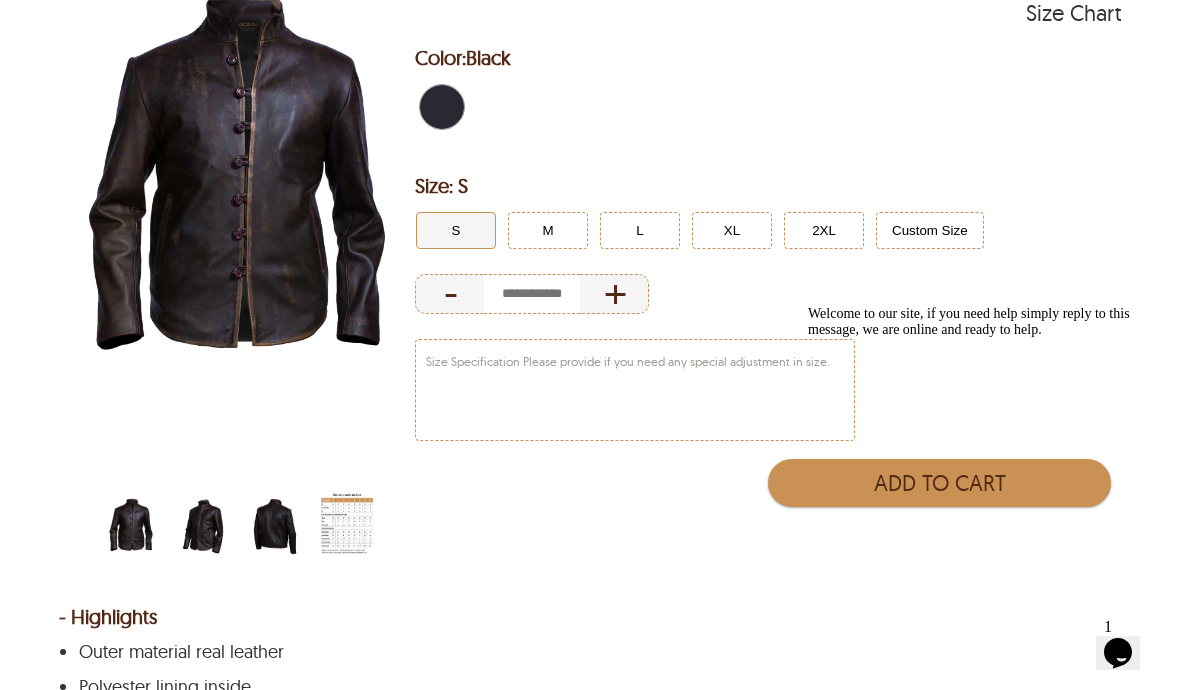 scroll, scrollTop: 344, scrollLeft: 0, axis: vertical 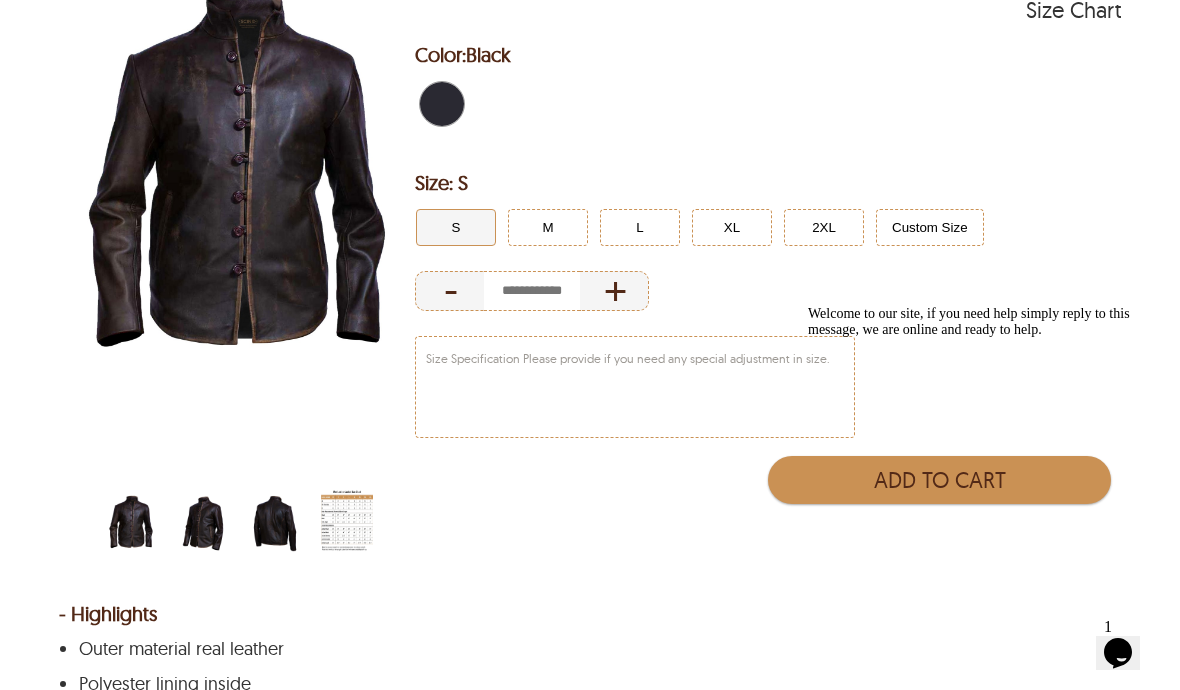 click at bounding box center (275, 521) 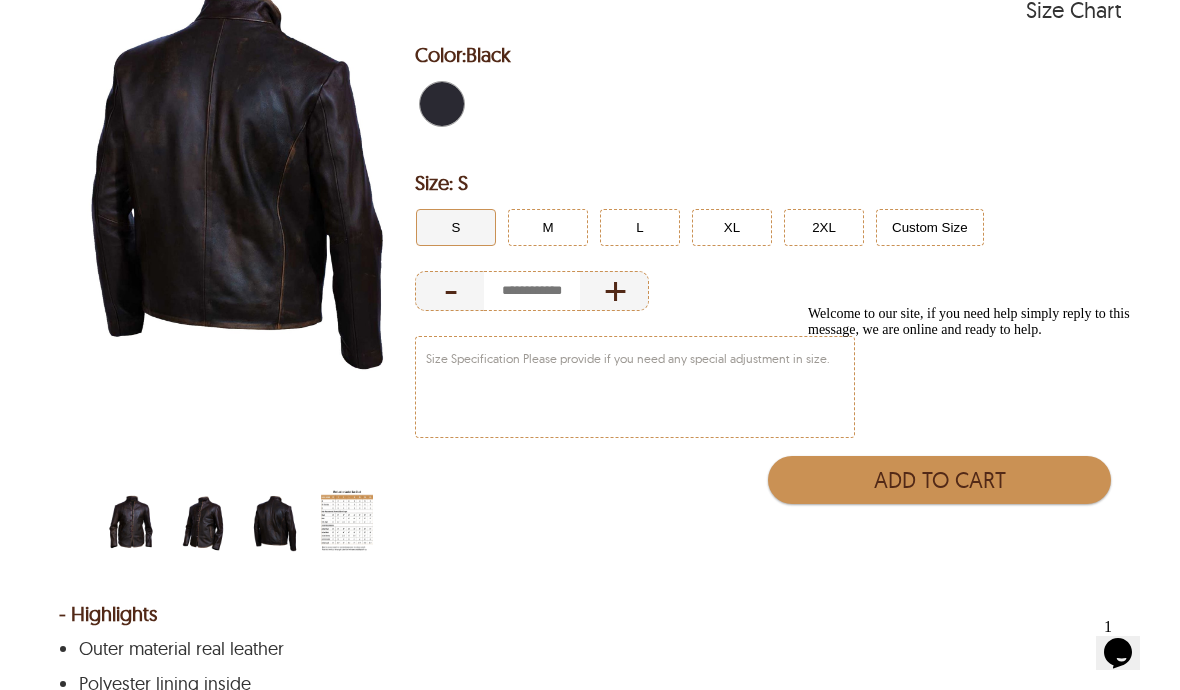 click at bounding box center [203, 521] 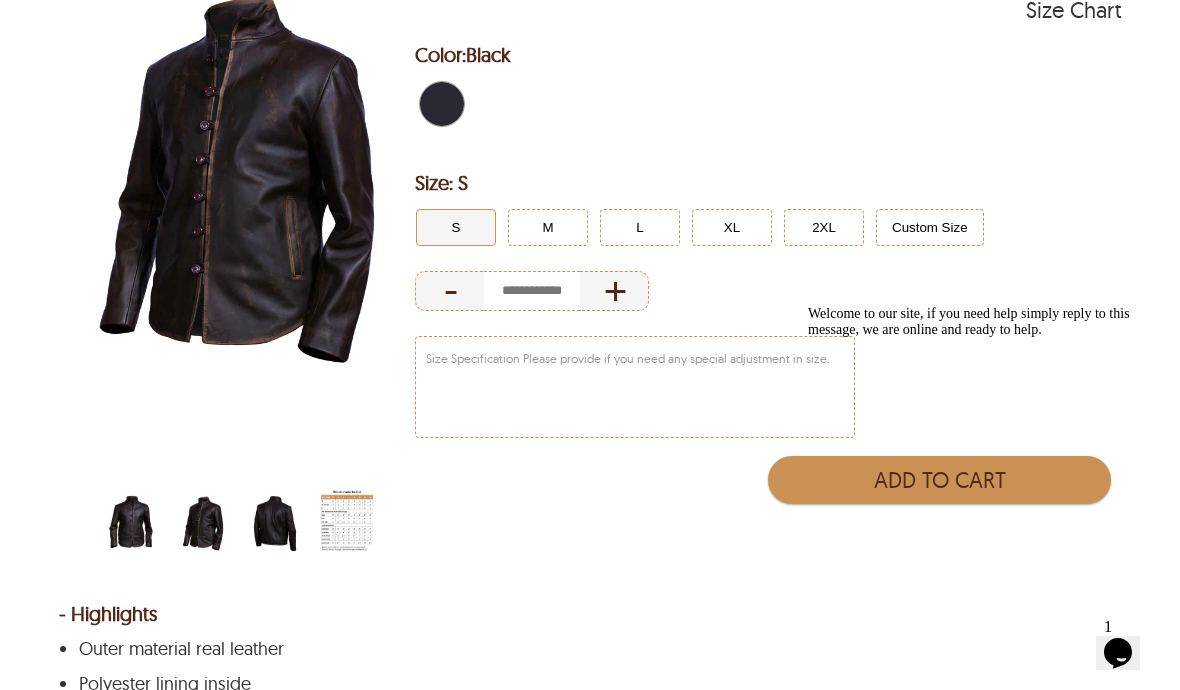 click at bounding box center (131, 521) 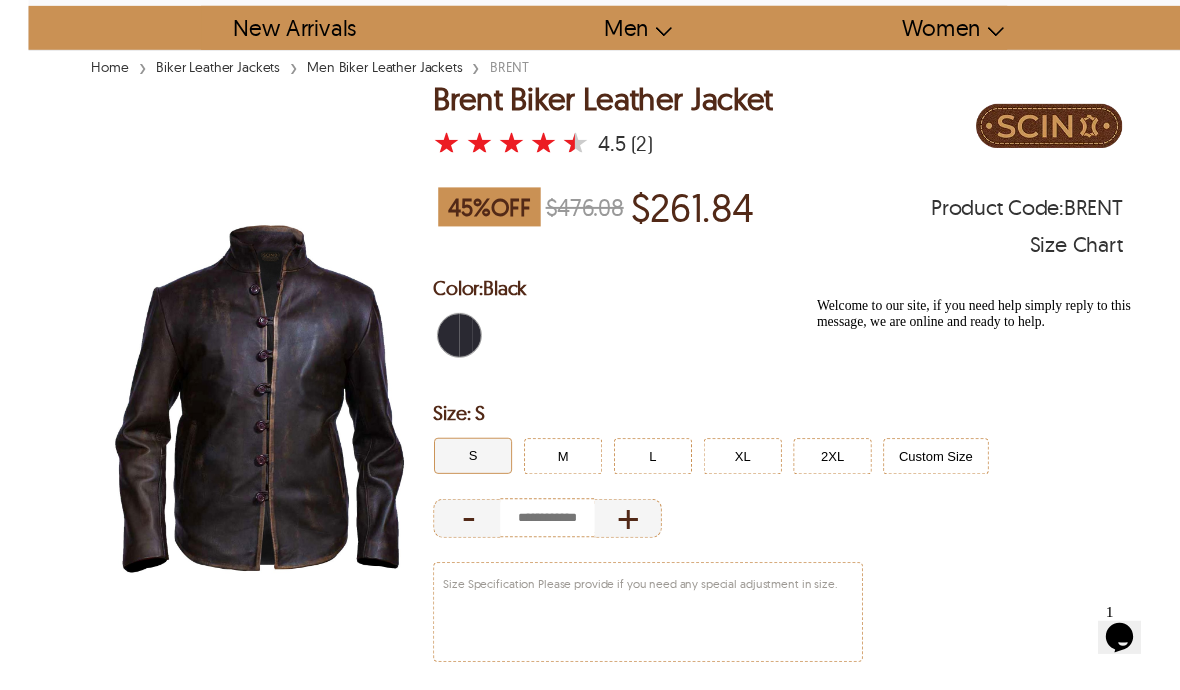 scroll, scrollTop: 169, scrollLeft: 0, axis: vertical 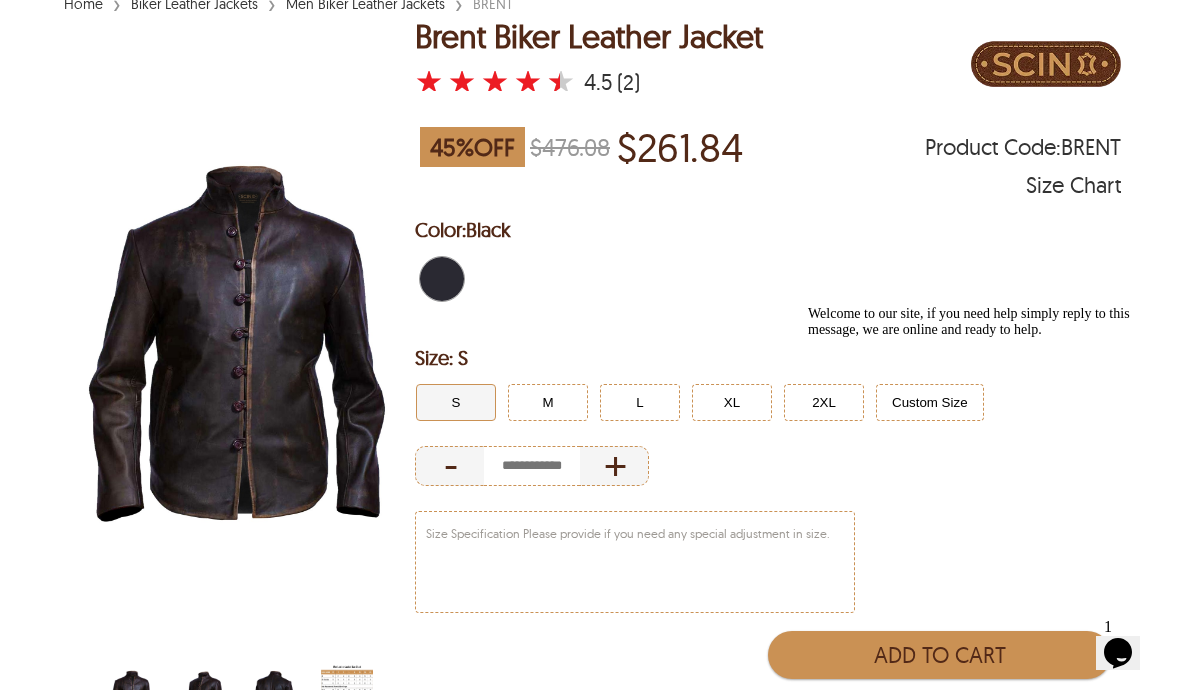 click at bounding box center [203, 696] 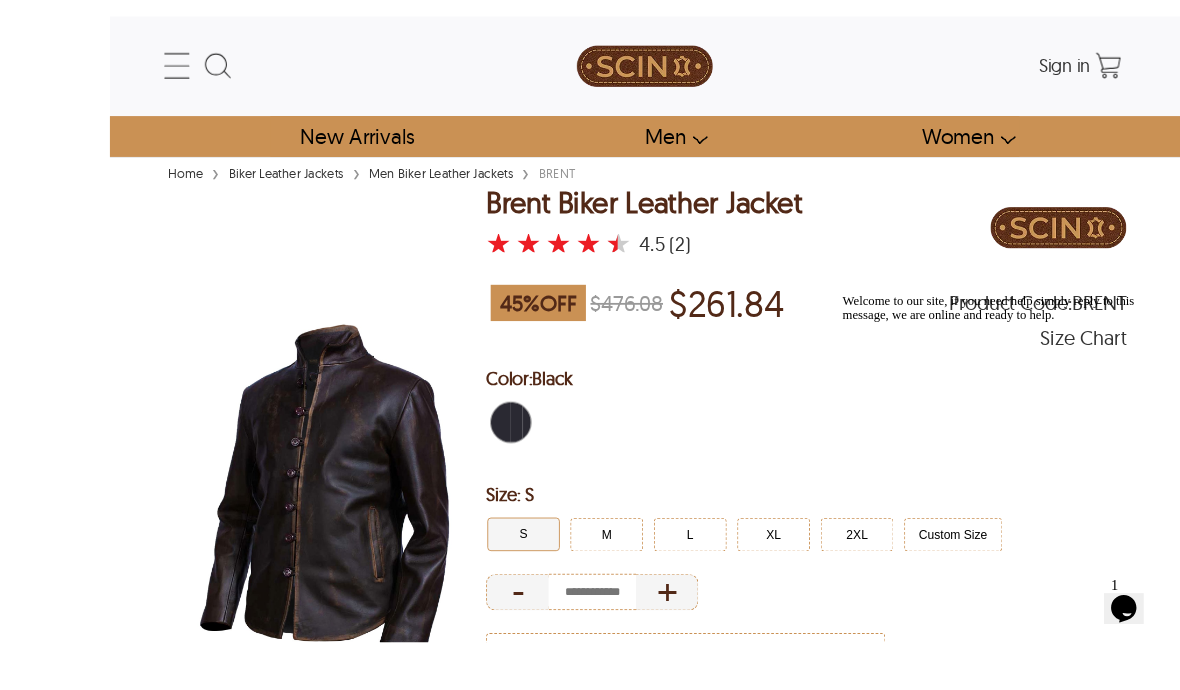 scroll, scrollTop: 161, scrollLeft: 0, axis: vertical 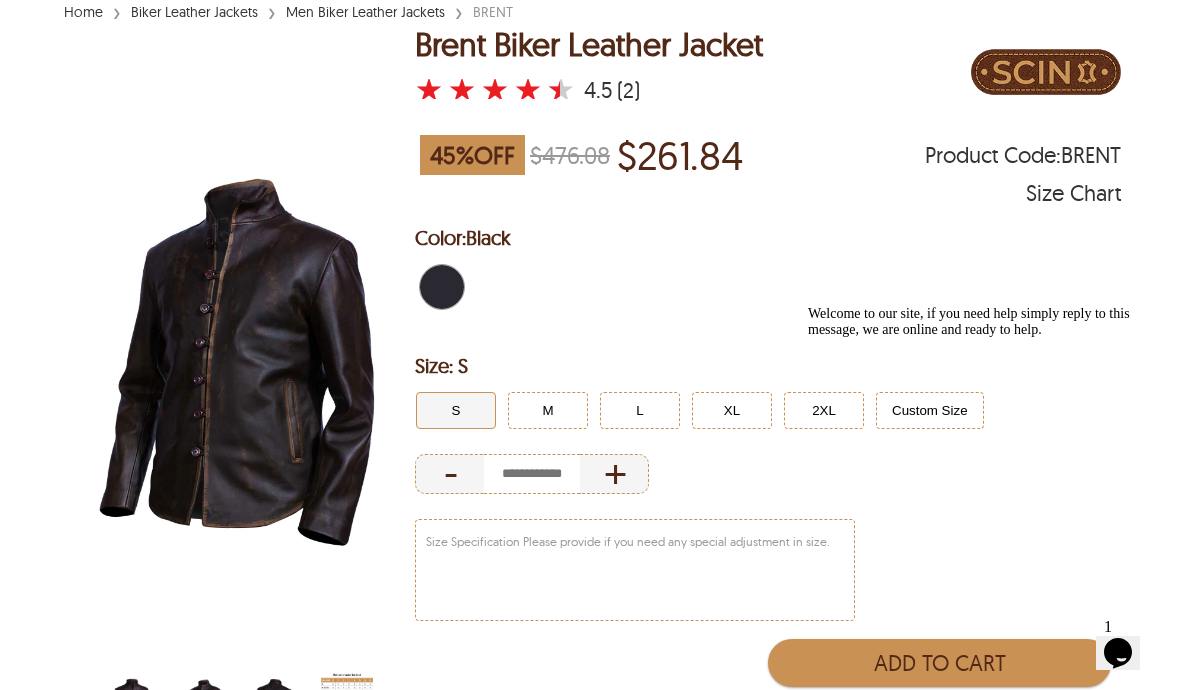 select on "********" 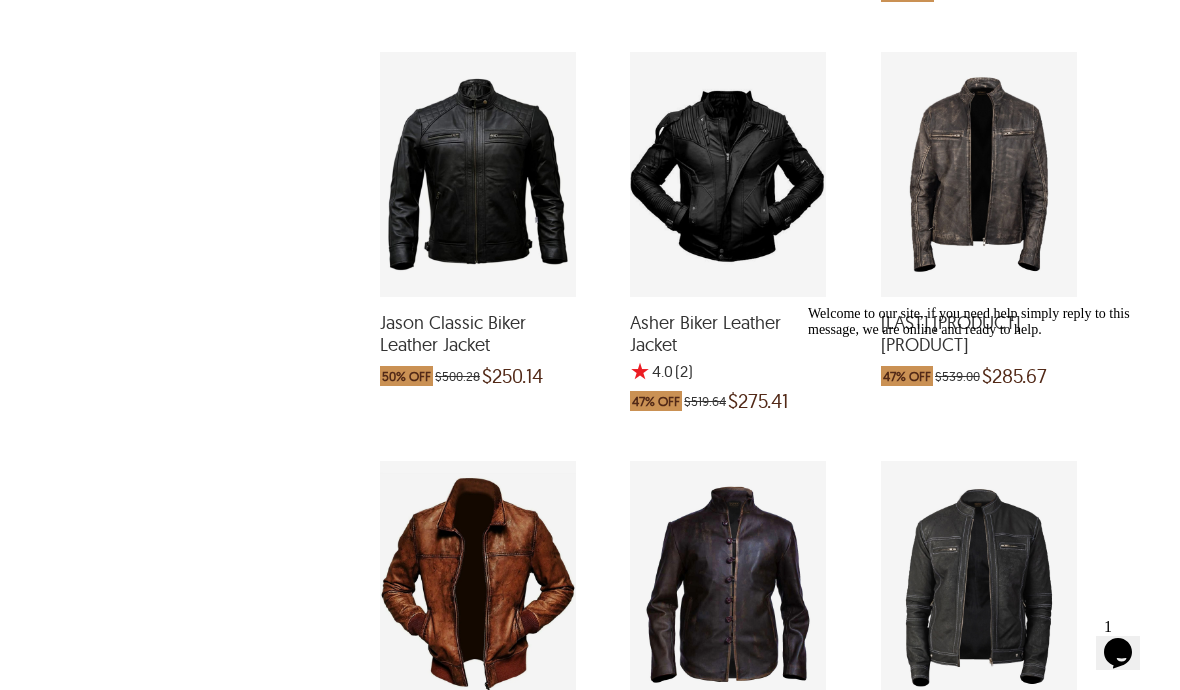scroll, scrollTop: 1167, scrollLeft: 0, axis: vertical 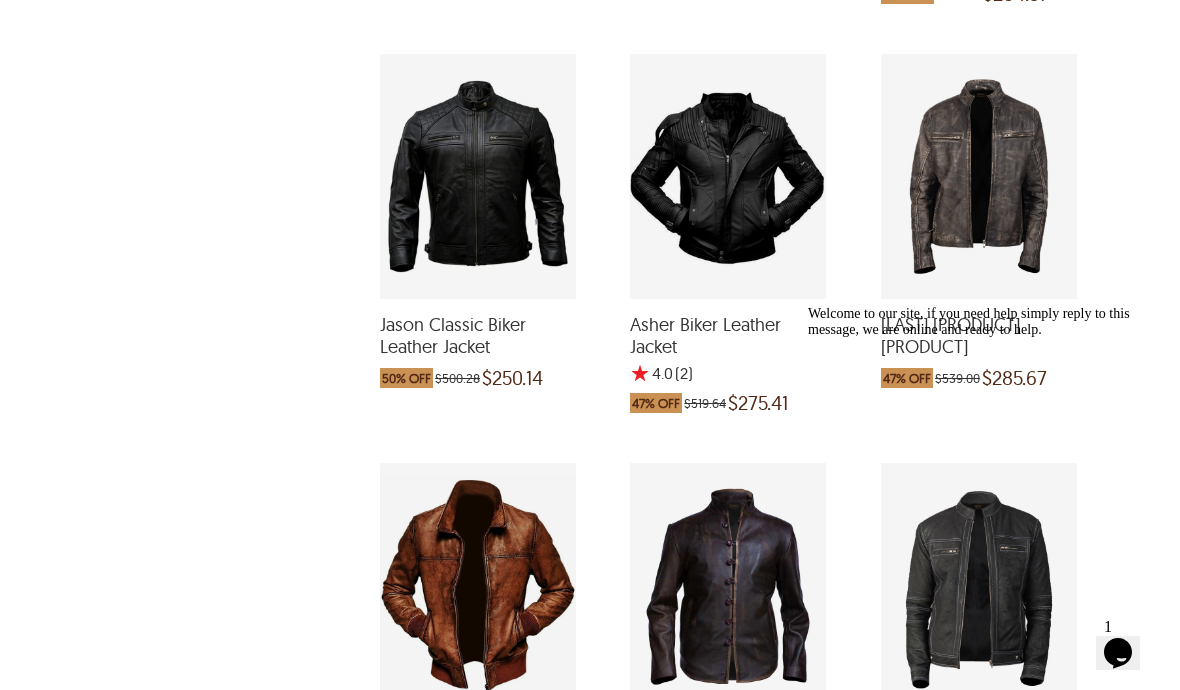 click at bounding box center (979, 176) 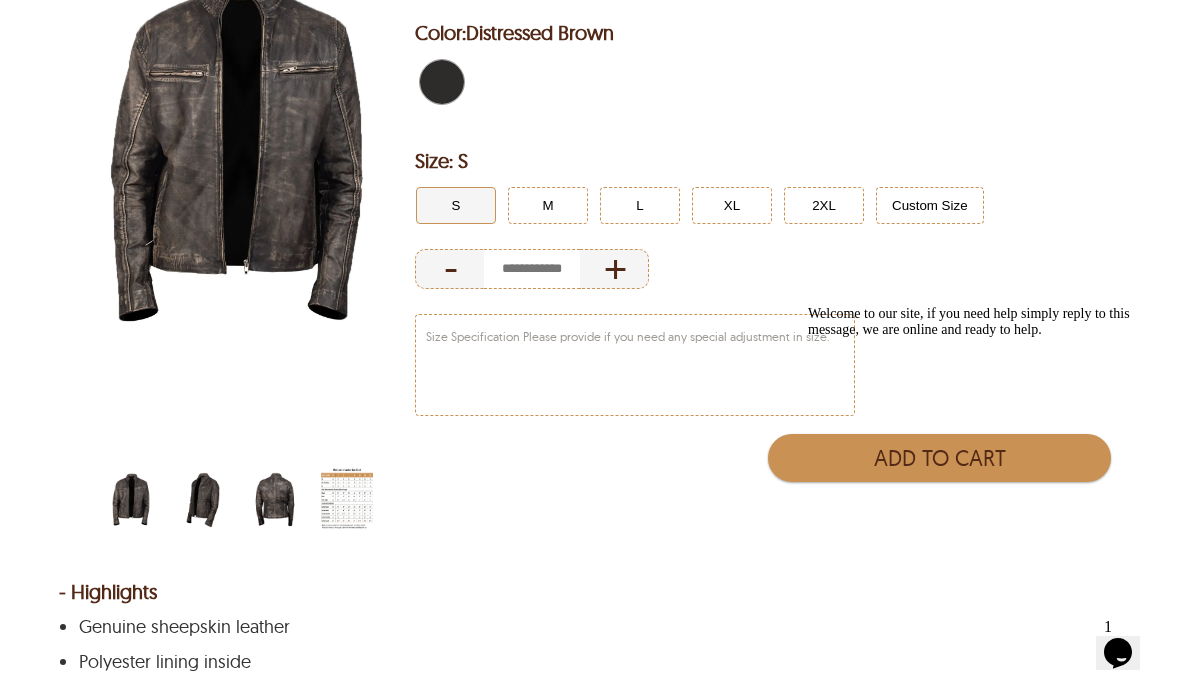 scroll, scrollTop: 365, scrollLeft: 0, axis: vertical 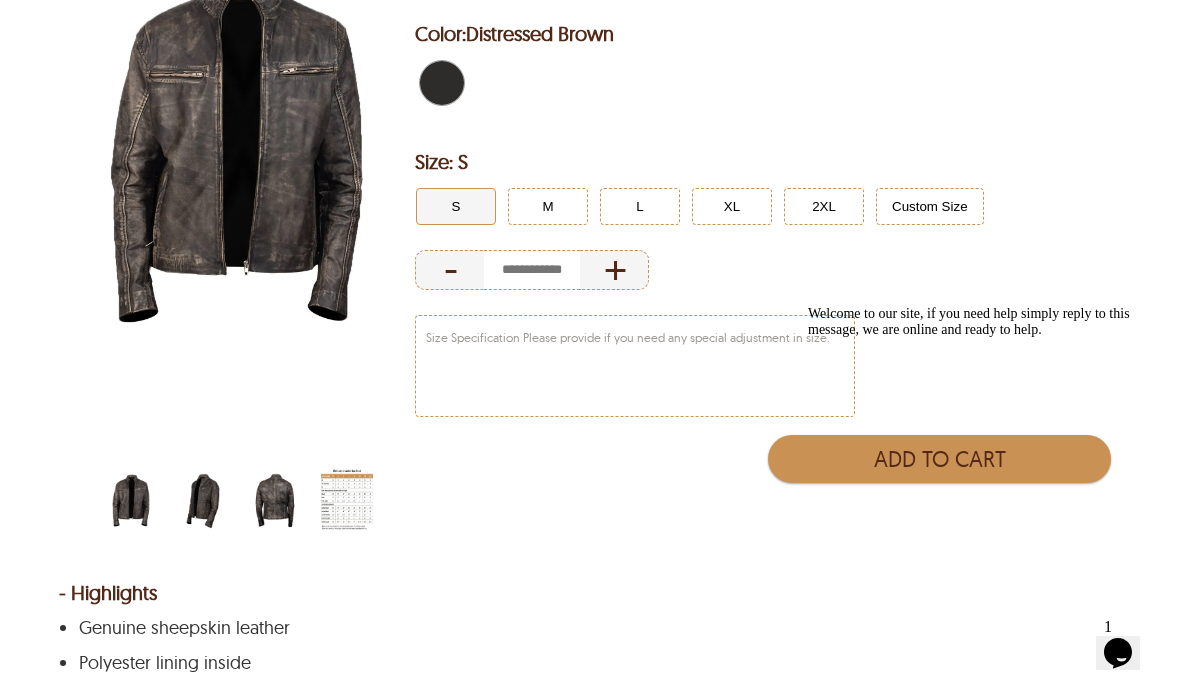 click at bounding box center (203, 500) 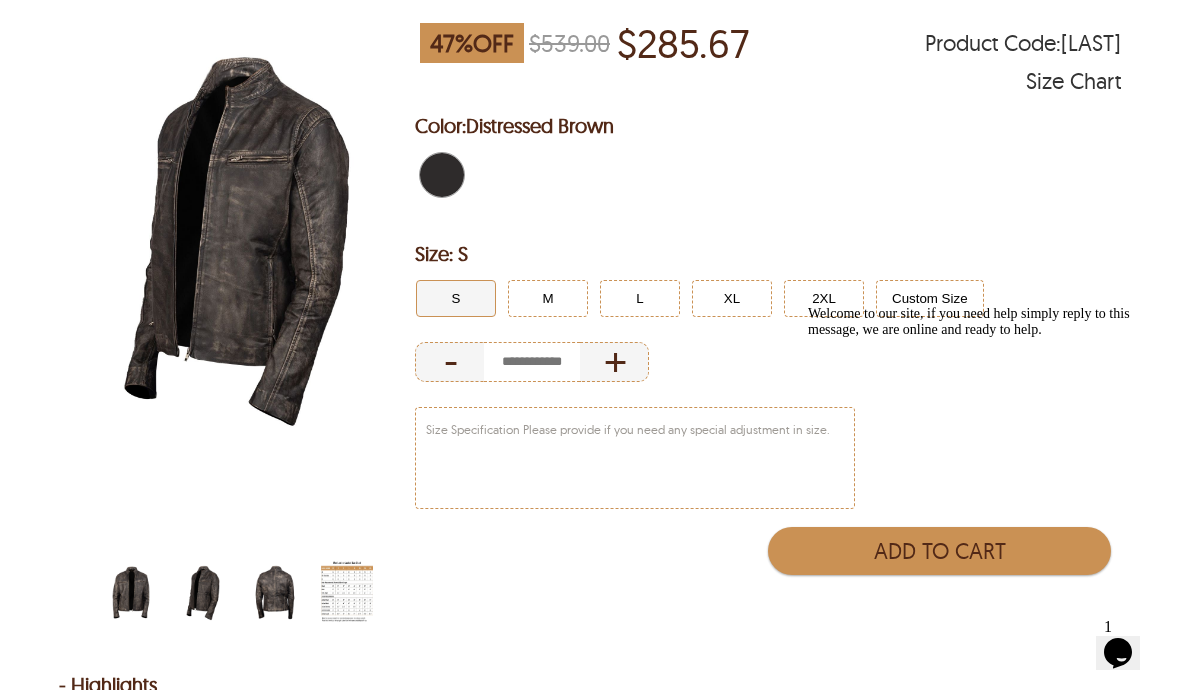 scroll, scrollTop: 275, scrollLeft: 0, axis: vertical 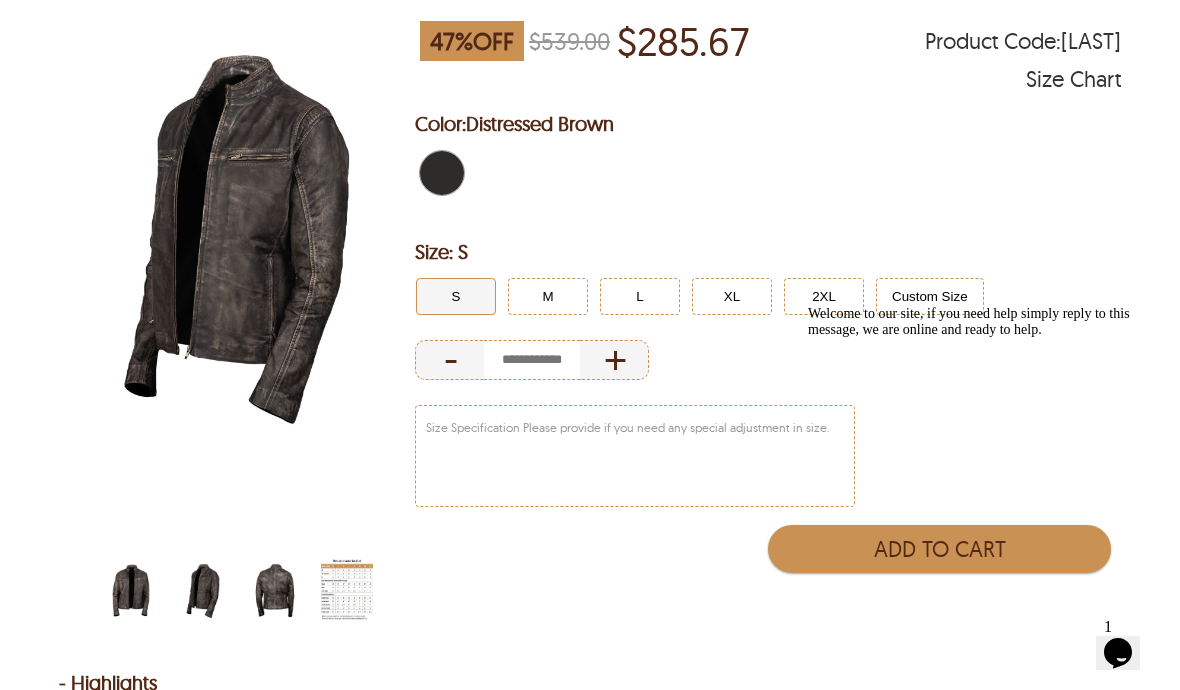 click at bounding box center (275, 590) 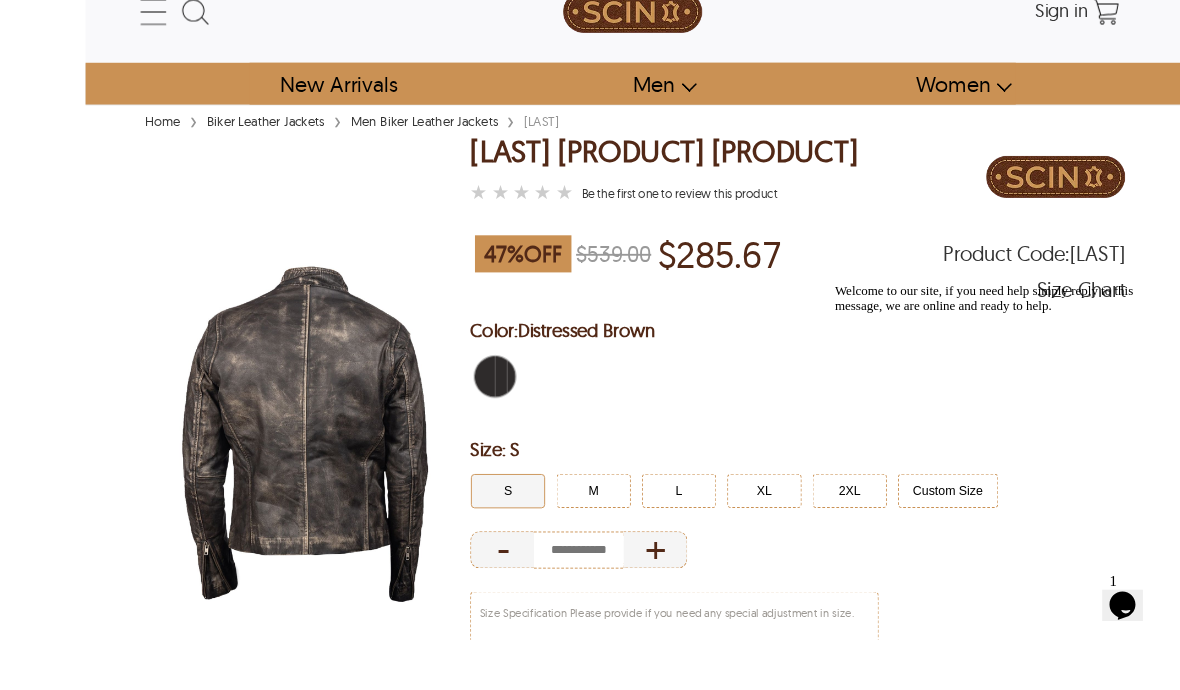 scroll, scrollTop: 171, scrollLeft: 0, axis: vertical 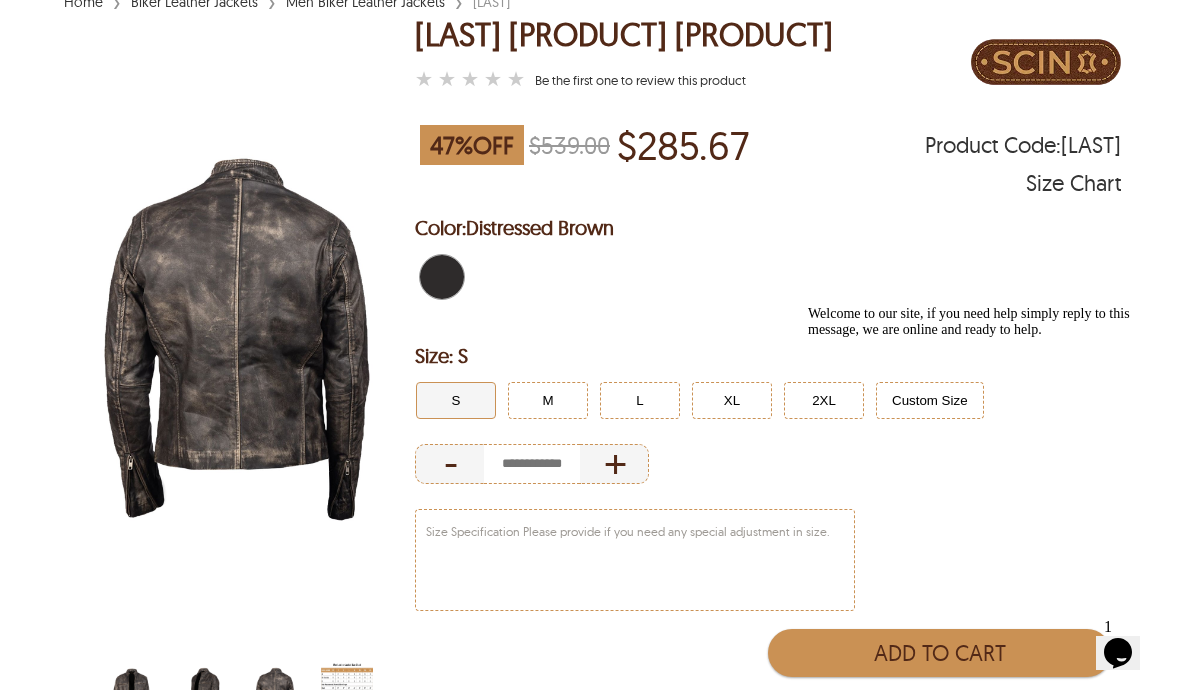 click at bounding box center [131, 694] 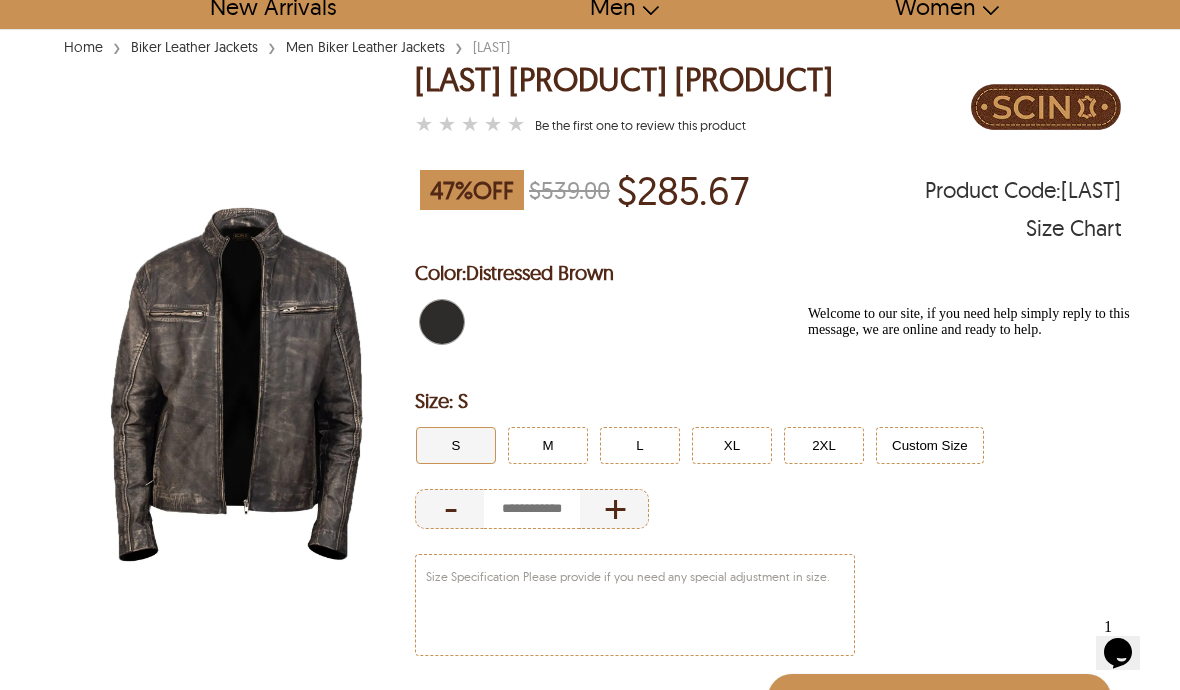 scroll, scrollTop: 0, scrollLeft: 0, axis: both 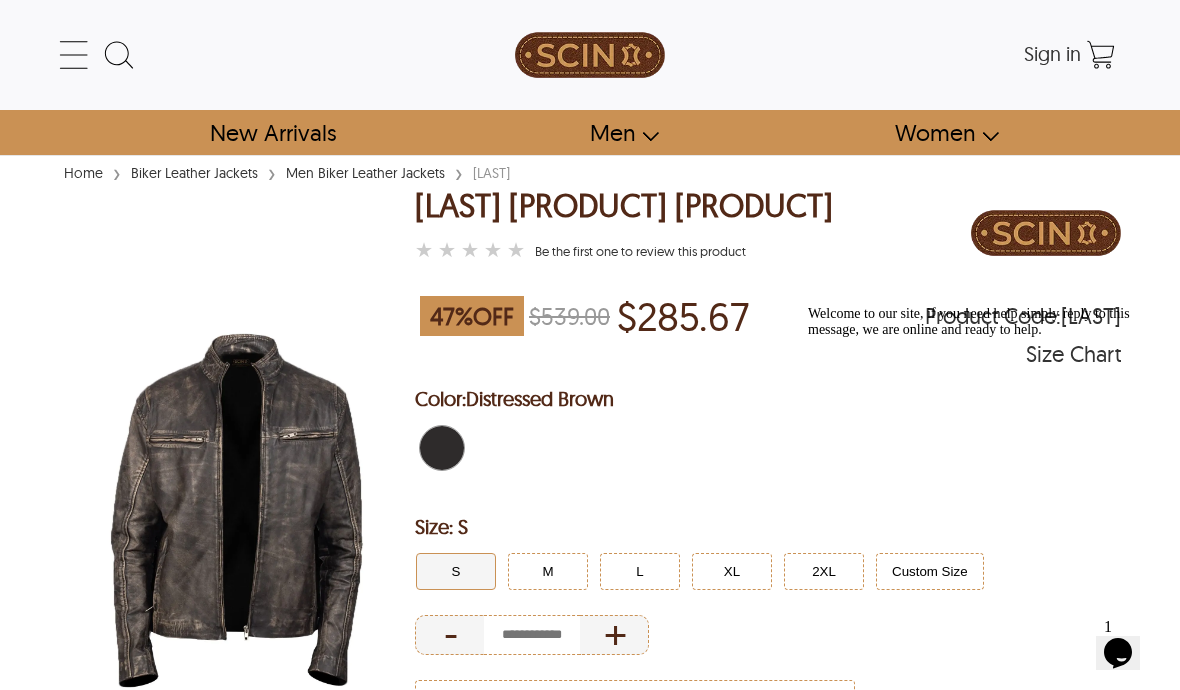 select on "********" 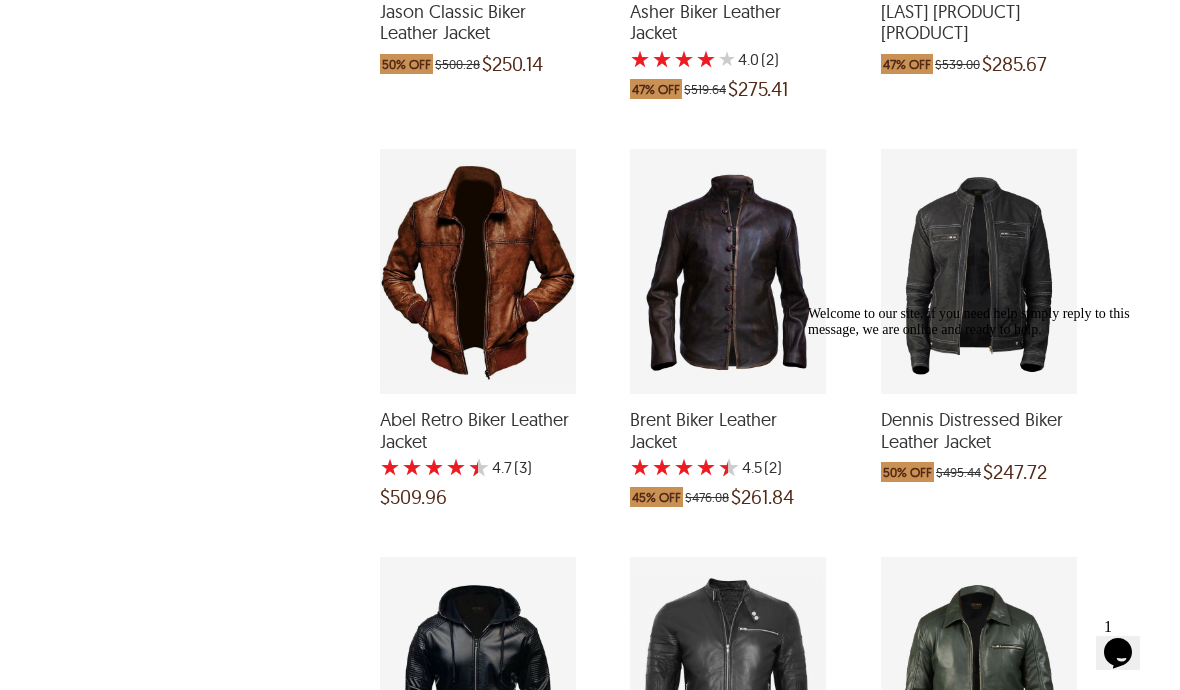 scroll, scrollTop: 1514, scrollLeft: 0, axis: vertical 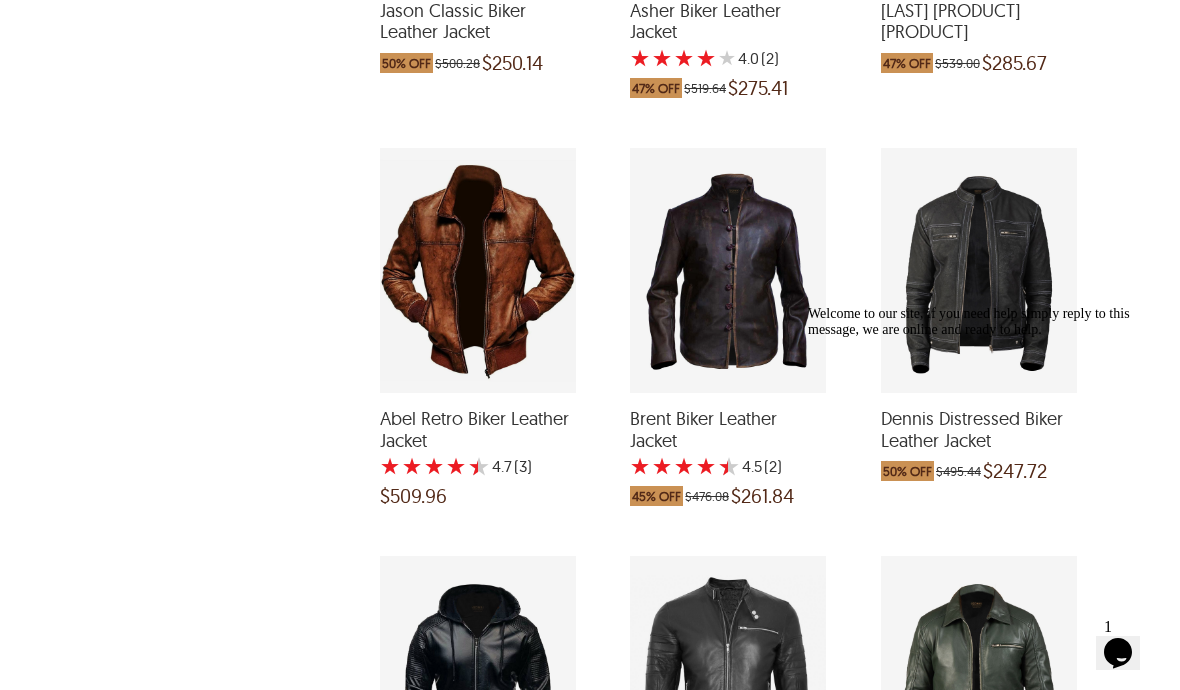 click at bounding box center (728, 270) 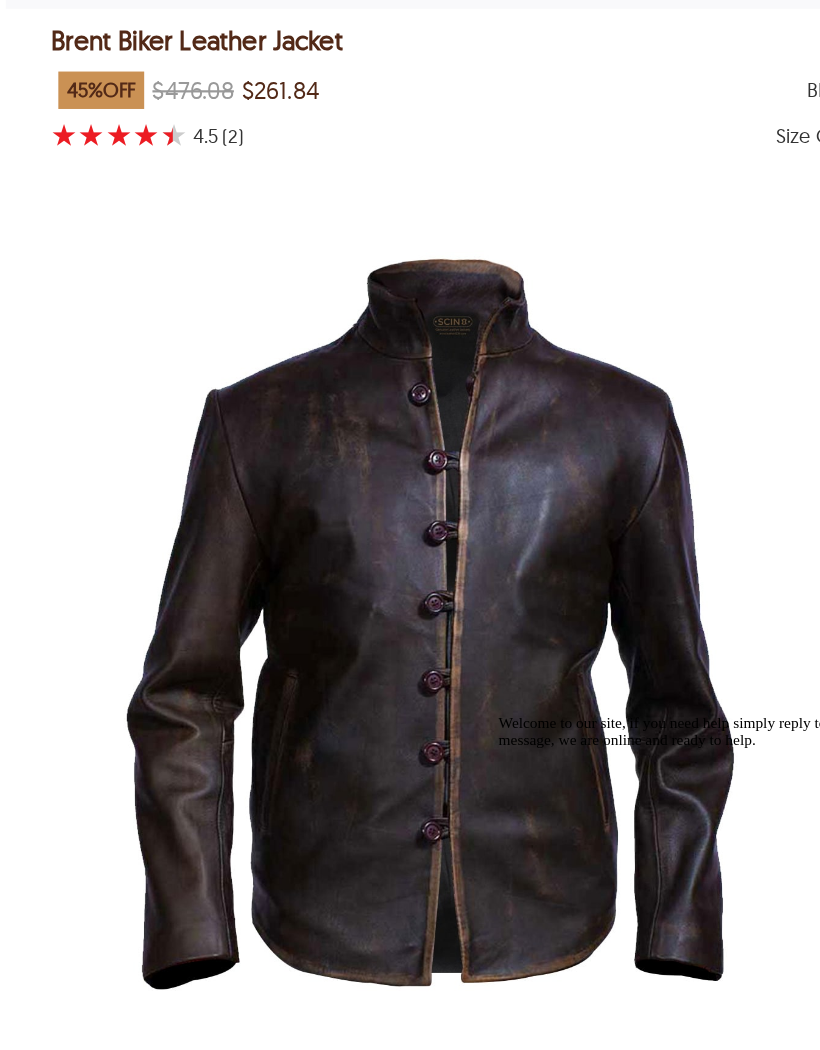 scroll, scrollTop: 85, scrollLeft: 0, axis: vertical 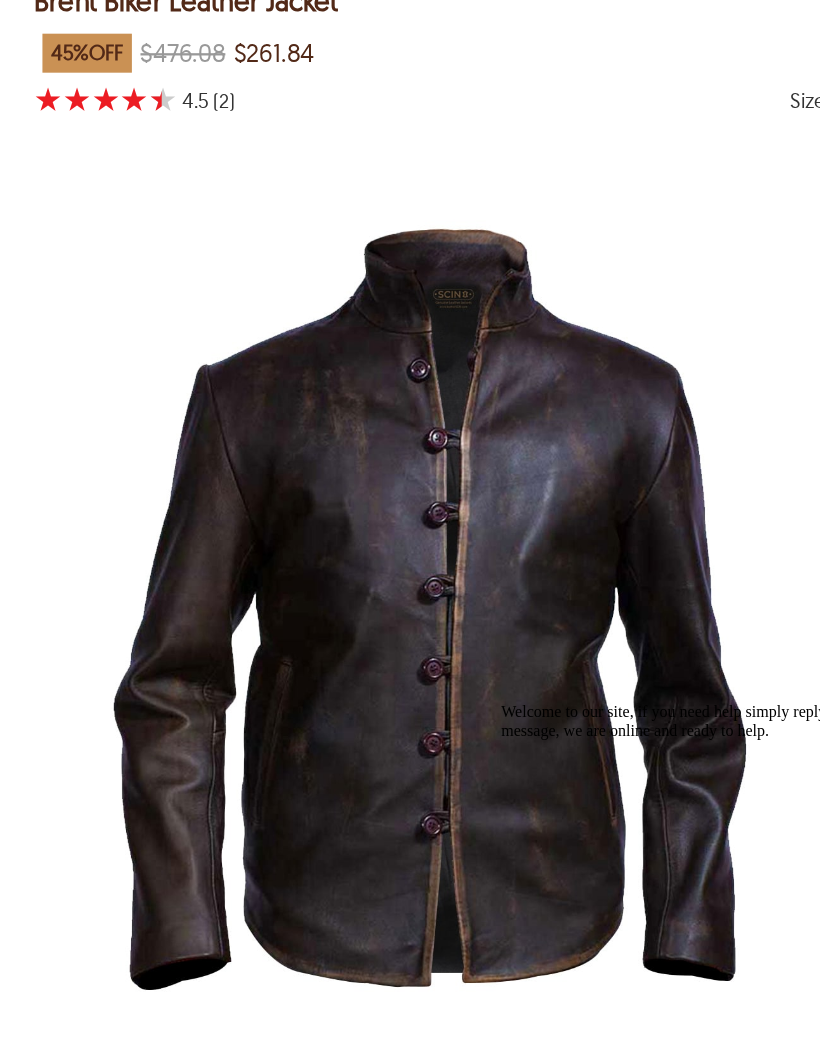 click on "Total Due :  $[PRICE]" at bounding box center [662, 1015] 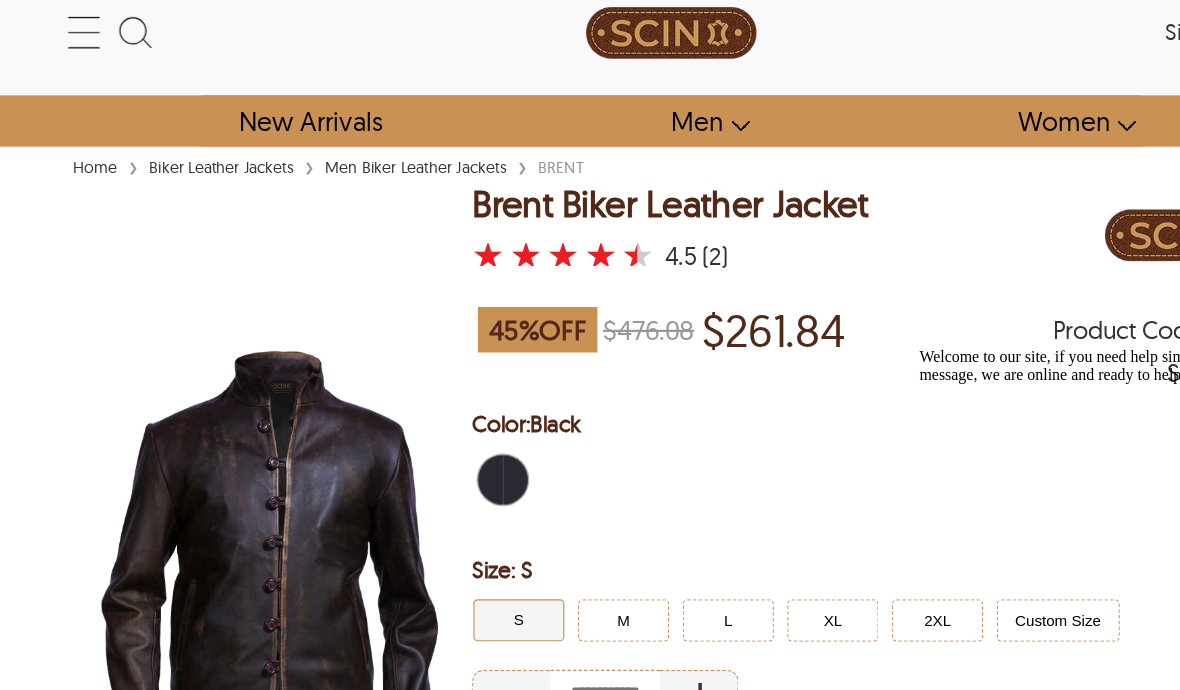 scroll, scrollTop: 0, scrollLeft: 0, axis: both 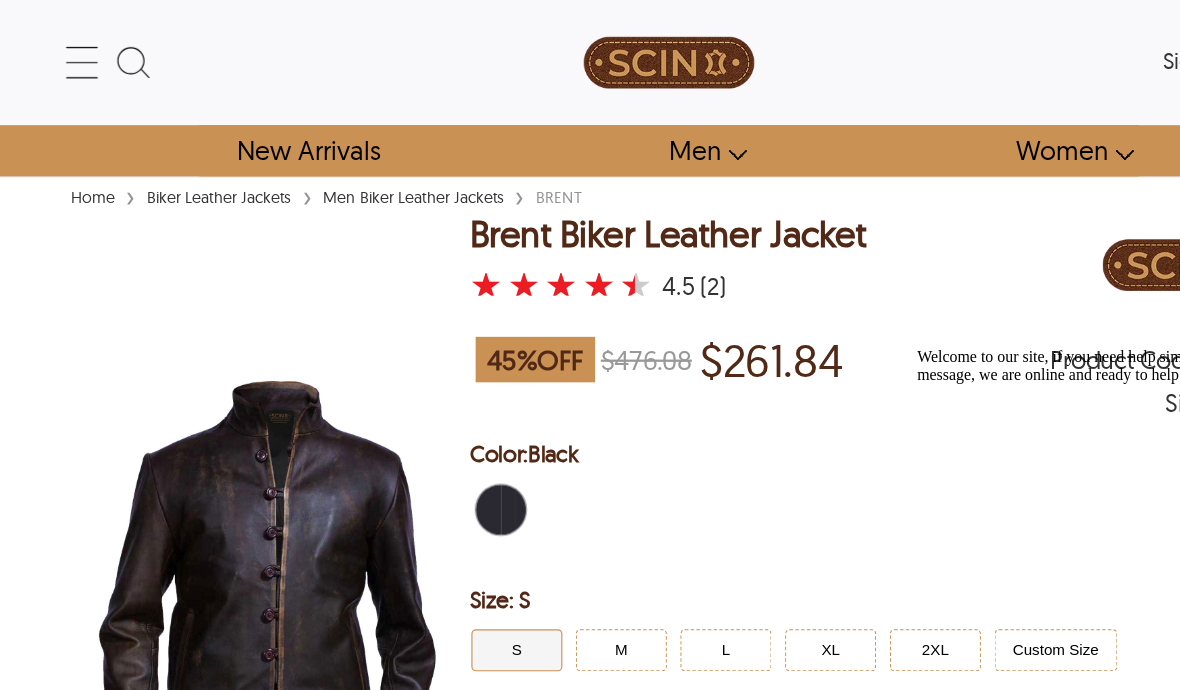 select on "********" 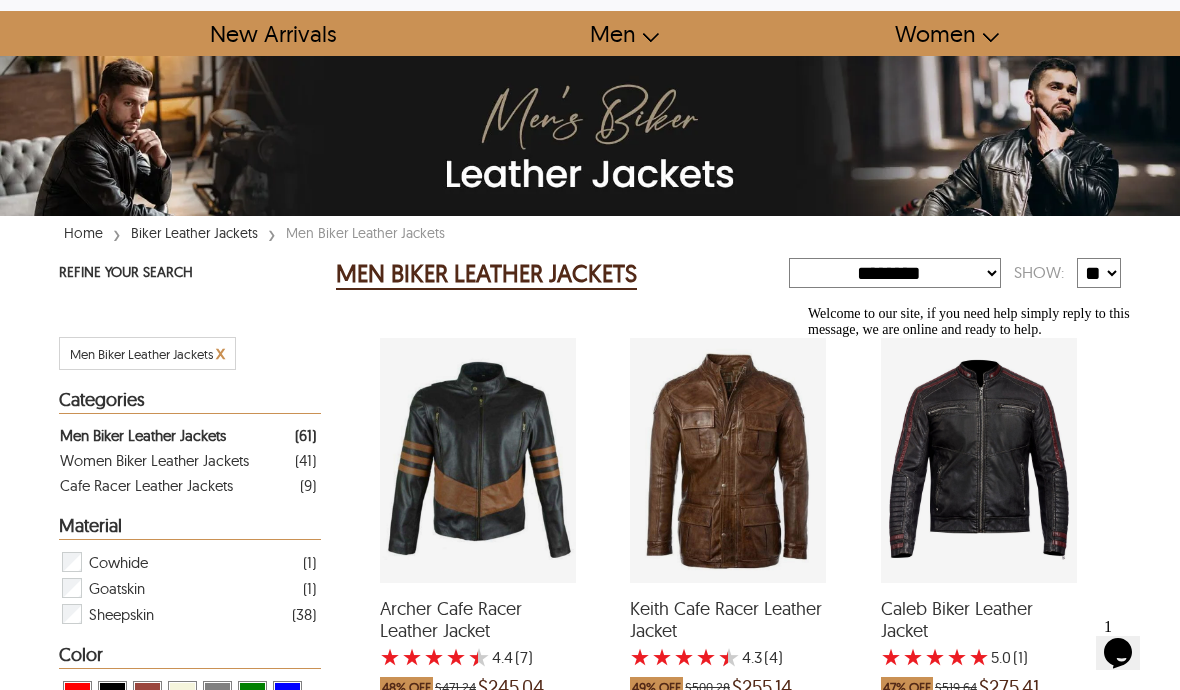 scroll, scrollTop: 0, scrollLeft: 0, axis: both 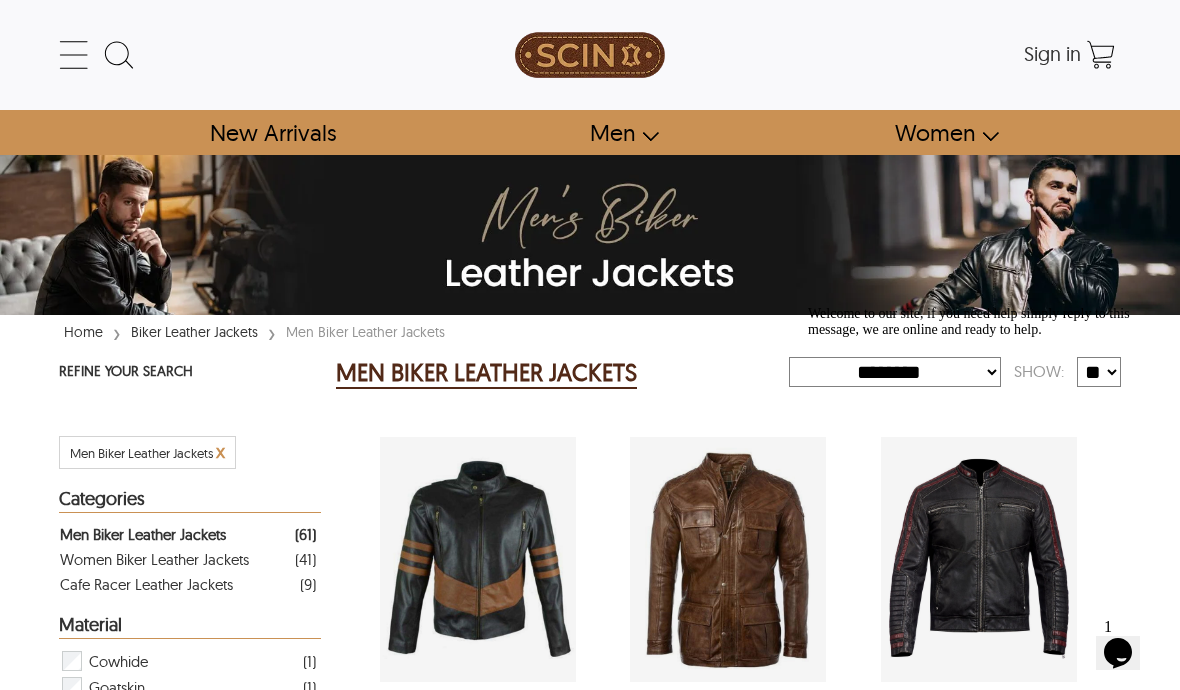 click on "Women" at bounding box center (937, 132) 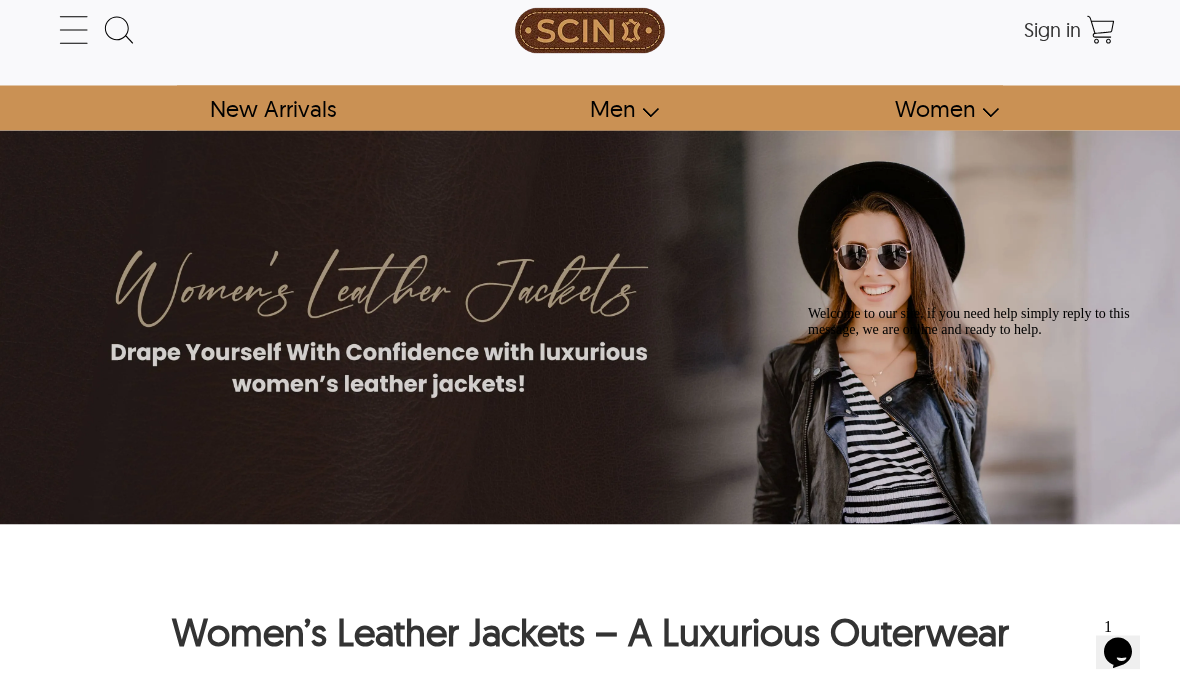 scroll, scrollTop: 28, scrollLeft: 0, axis: vertical 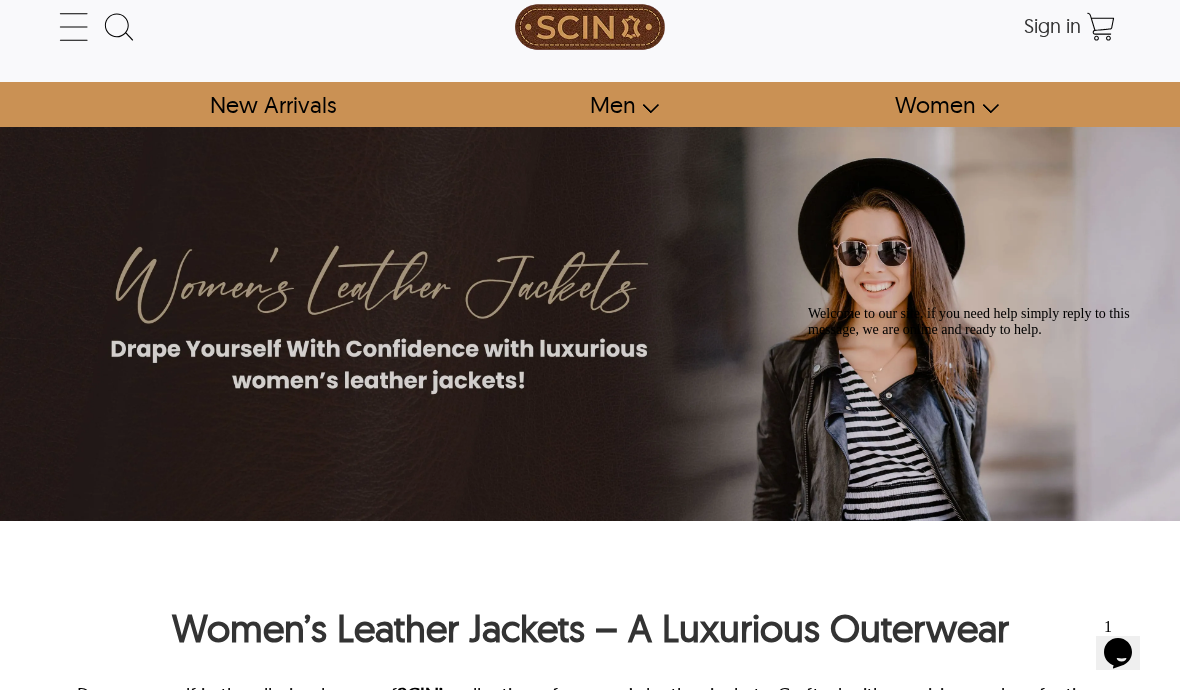 click on "Women" at bounding box center (937, 104) 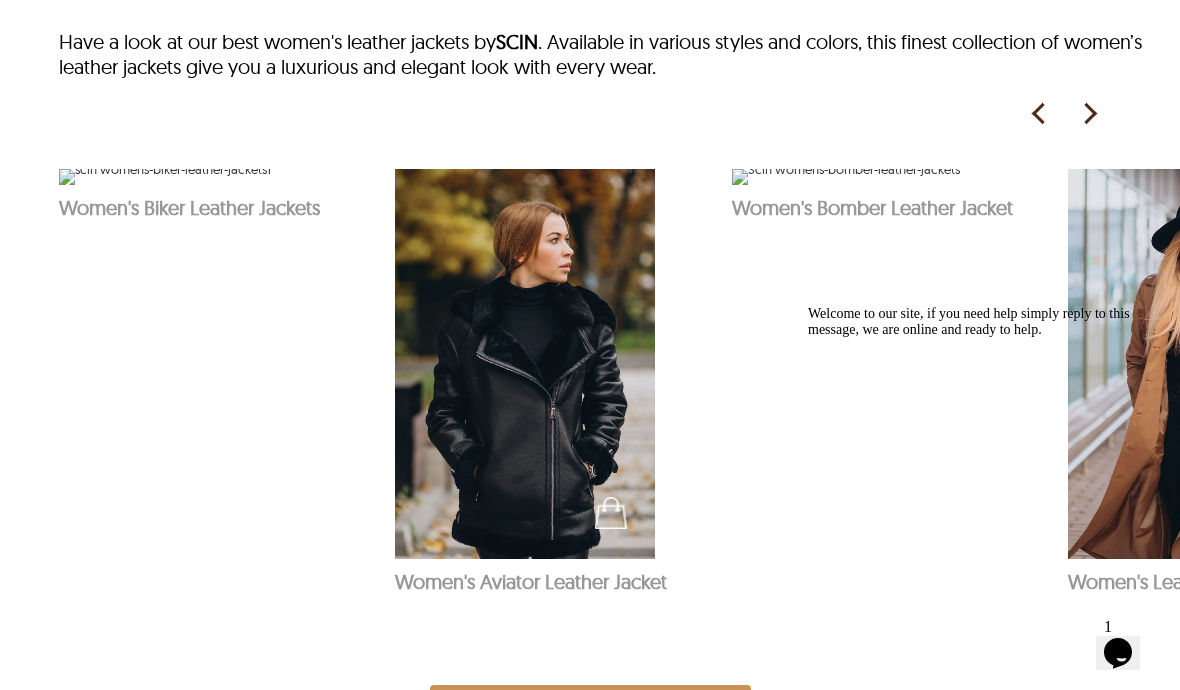 scroll, scrollTop: 985, scrollLeft: 0, axis: vertical 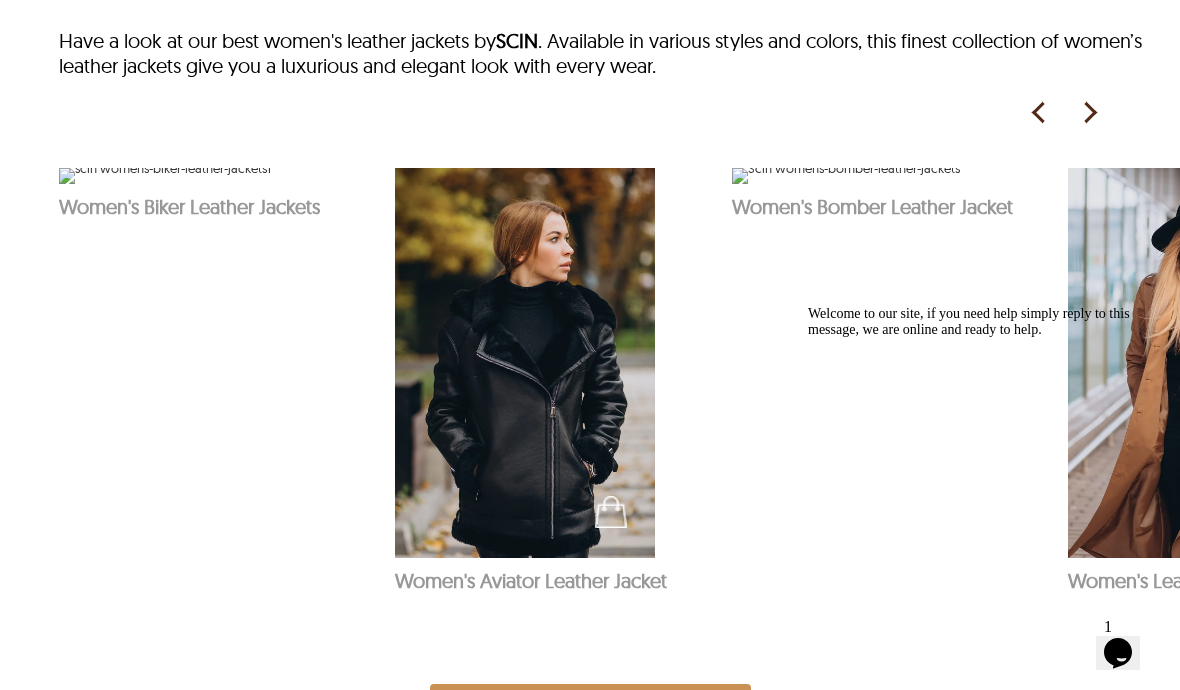 click at bounding box center (1089, 113) 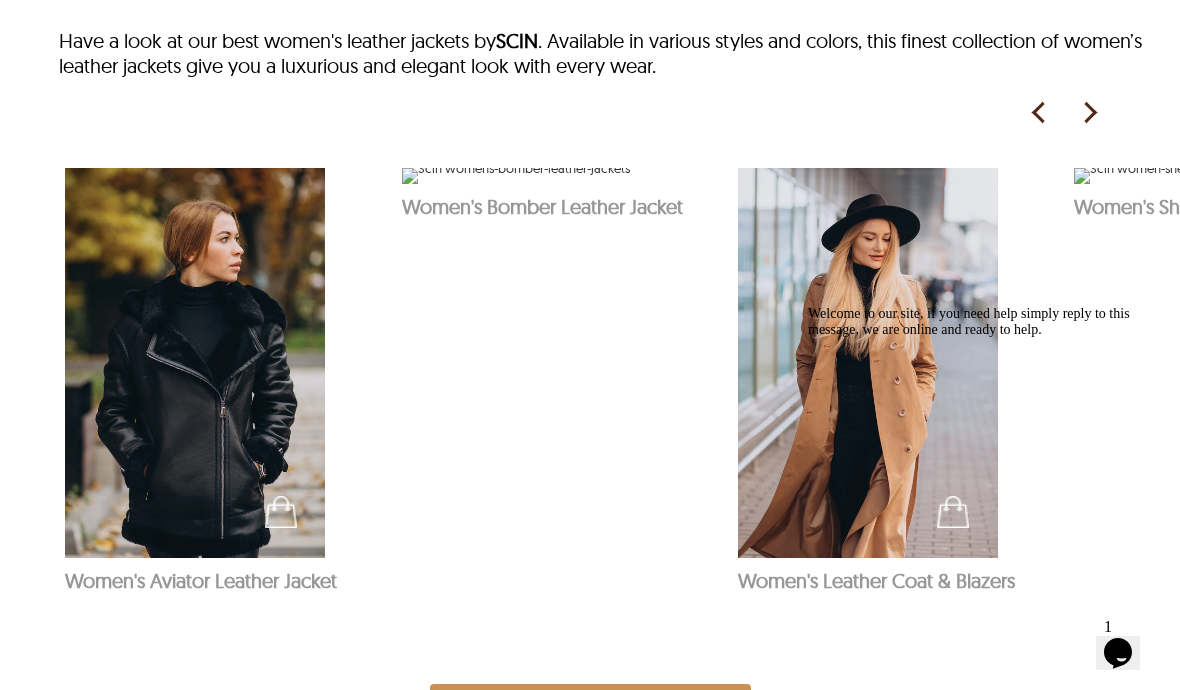 scroll, scrollTop: 0, scrollLeft: 336, axis: horizontal 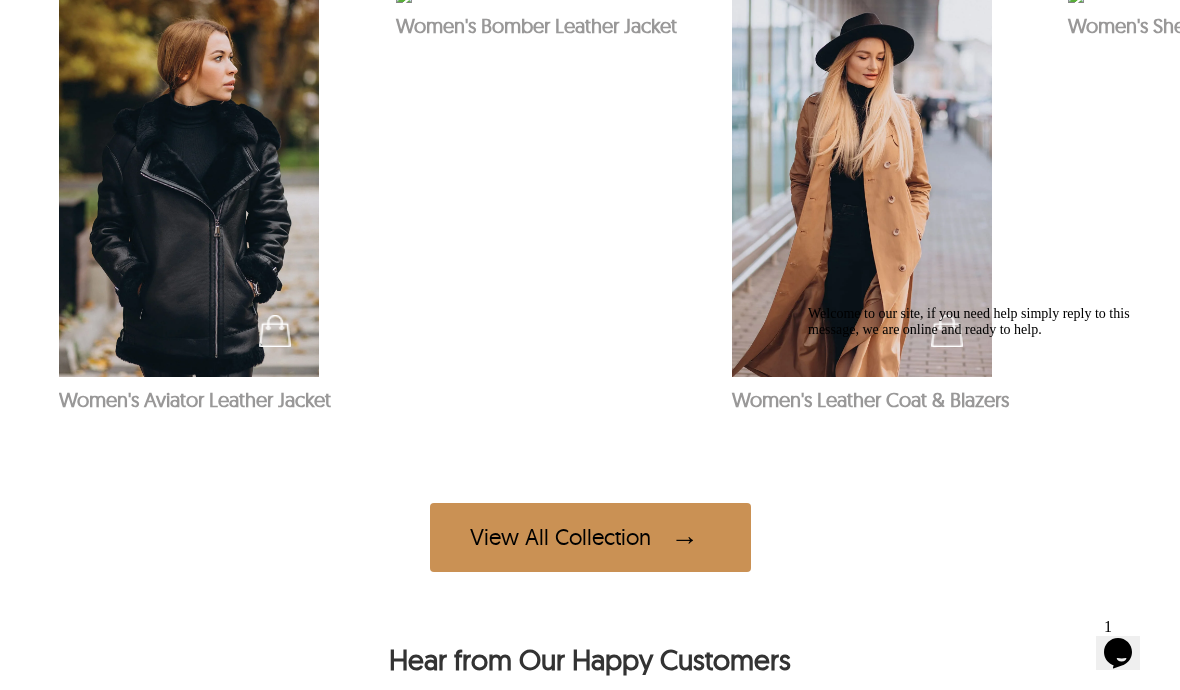 click at bounding box center [862, 182] 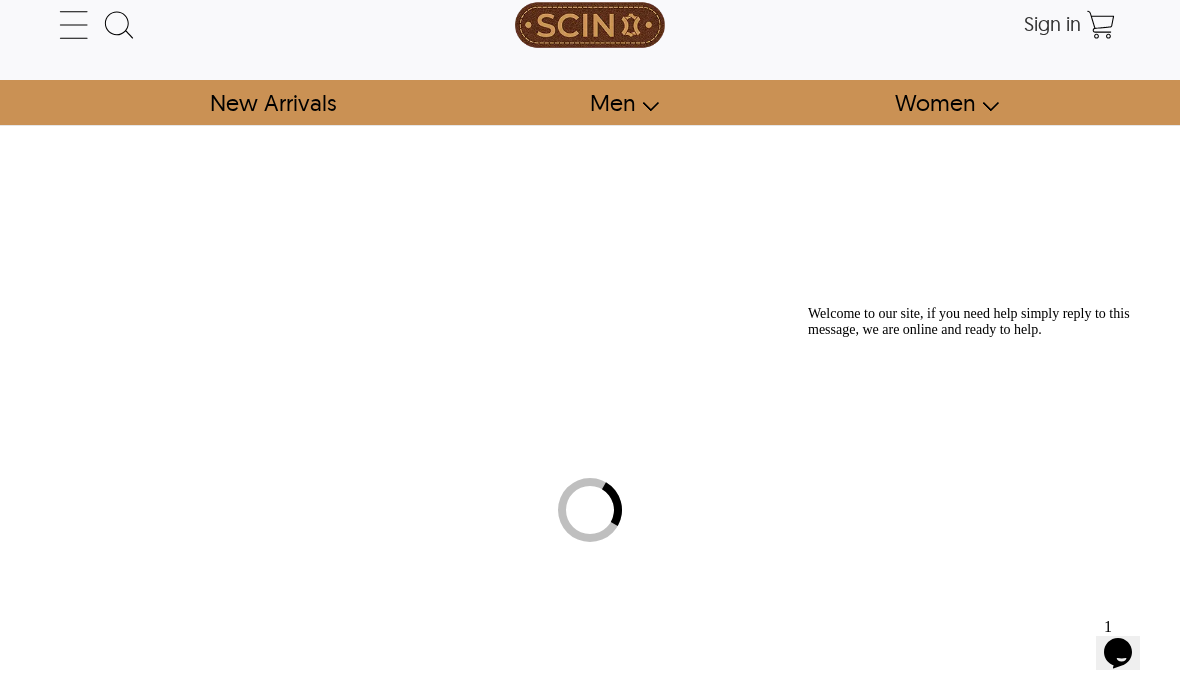 scroll, scrollTop: 0, scrollLeft: 0, axis: both 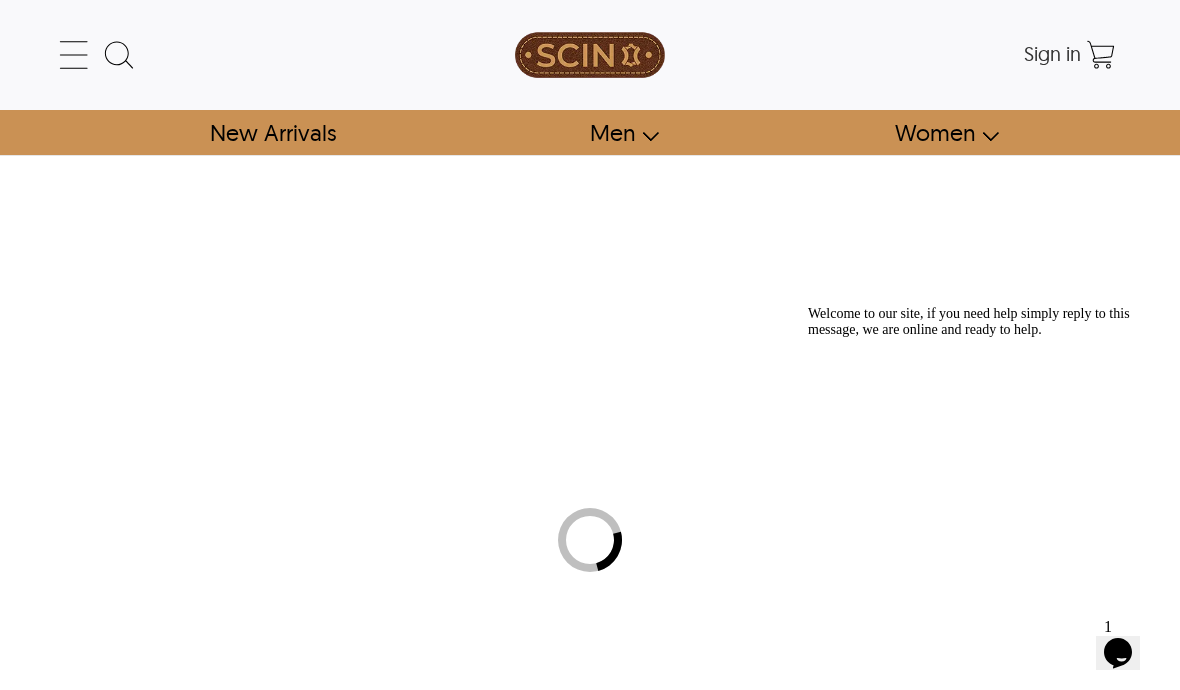 select on "********" 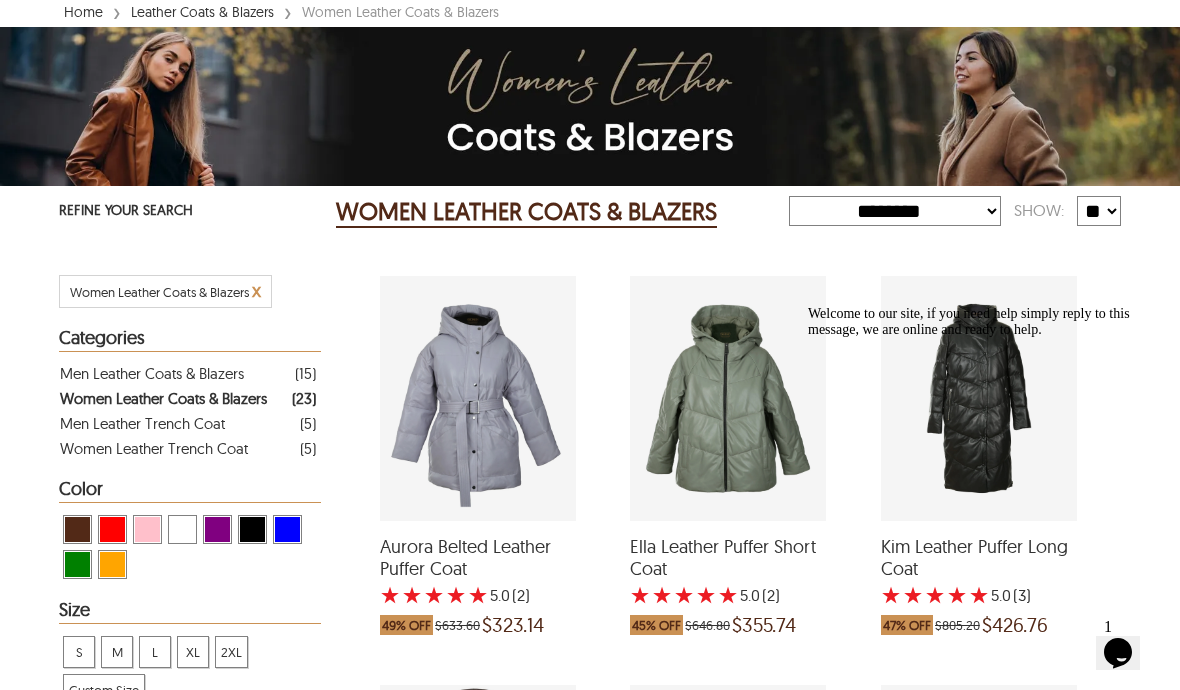 scroll, scrollTop: 0, scrollLeft: 0, axis: both 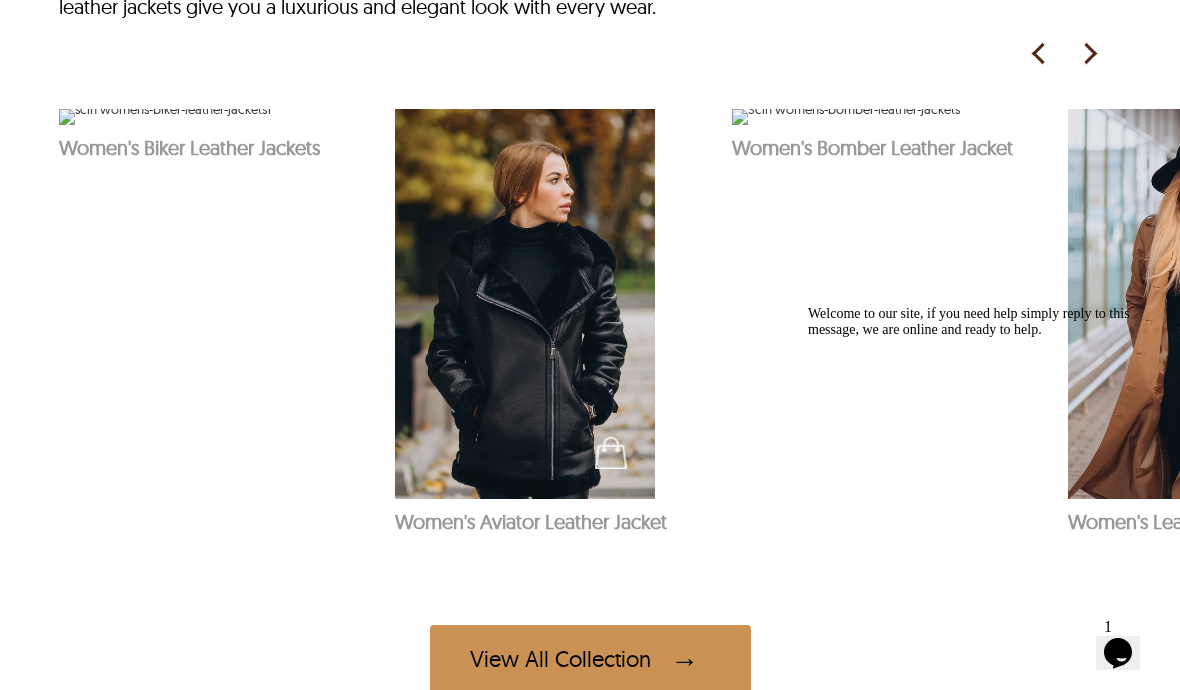 click at bounding box center (165, 117) 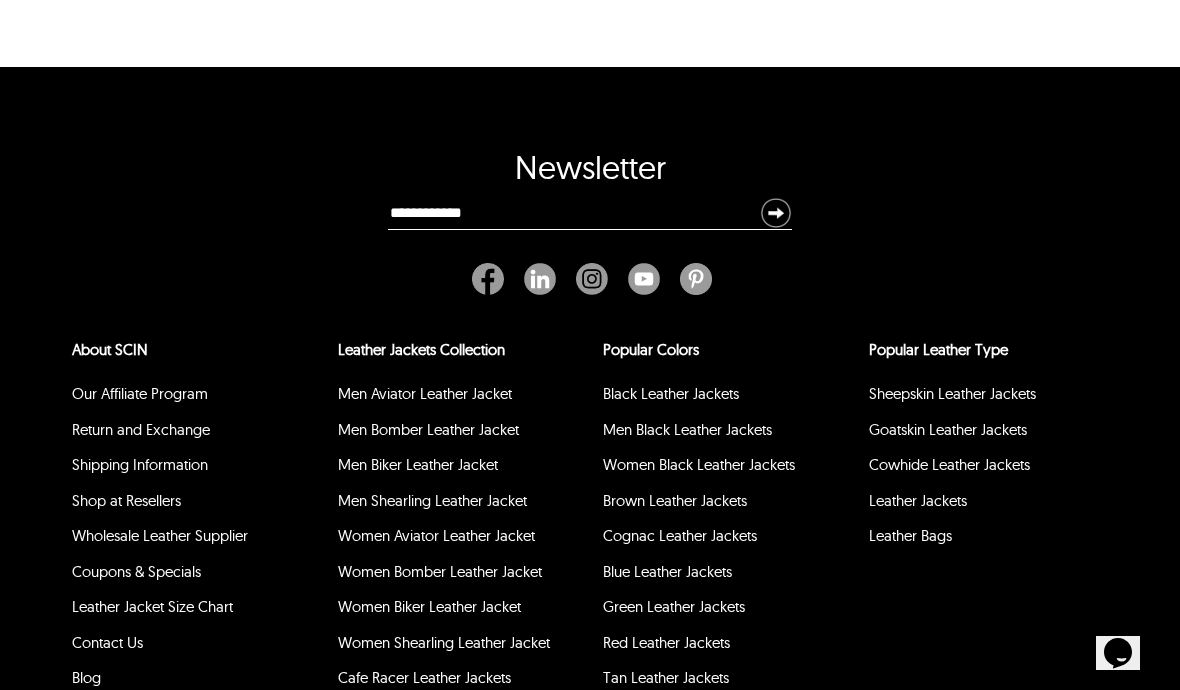 scroll, scrollTop: 0, scrollLeft: 0, axis: both 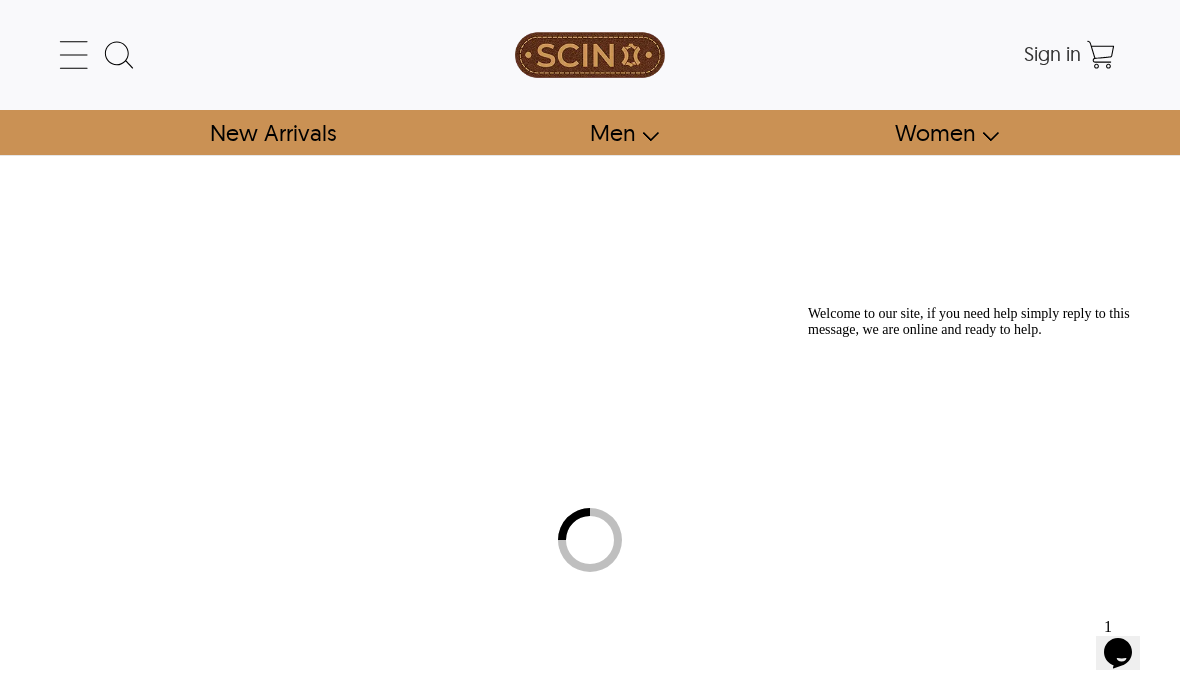 select on "********" 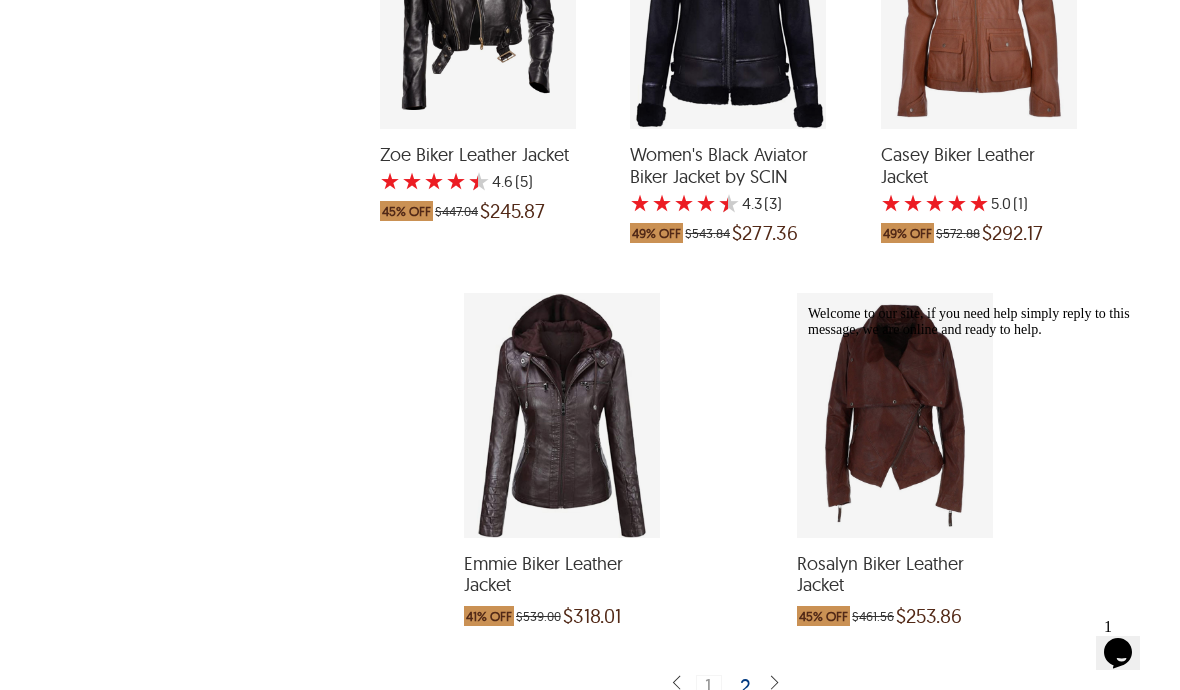 scroll, scrollTop: 4322, scrollLeft: 0, axis: vertical 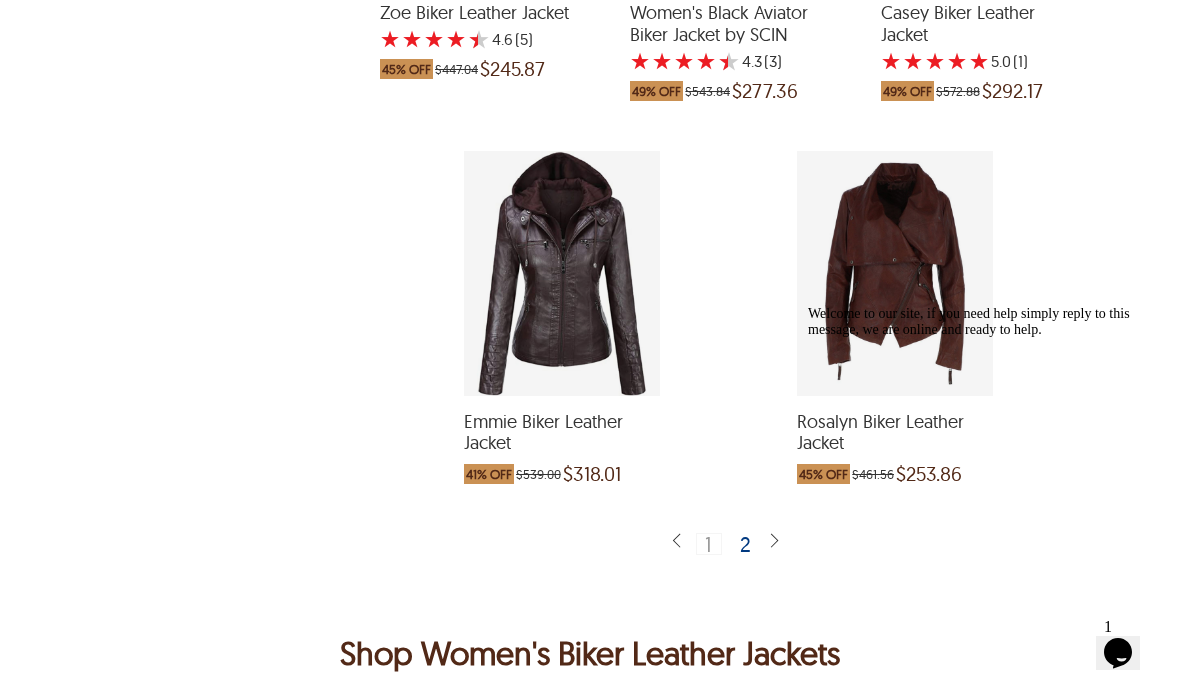 click at bounding box center [774, 541] 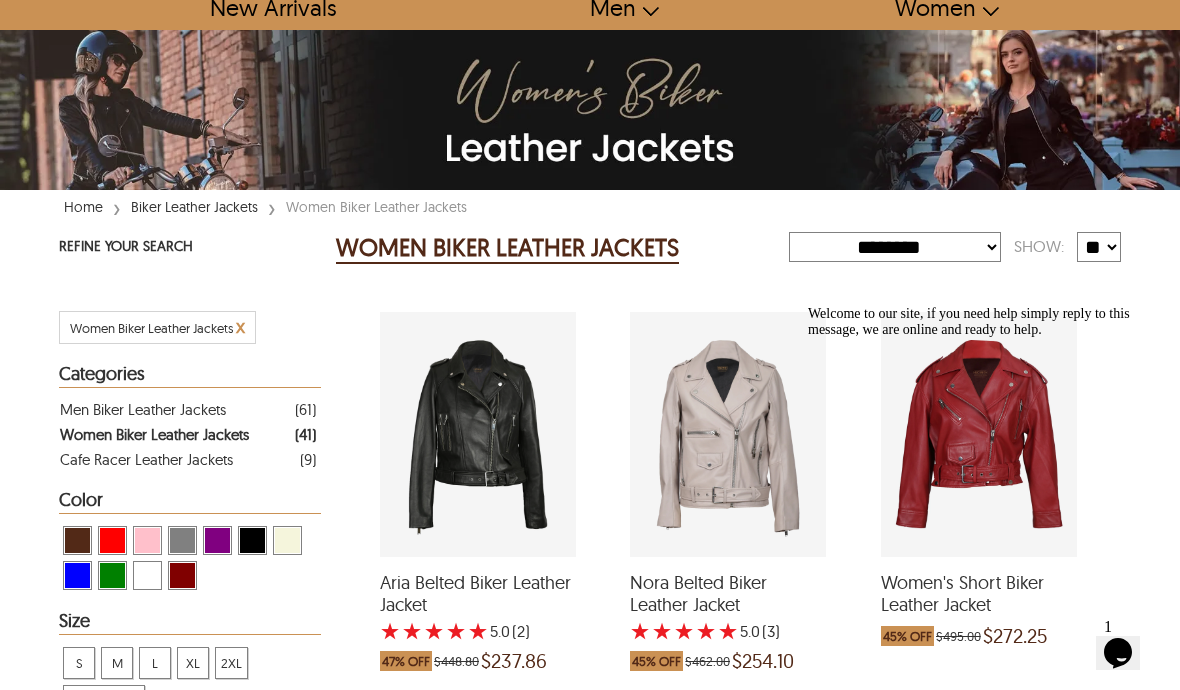 scroll, scrollTop: 0, scrollLeft: 0, axis: both 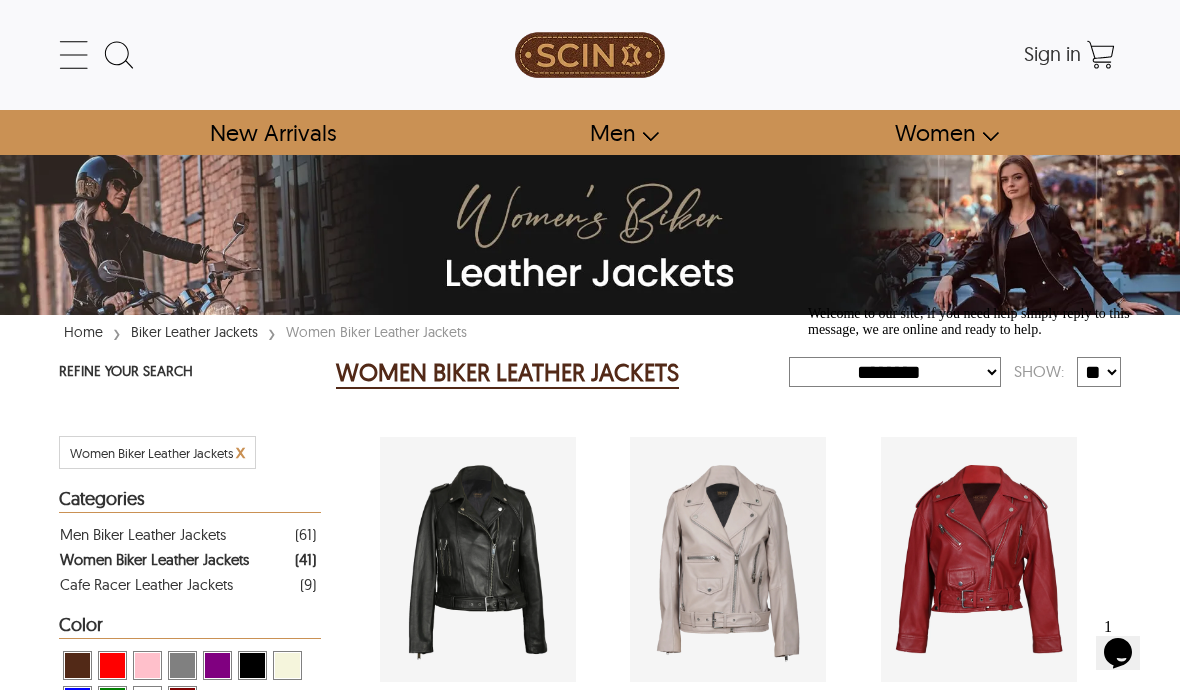 click on "Women" at bounding box center [937, 132] 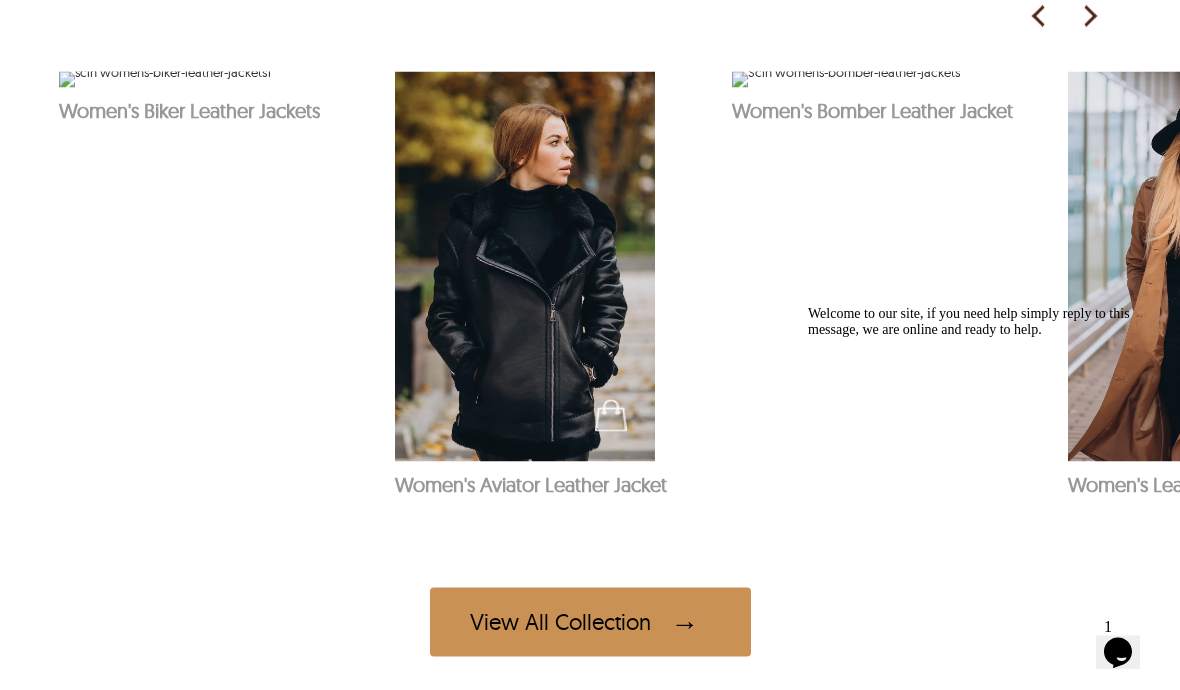 scroll, scrollTop: 1087, scrollLeft: 0, axis: vertical 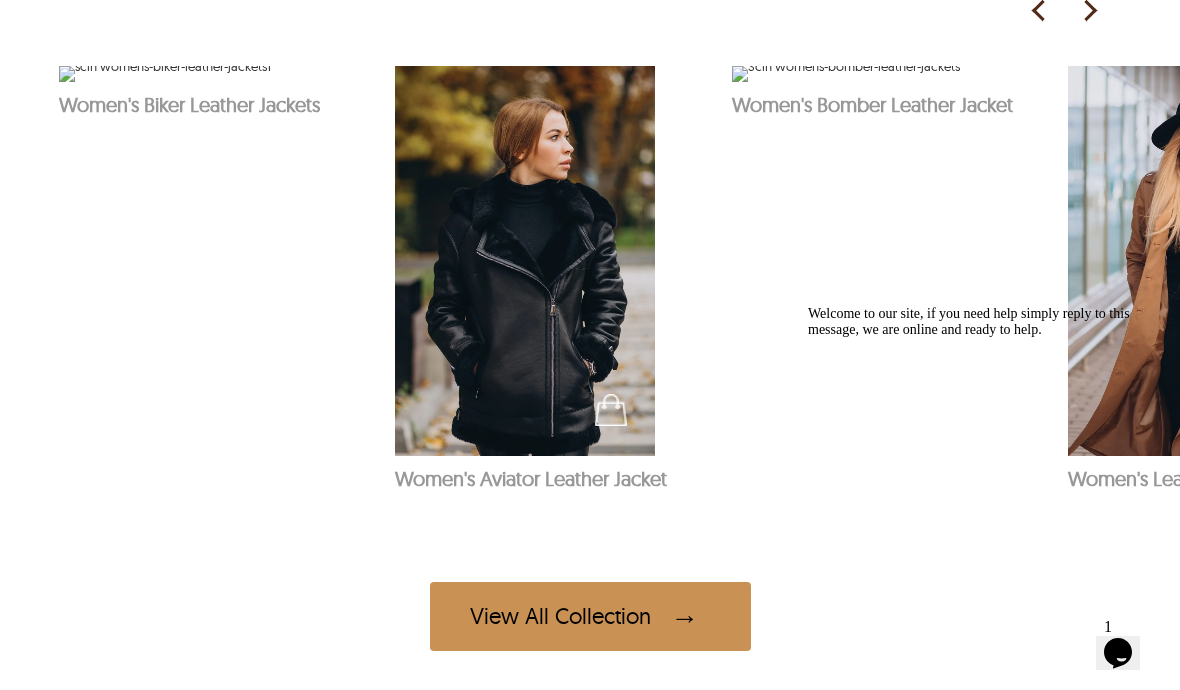 click at bounding box center [525, 261] 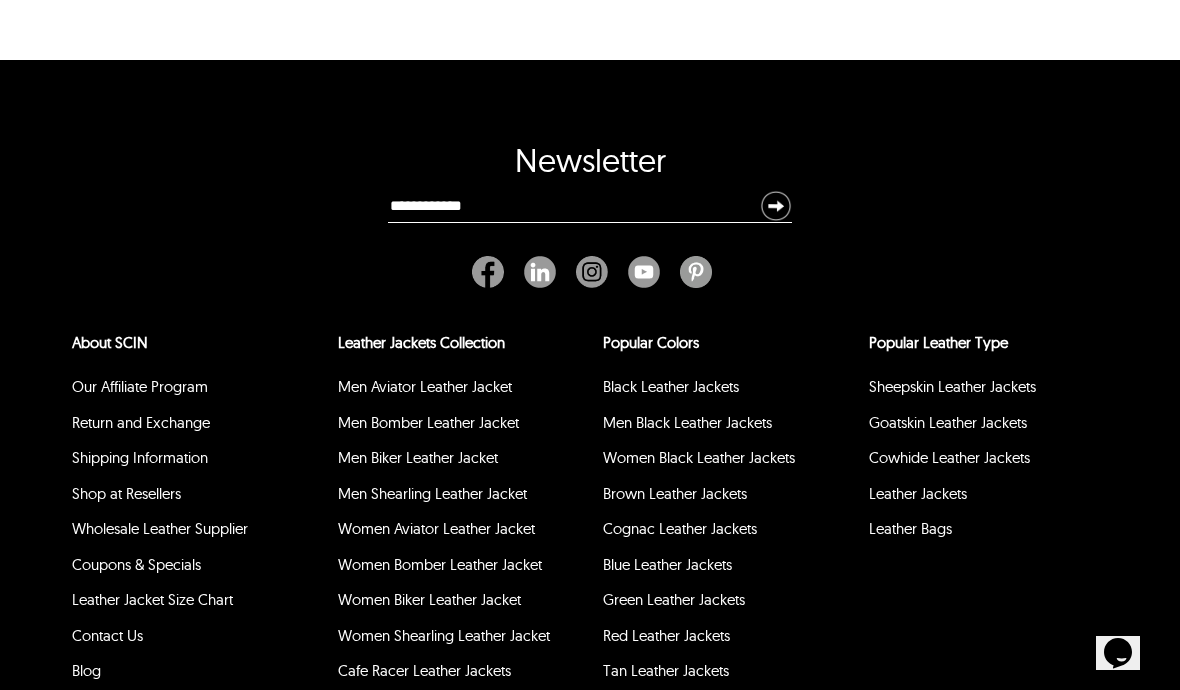 scroll, scrollTop: 0, scrollLeft: 0, axis: both 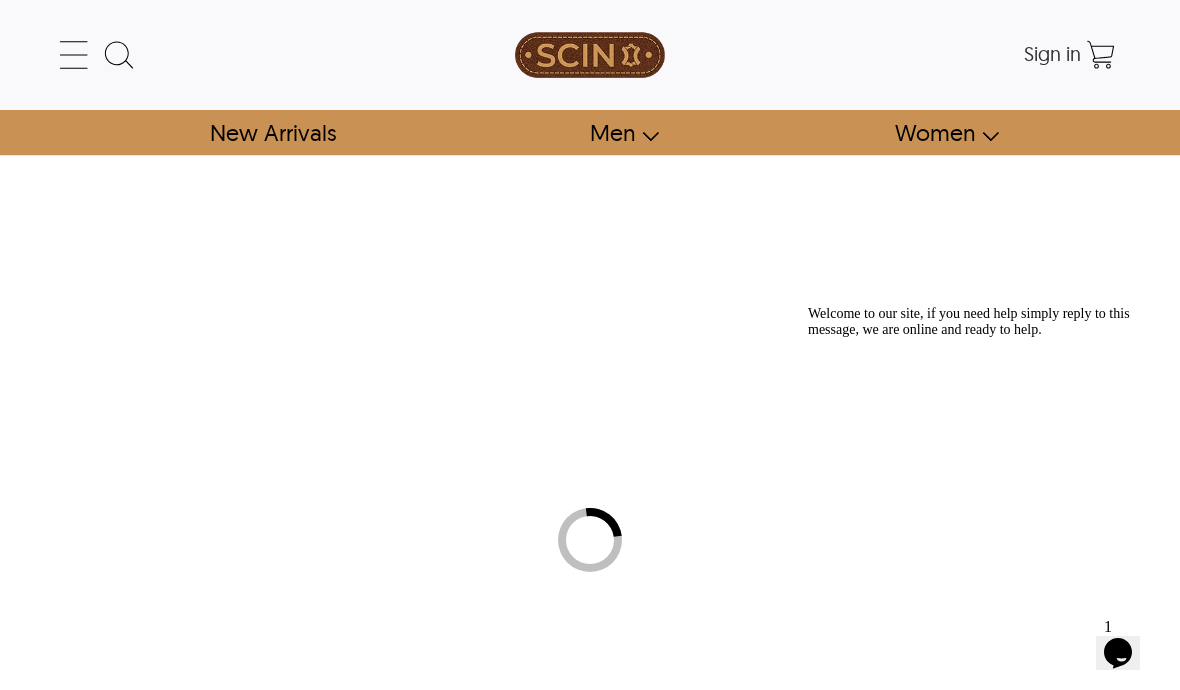 select on "********" 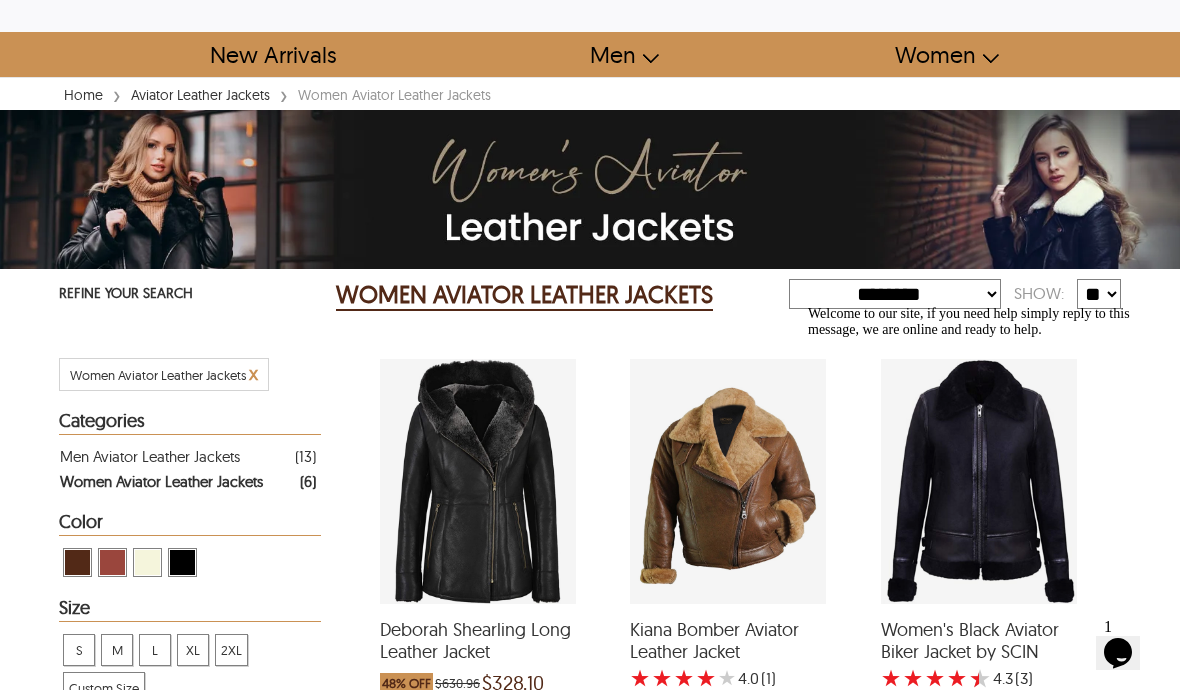 scroll, scrollTop: 0, scrollLeft: 0, axis: both 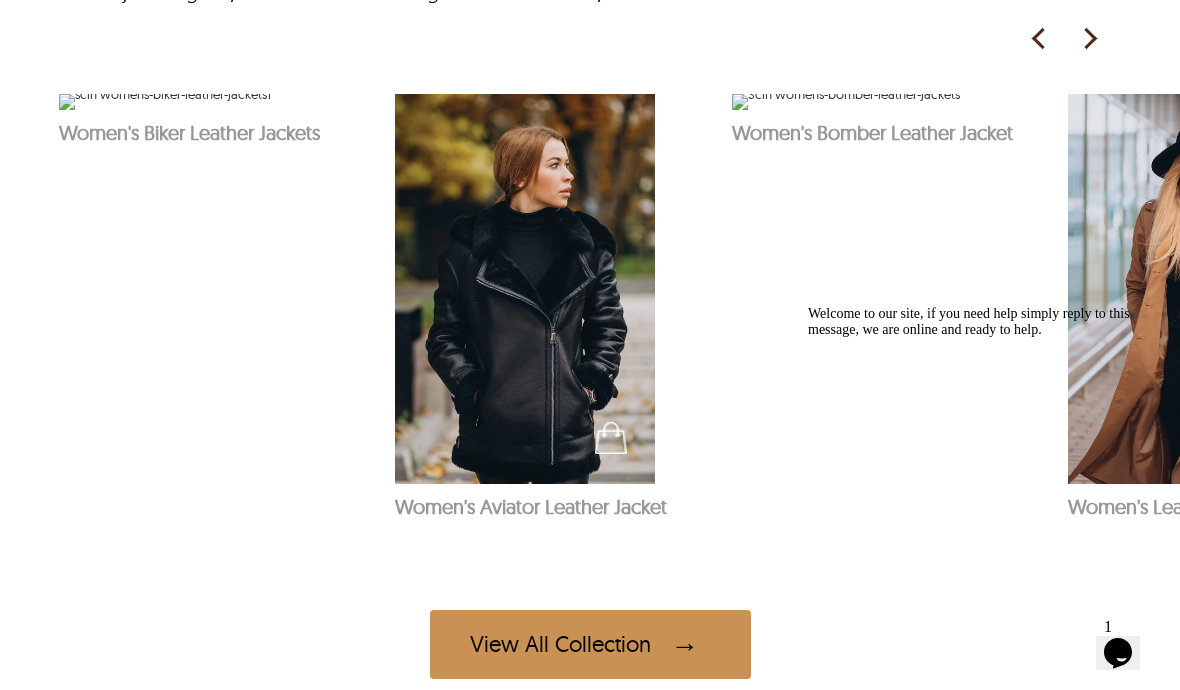 click on "View All Collection" at bounding box center (590, 644) 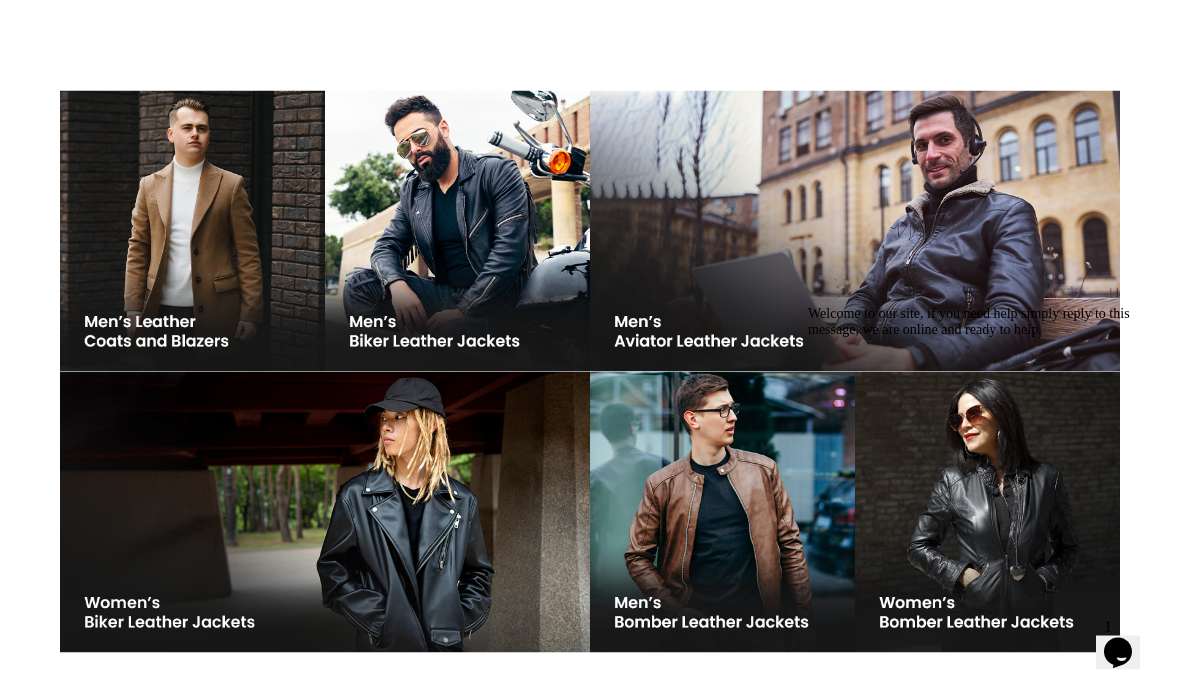scroll, scrollTop: 5874, scrollLeft: 0, axis: vertical 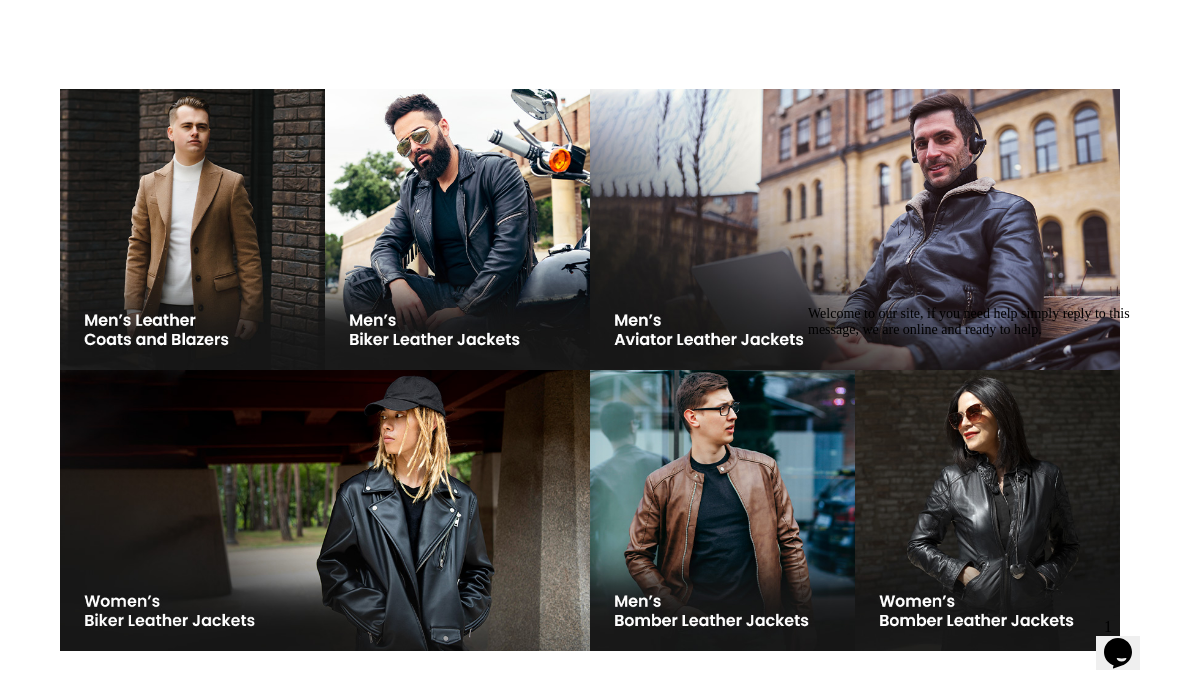 click on "Coats and Blazers" at bounding box center [192, 249] 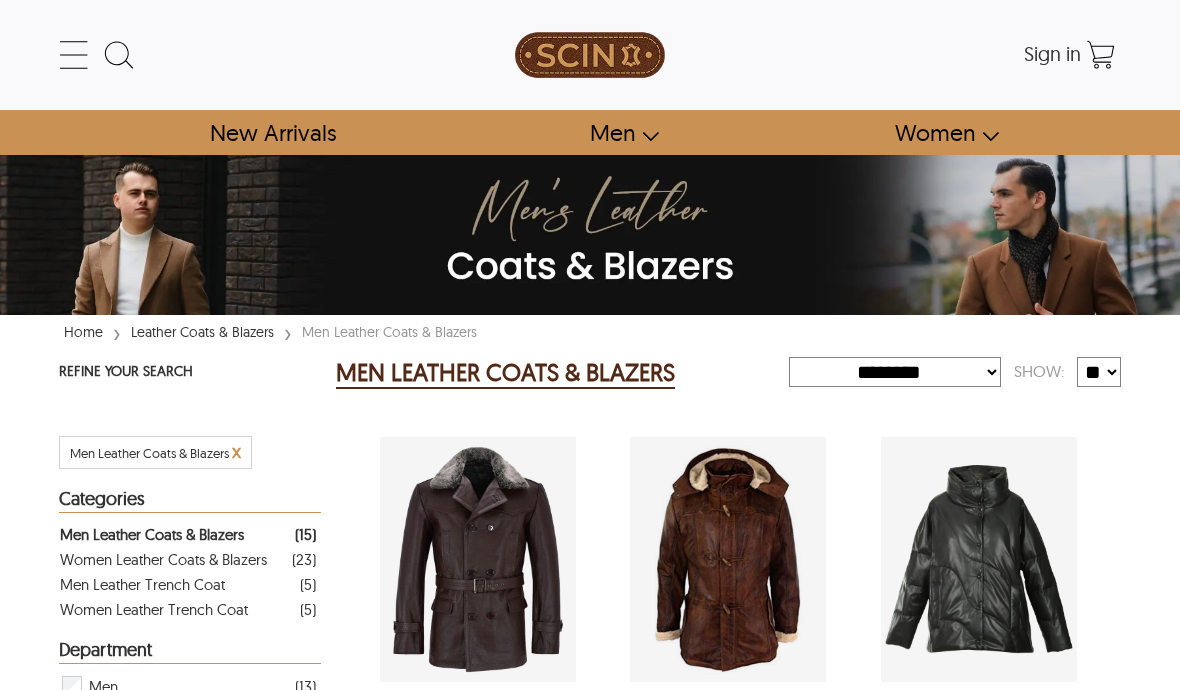 select on "********" 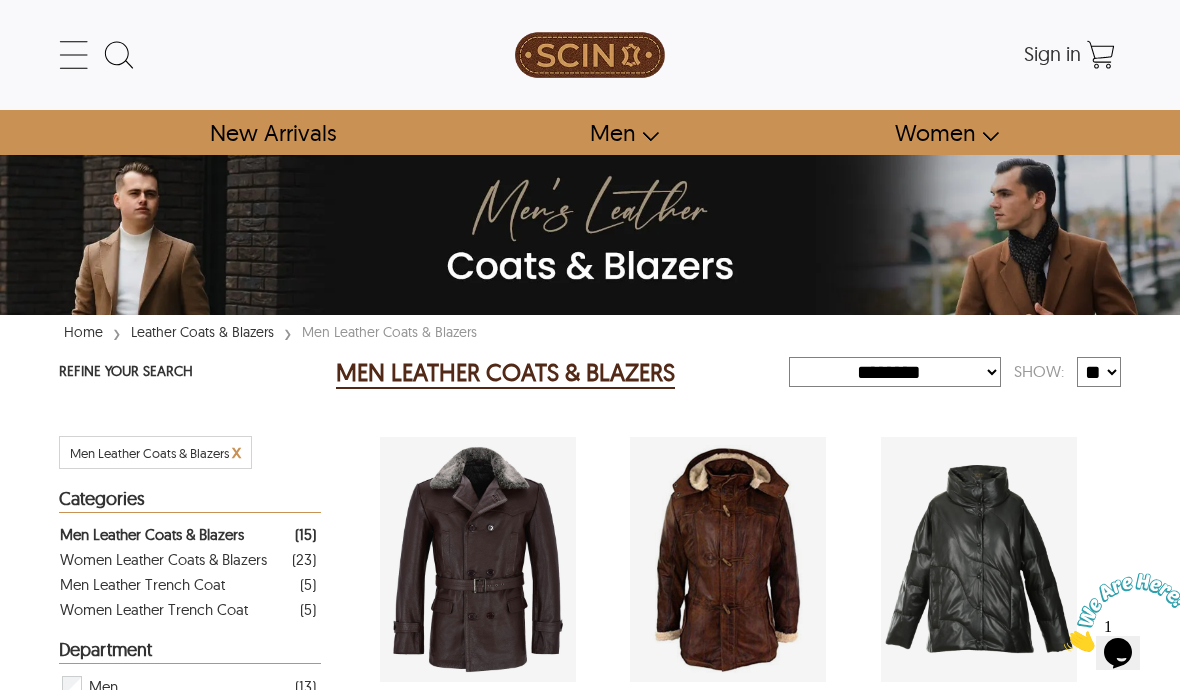 scroll, scrollTop: 0, scrollLeft: 0, axis: both 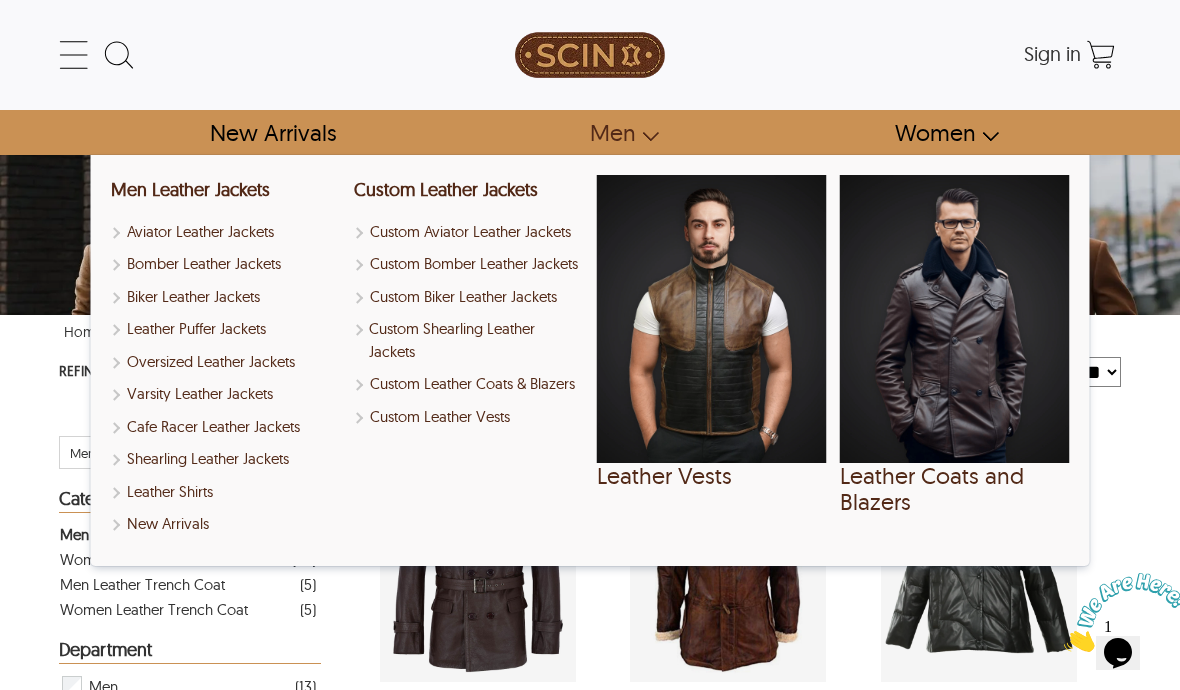 click on "Men" at bounding box center [615, 132] 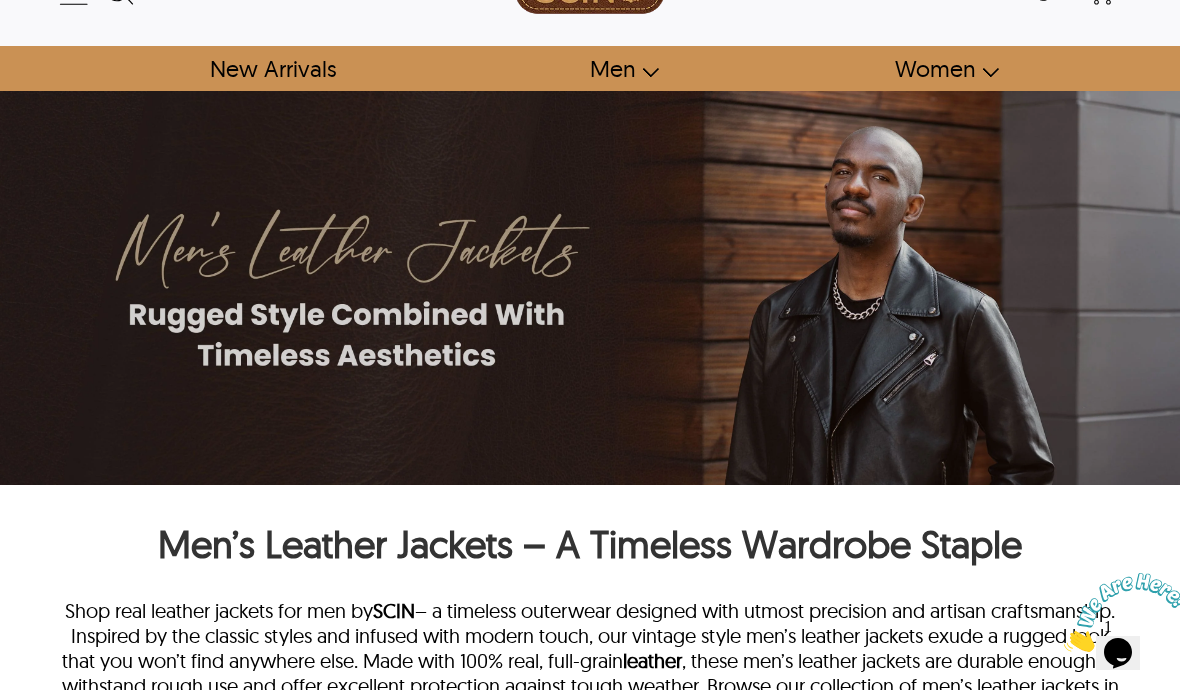 scroll, scrollTop: 0, scrollLeft: 0, axis: both 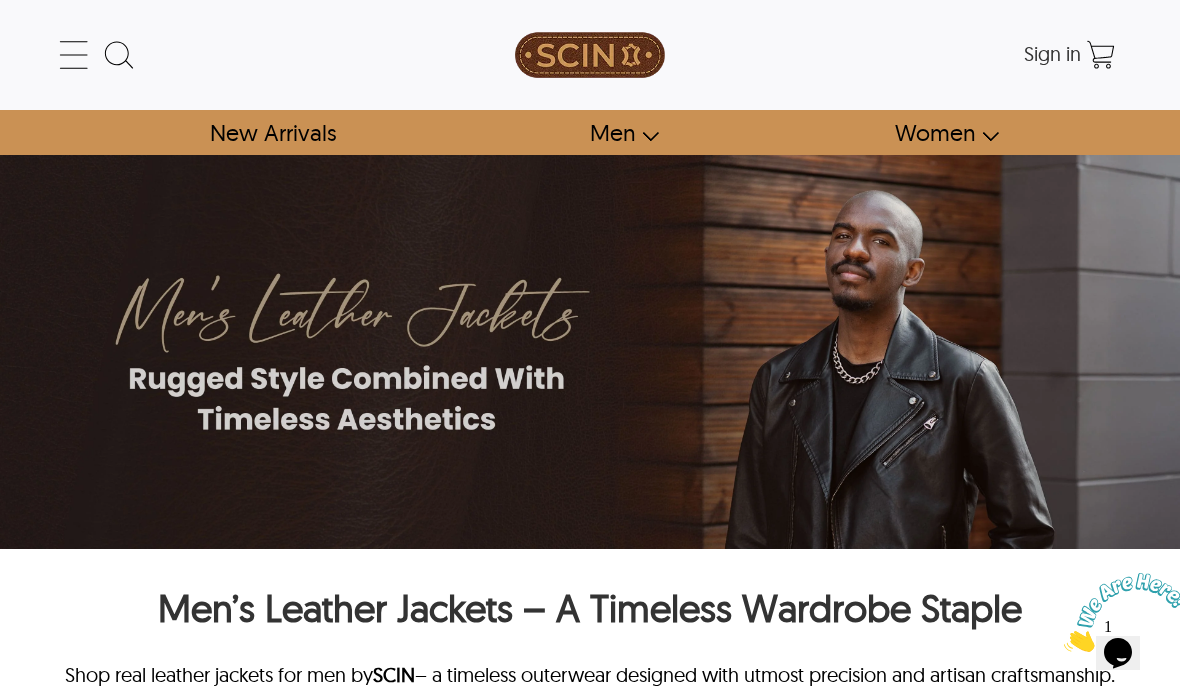 click 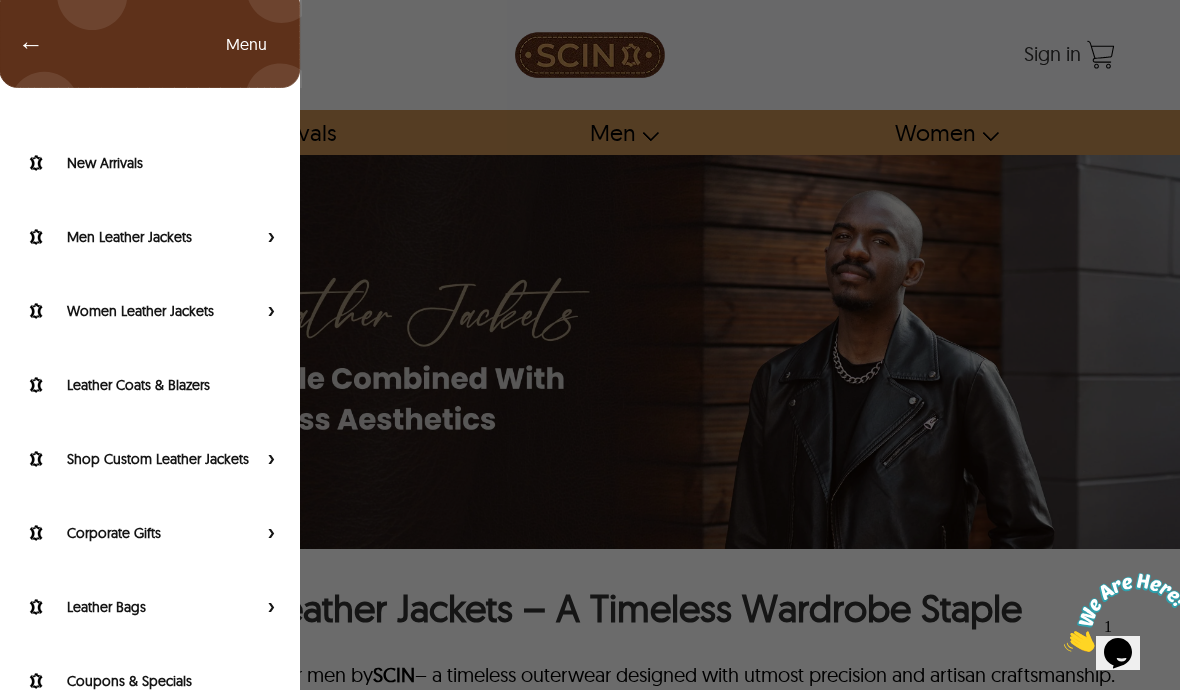 scroll, scrollTop: 0, scrollLeft: 0, axis: both 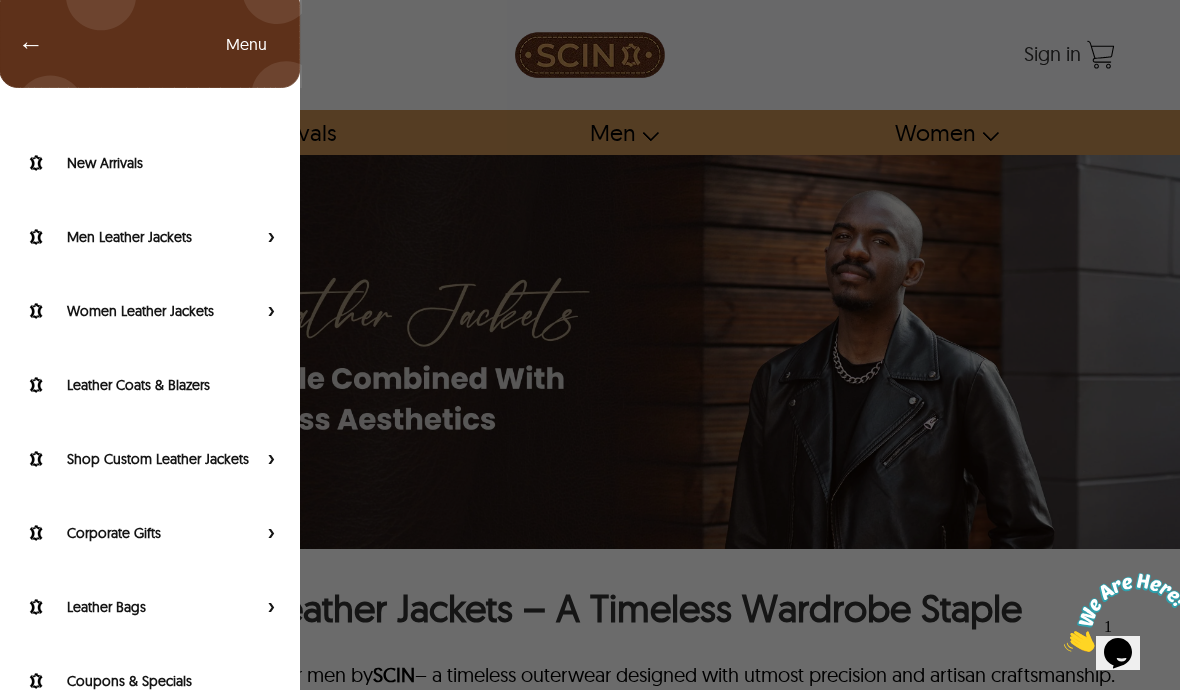 click on "← Menu New Arrivals Men Leather Jackets Aviator Leather Jackets Bomber Leather Jackets Biker Leather Jackets Cafe Racer Leather Jackets Leather Puffer Jackets Varsity Leather Jackets Oversized Leather Jackets Shearling Leather Jackets Leather Vests Leather Shirts Women Leather Jackets Aviator Leather Jackets Bomber Leather Jackets Biker Leather Jackets Cafe Racer Leather Jackets Leather Puffer Jackets Varsity Leather Jackets Oversized Leather Jackets Shearling Leather Jackets Leather Vests Leather Shirts Leather Coats & Blazers Shop Custom Leather Jackets Custom Aviator Leather Jackets Custom Bomber Leather Jackets Custom Biker Leather Jackets Custom Shearling Leather Jackets Custom Leather Coats & Blazers Custom Leather Vests Corporate Gifts  Leather Wallets Leather Portfolios Leather Passport Holders Leather Bags Leather Backpacks Leather Handbags Leather Duffle Bags Leather Crossbody Bags Leather Toiletry Bags Coupons & Specials SCIN Brand  About Us  SCIN Affiliate Program SCIN Reseller Program  Help" at bounding box center (590, 345) 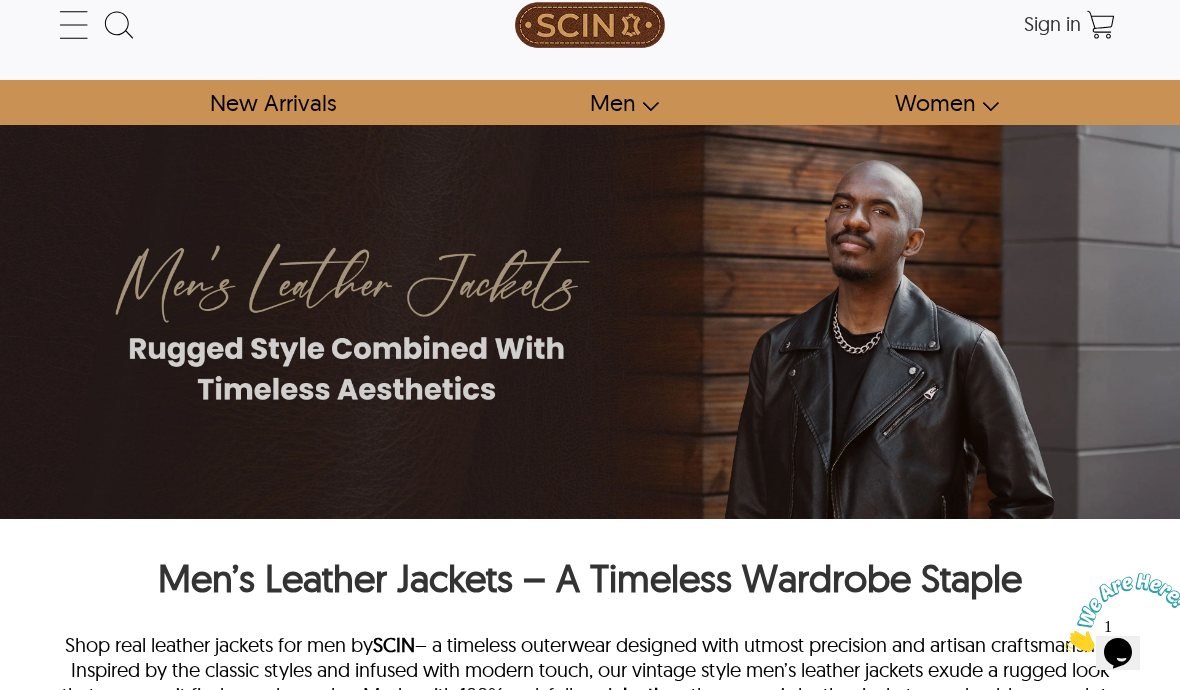 scroll, scrollTop: 0, scrollLeft: 0, axis: both 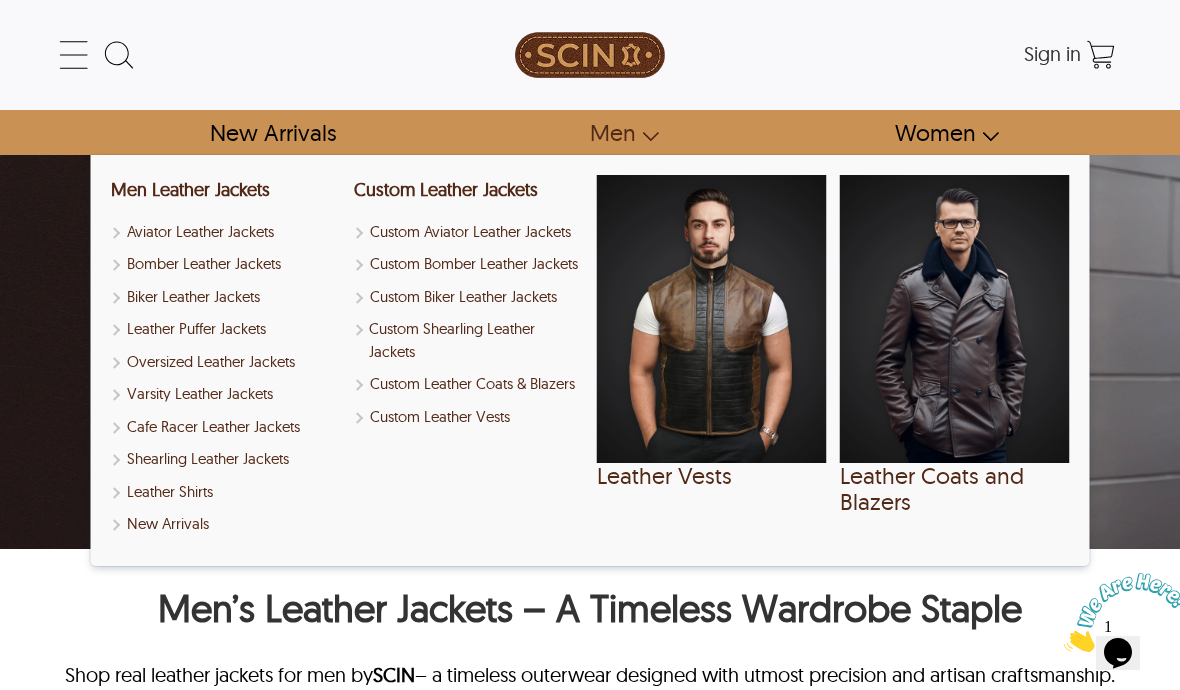 click on "Men" at bounding box center (615, 132) 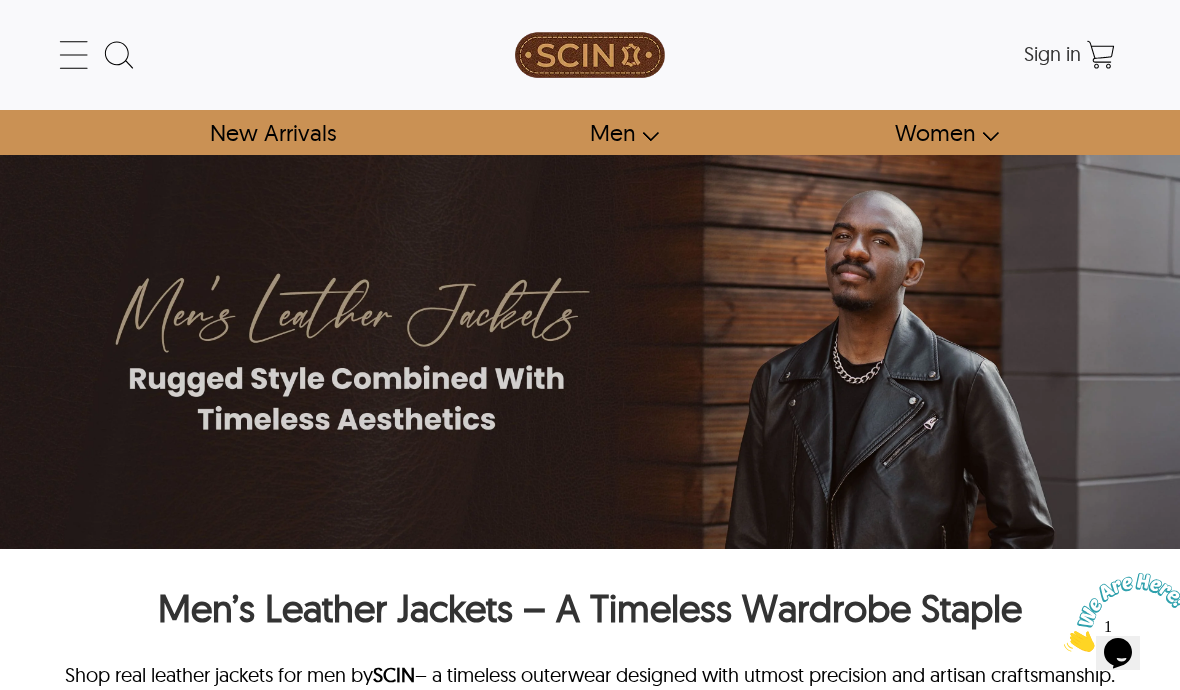 click on "Men" at bounding box center [615, 132] 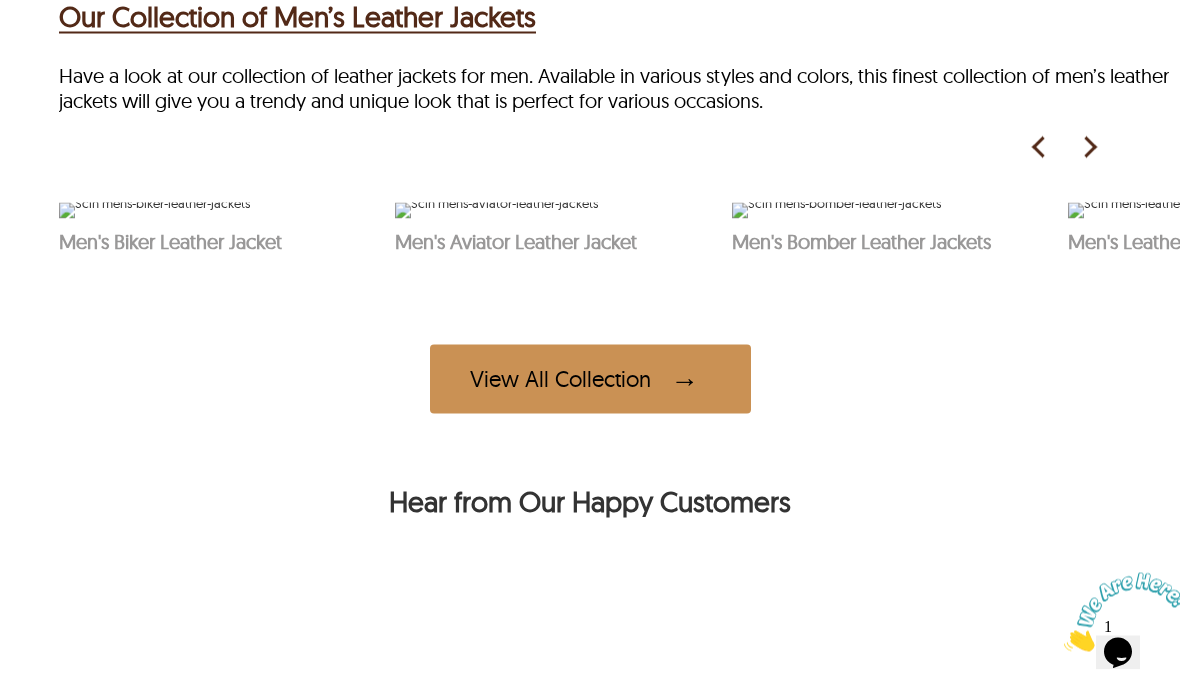 scroll, scrollTop: 908, scrollLeft: 0, axis: vertical 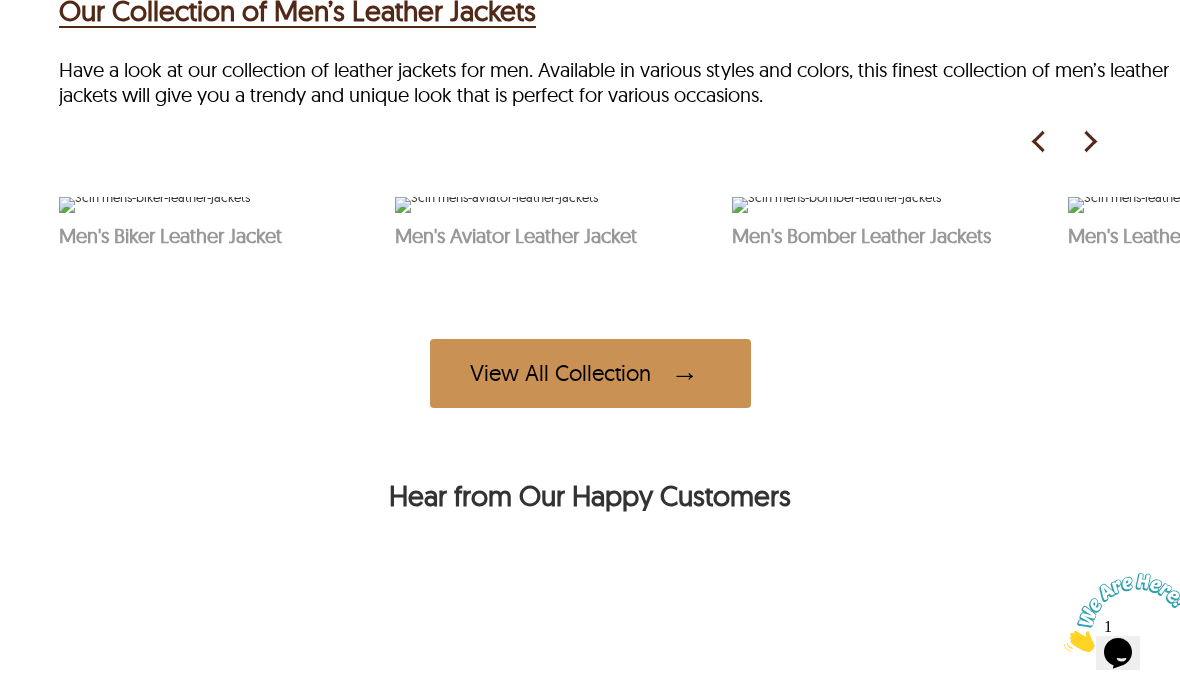 click at bounding box center [836, 205] 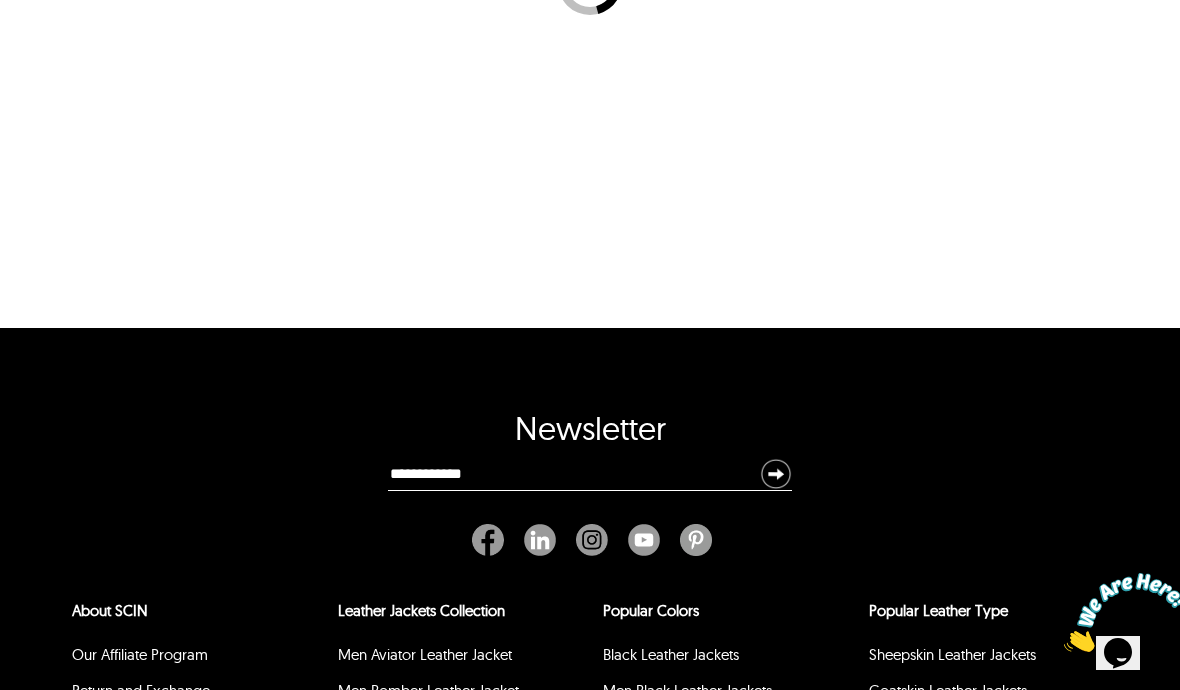 scroll, scrollTop: 0, scrollLeft: 0, axis: both 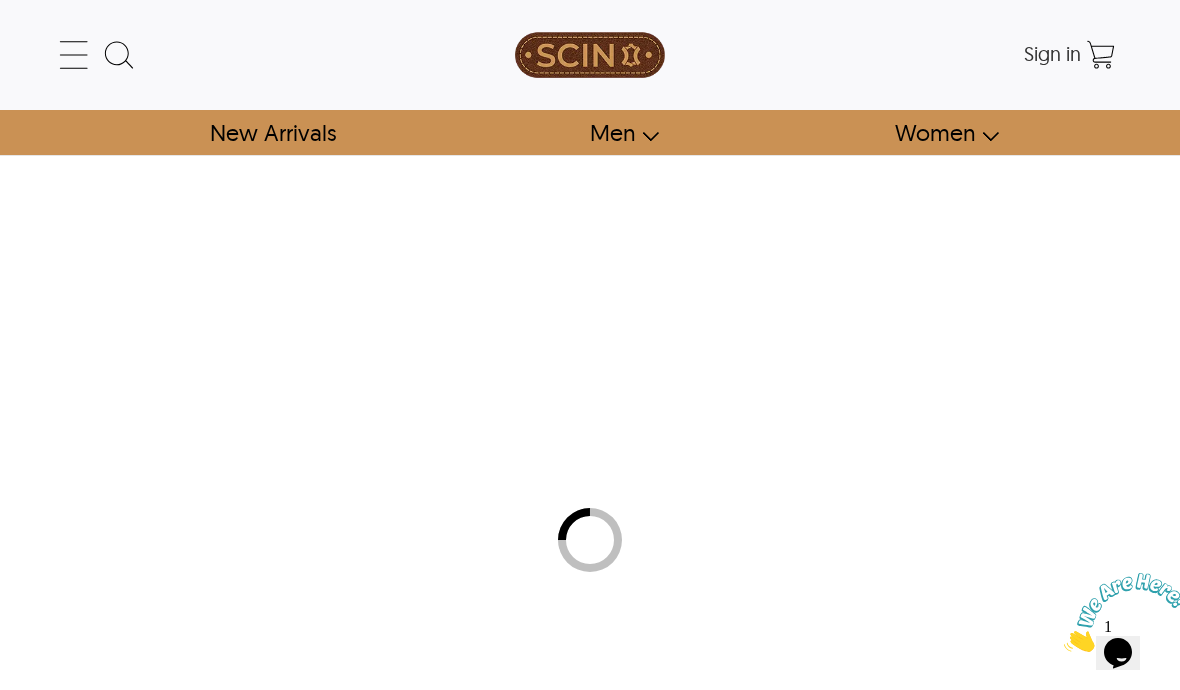 select on "********" 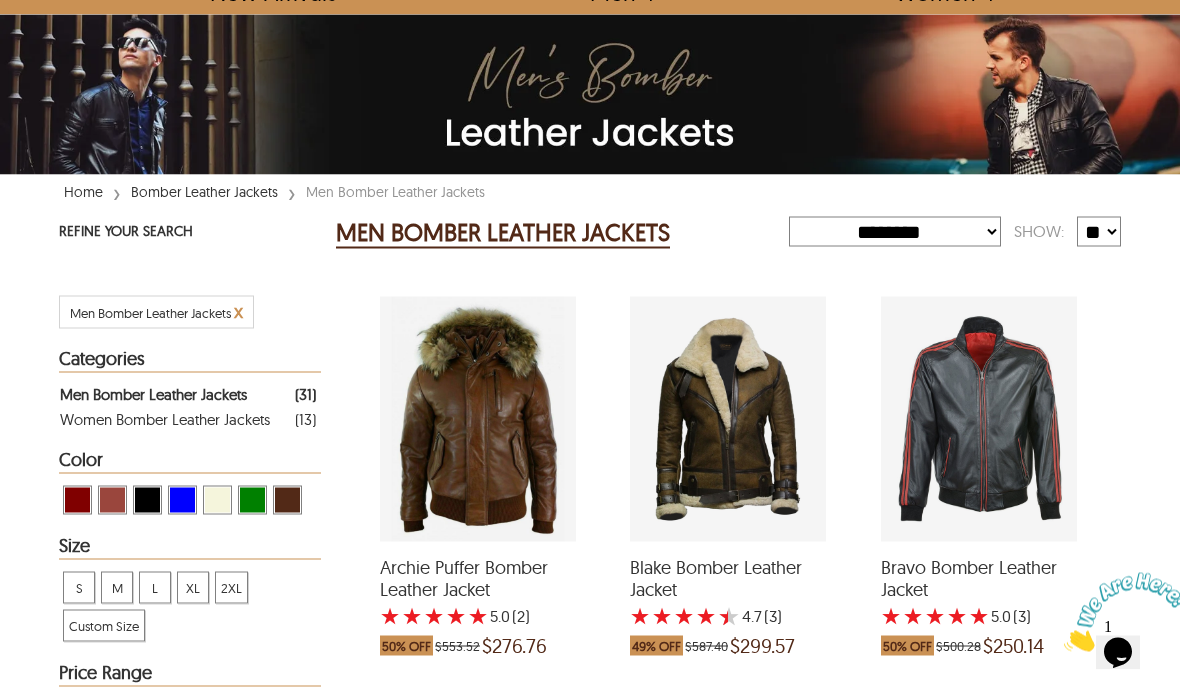 scroll, scrollTop: 0, scrollLeft: 0, axis: both 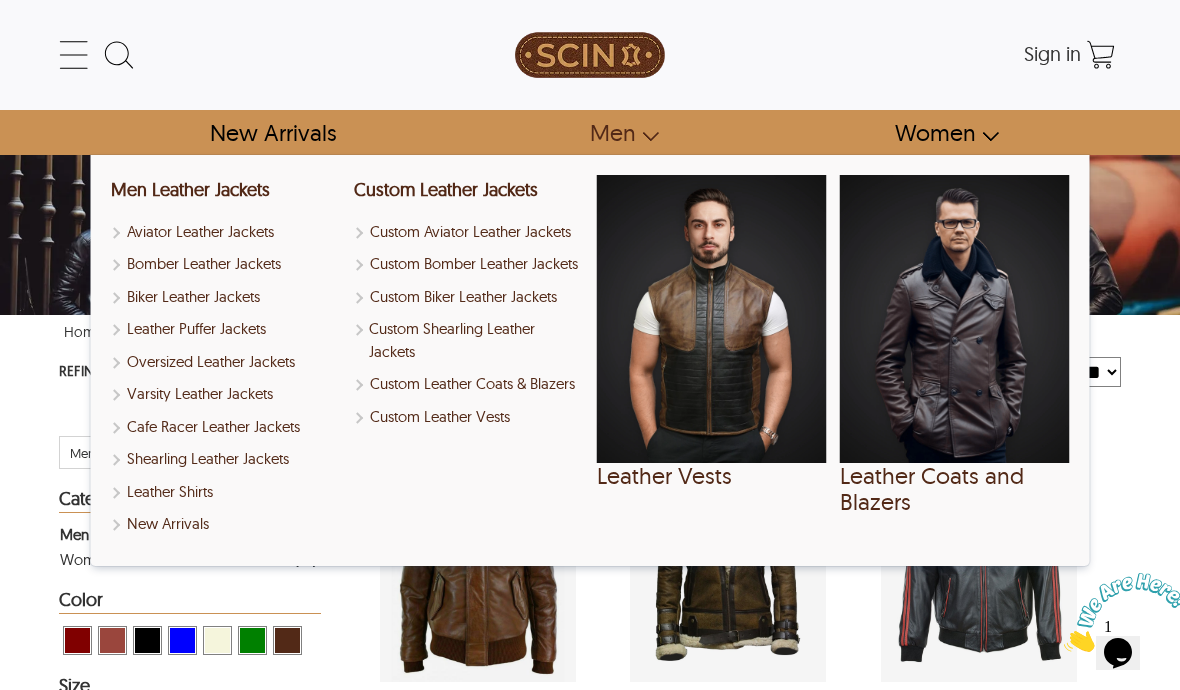 click on "Men" at bounding box center [615, 132] 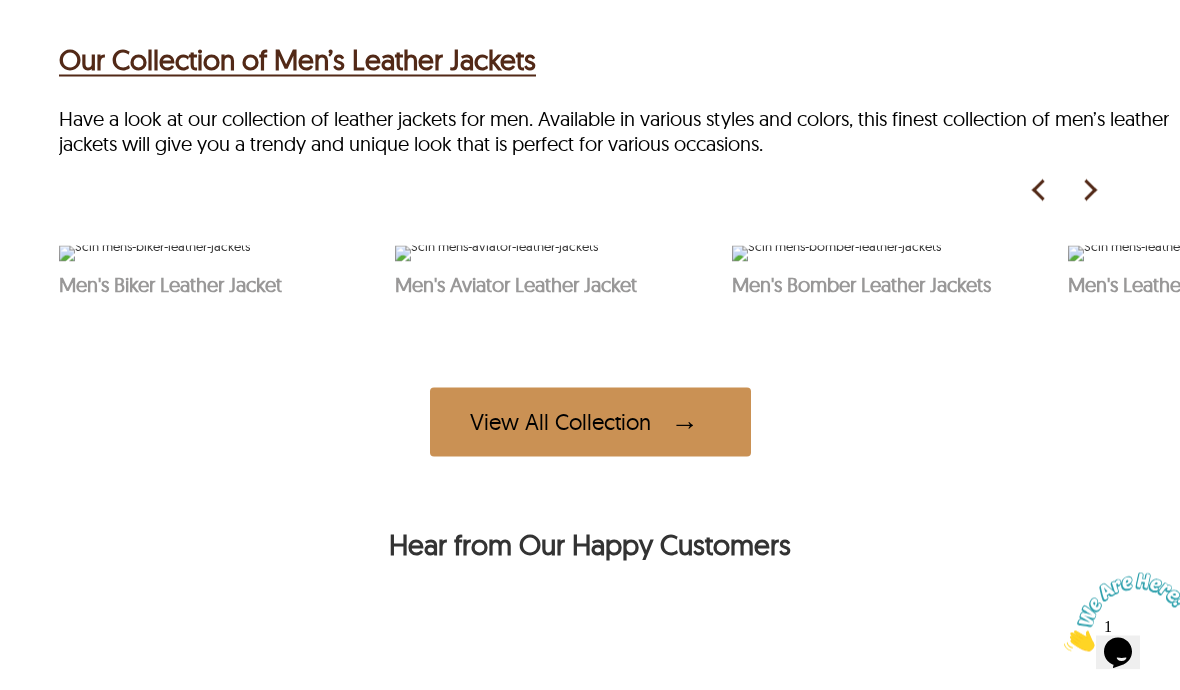 scroll, scrollTop: 865, scrollLeft: 0, axis: vertical 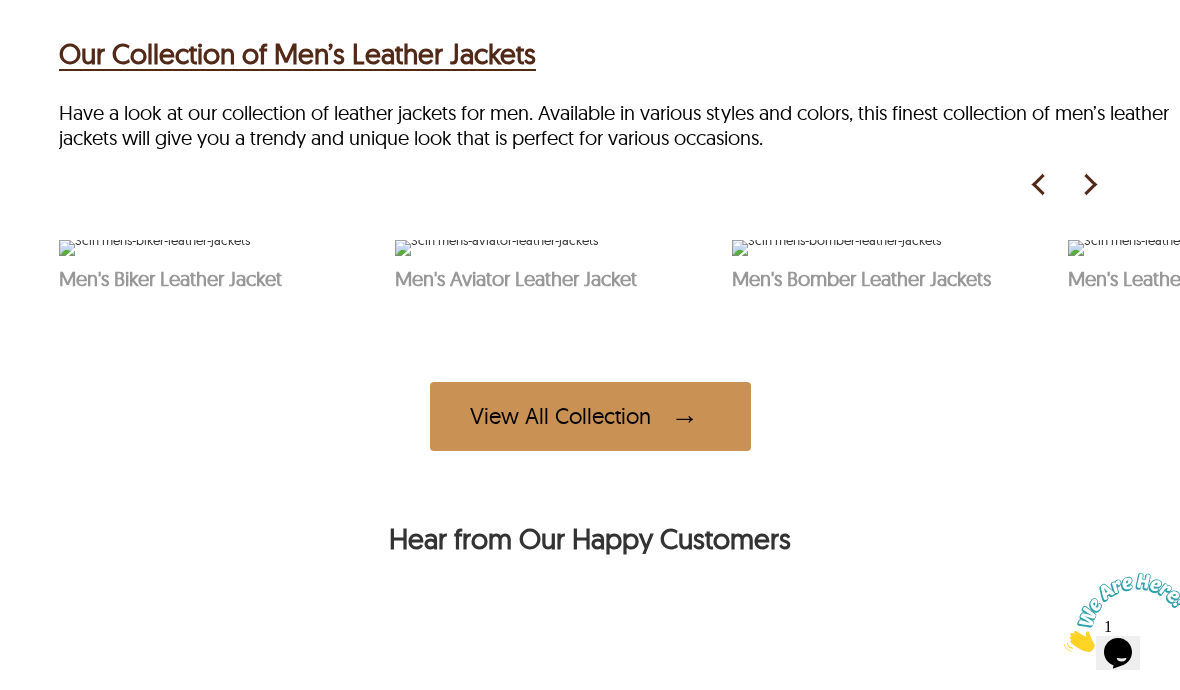 click at bounding box center [1089, 185] 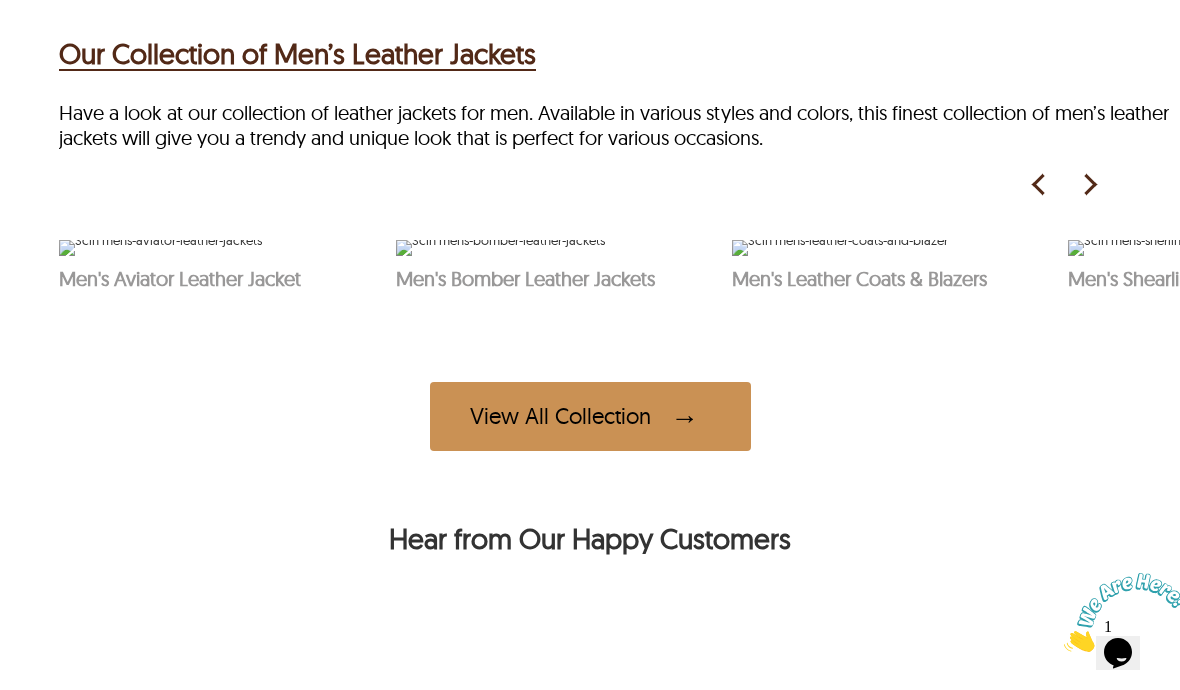 click at bounding box center [1089, 185] 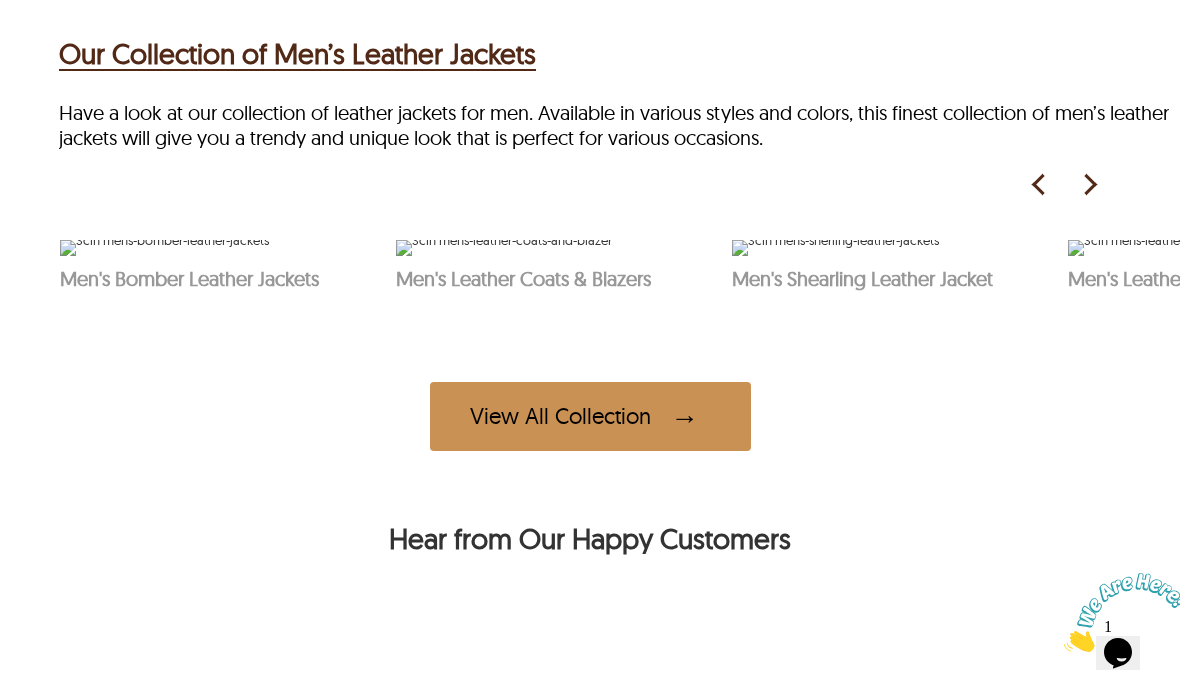 click at bounding box center (1089, 185) 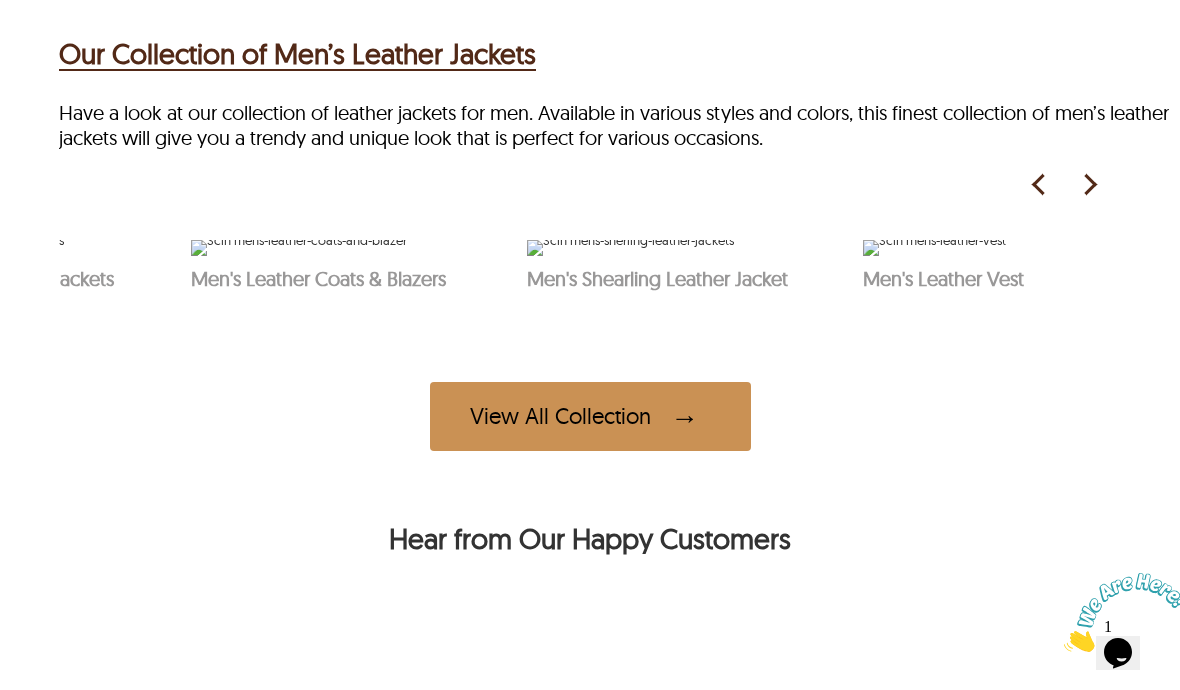 click at bounding box center [1089, 185] 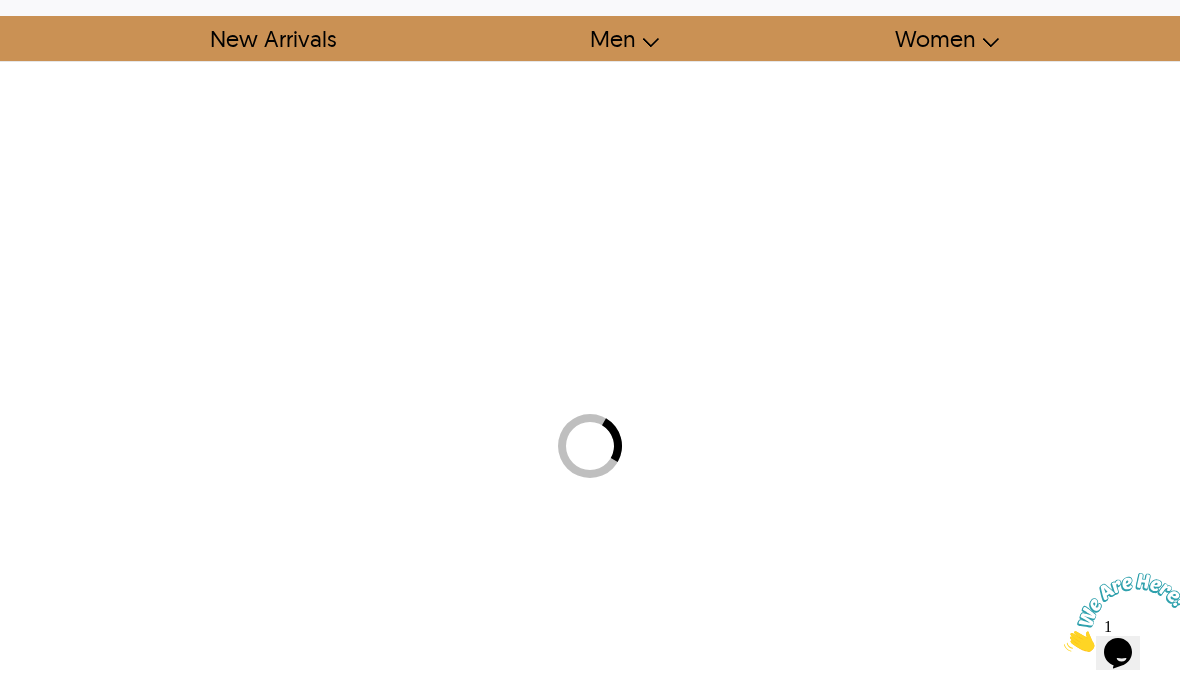 scroll, scrollTop: 0, scrollLeft: 0, axis: both 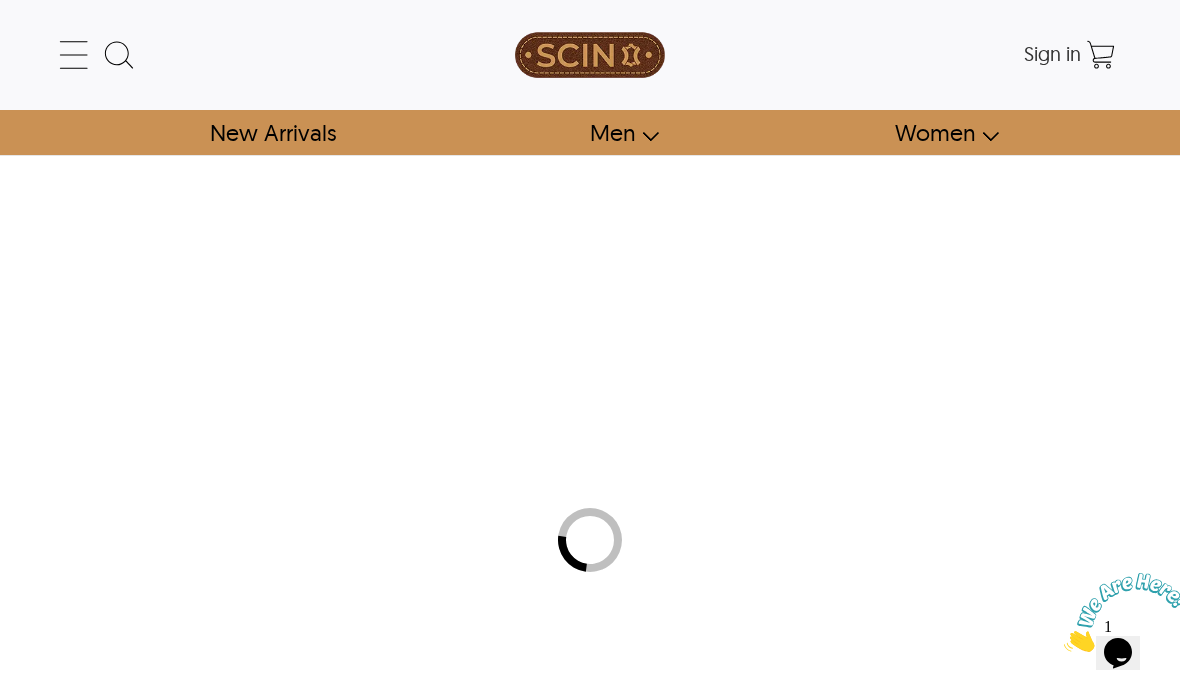 select on "********" 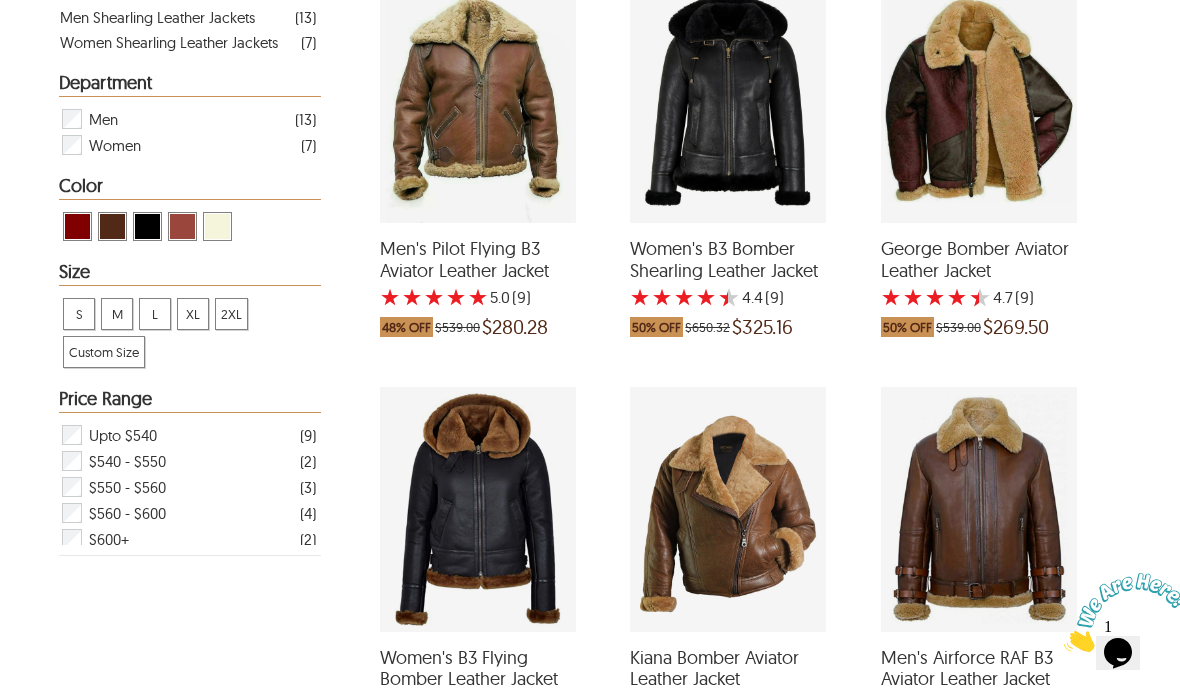 scroll, scrollTop: 0, scrollLeft: 0, axis: both 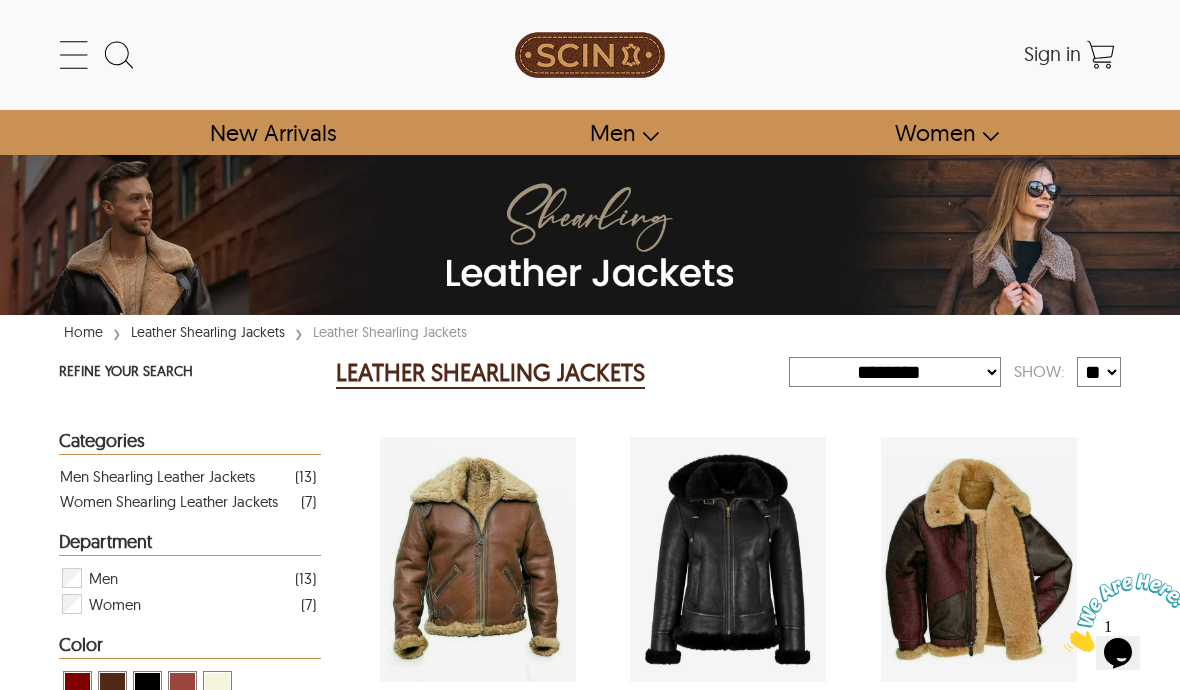 click on "Men" at bounding box center [615, 132] 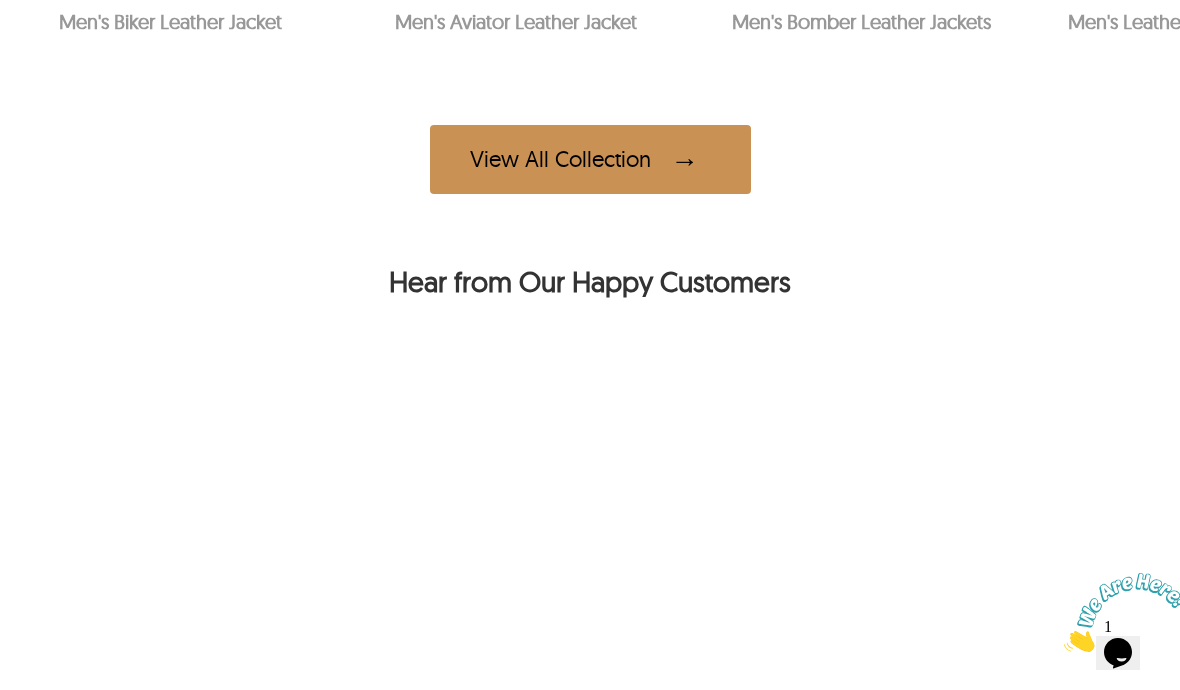scroll, scrollTop: 1124, scrollLeft: 0, axis: vertical 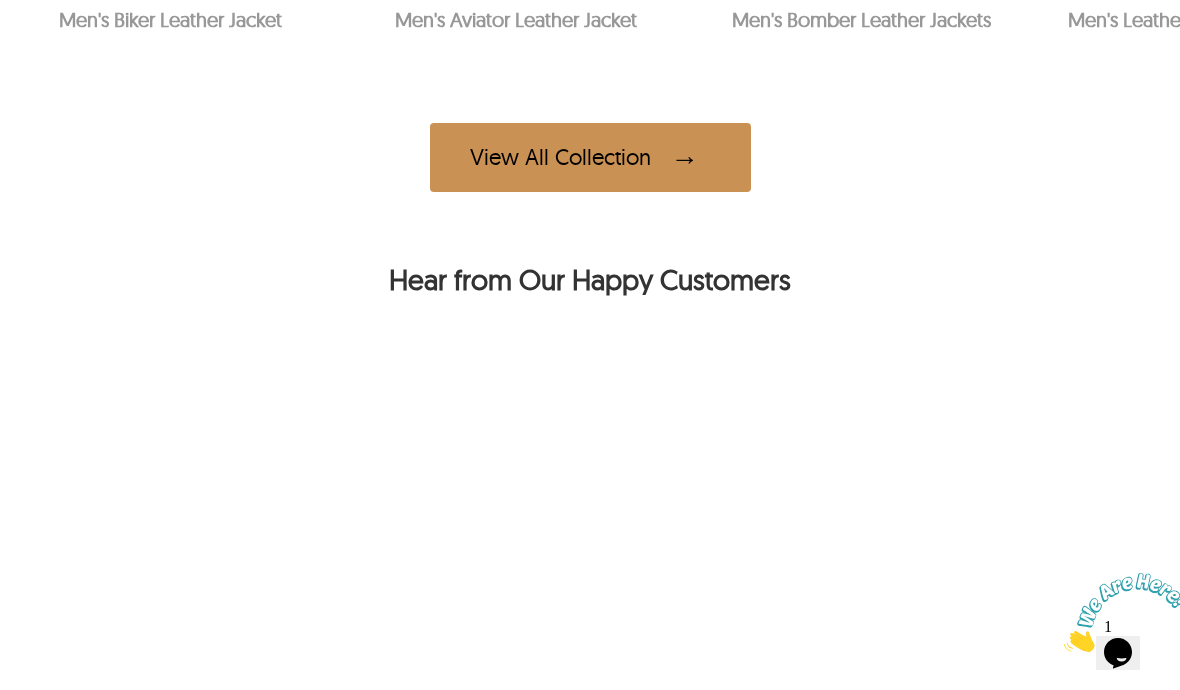 click at bounding box center (154, -11) 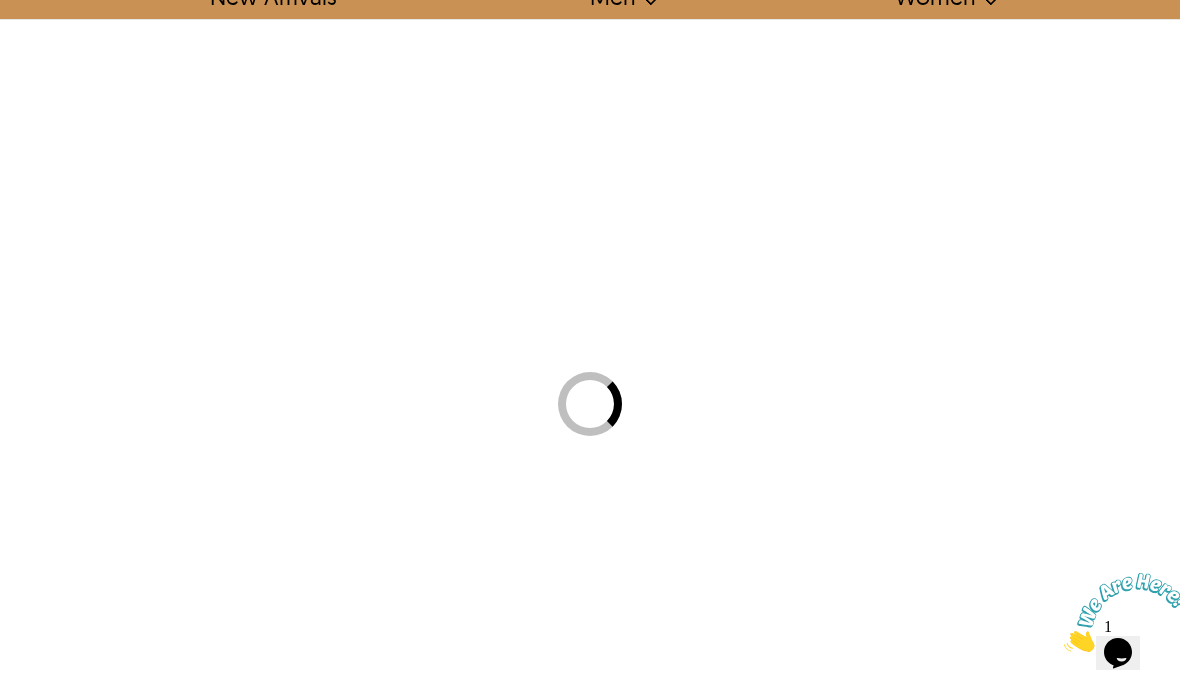 scroll, scrollTop: 0, scrollLeft: 0, axis: both 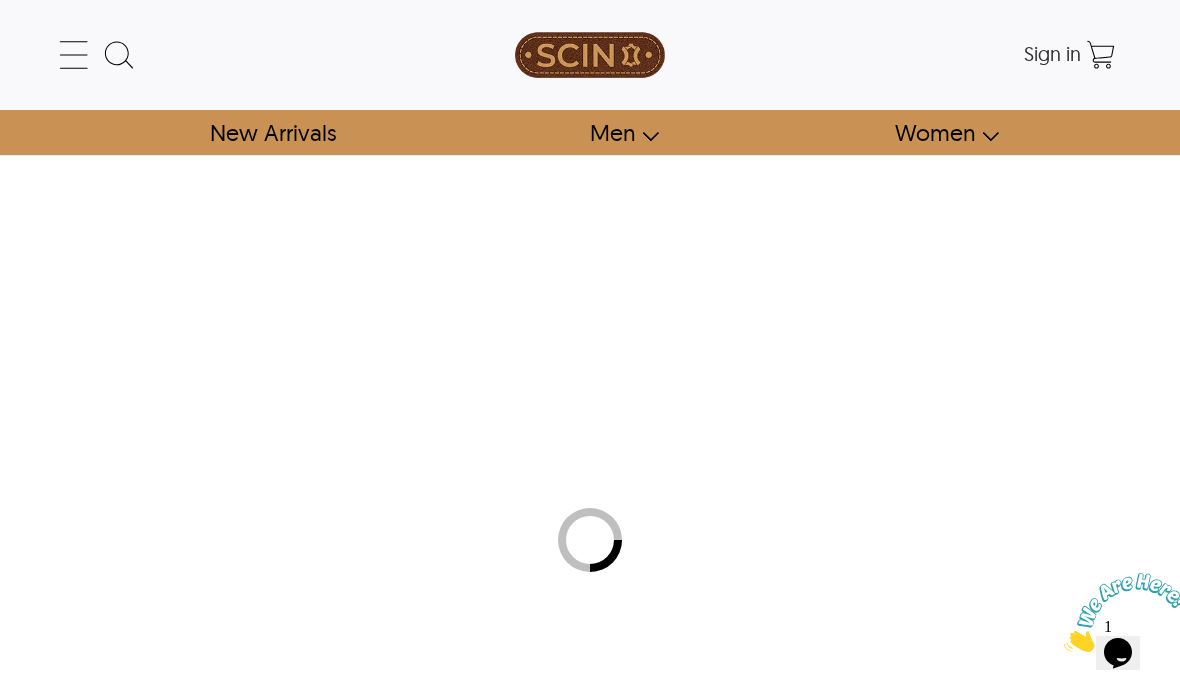 select on "********" 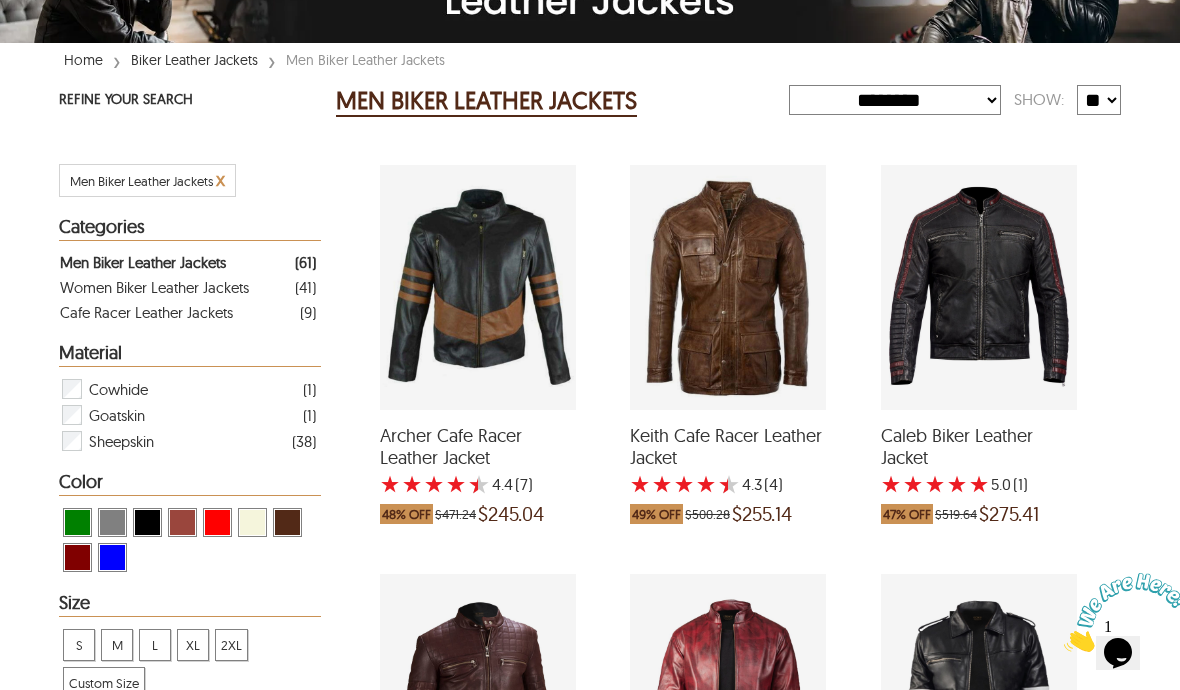 click at bounding box center [728, 287] 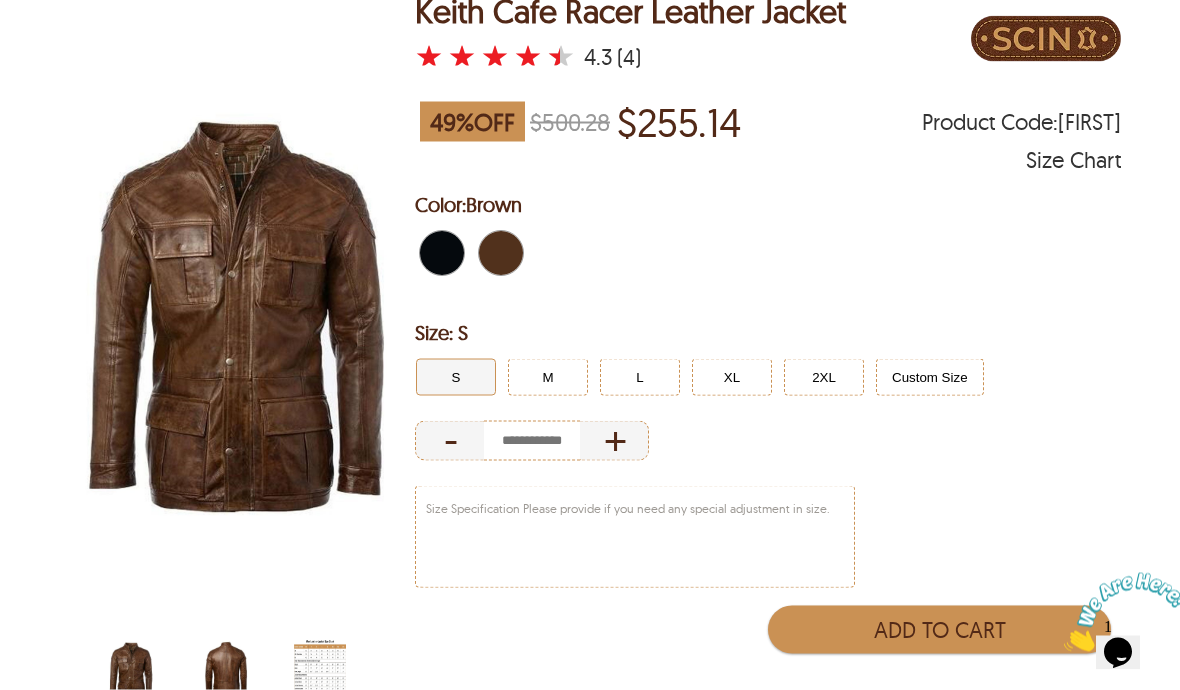 scroll, scrollTop: 194, scrollLeft: 0, axis: vertical 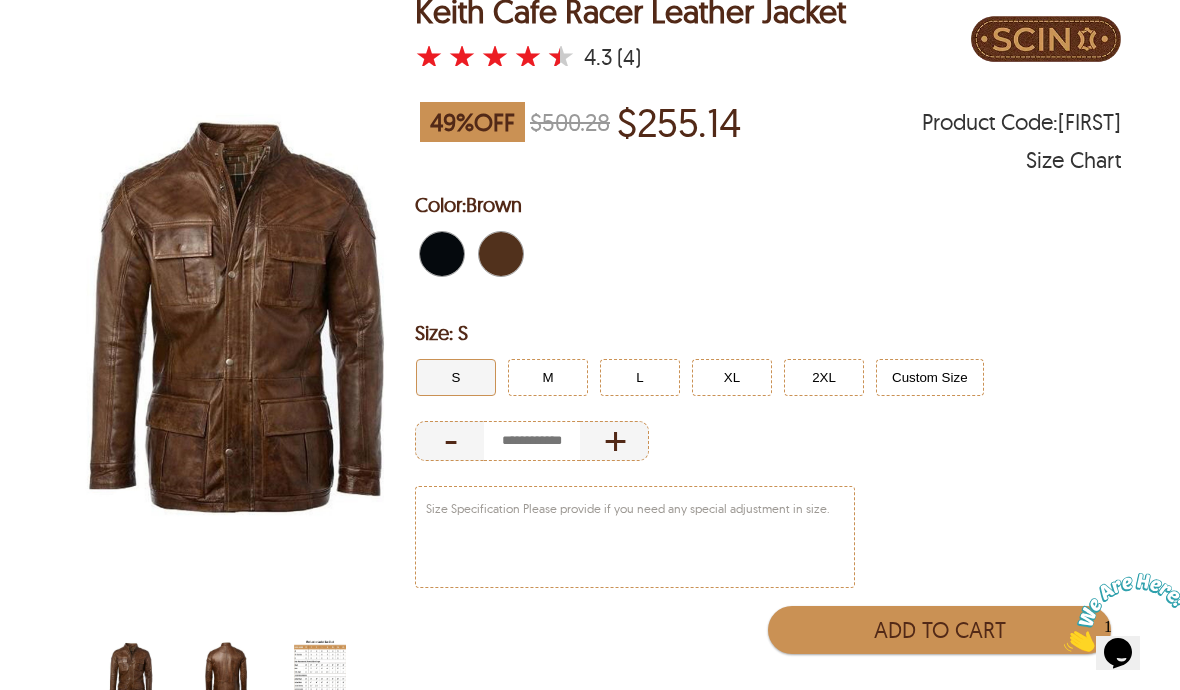 click at bounding box center [226, 671] 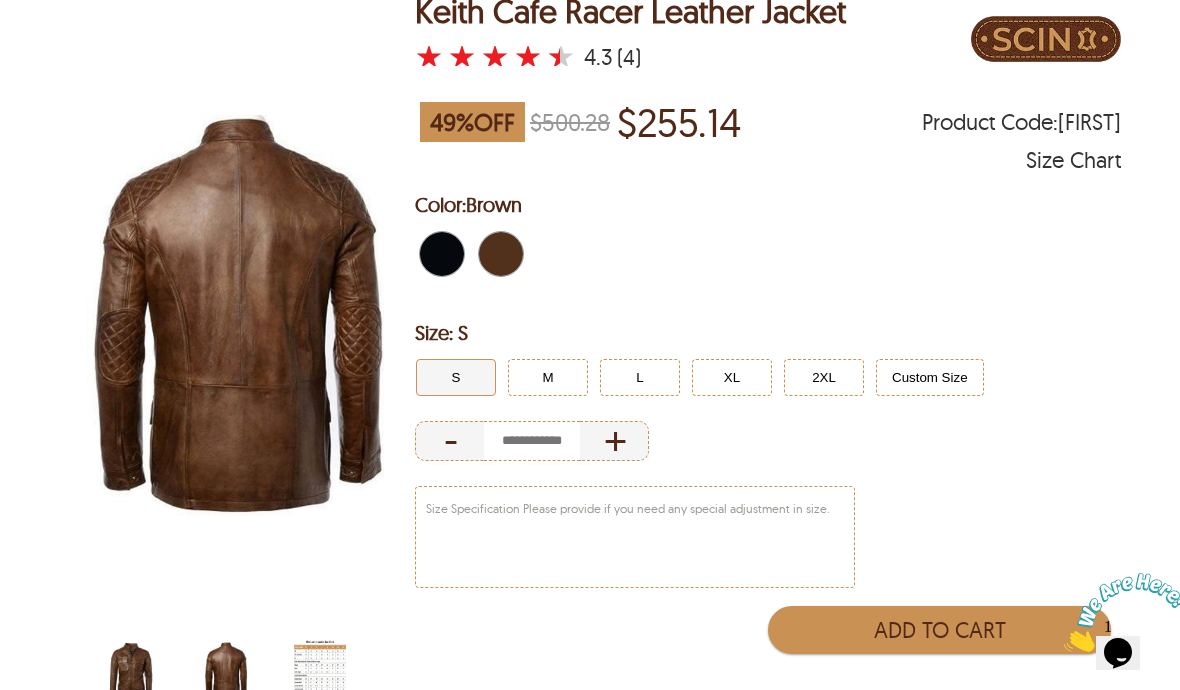 click at bounding box center (226, 671) 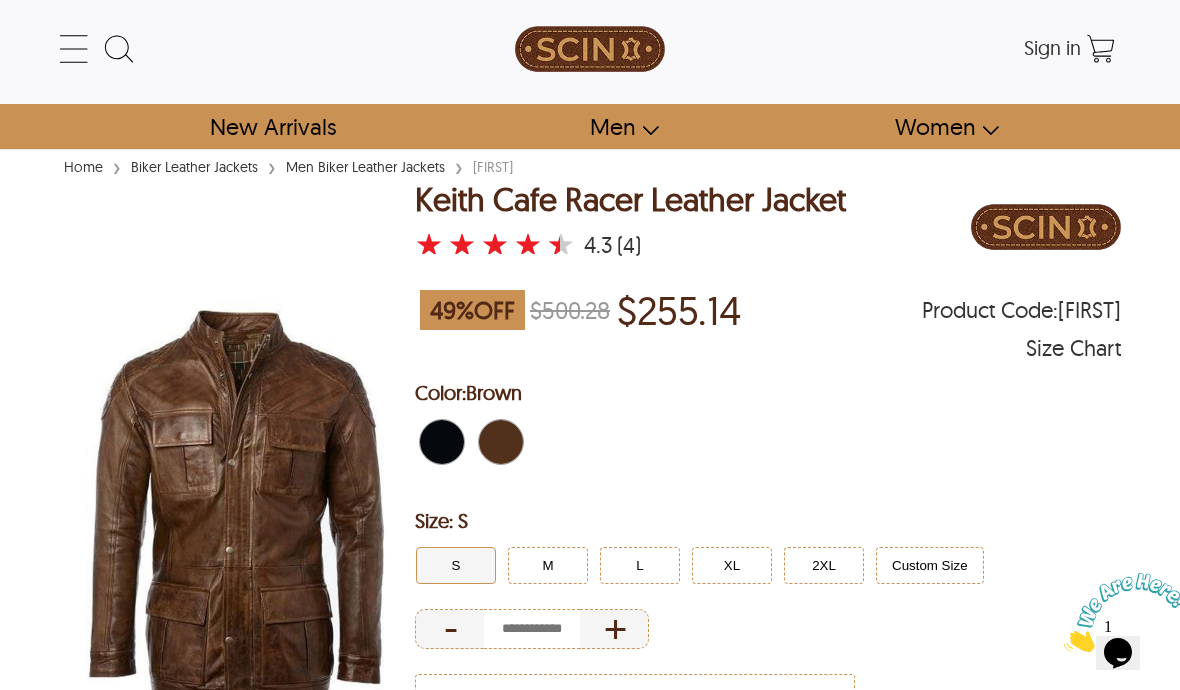 scroll, scrollTop: 0, scrollLeft: 0, axis: both 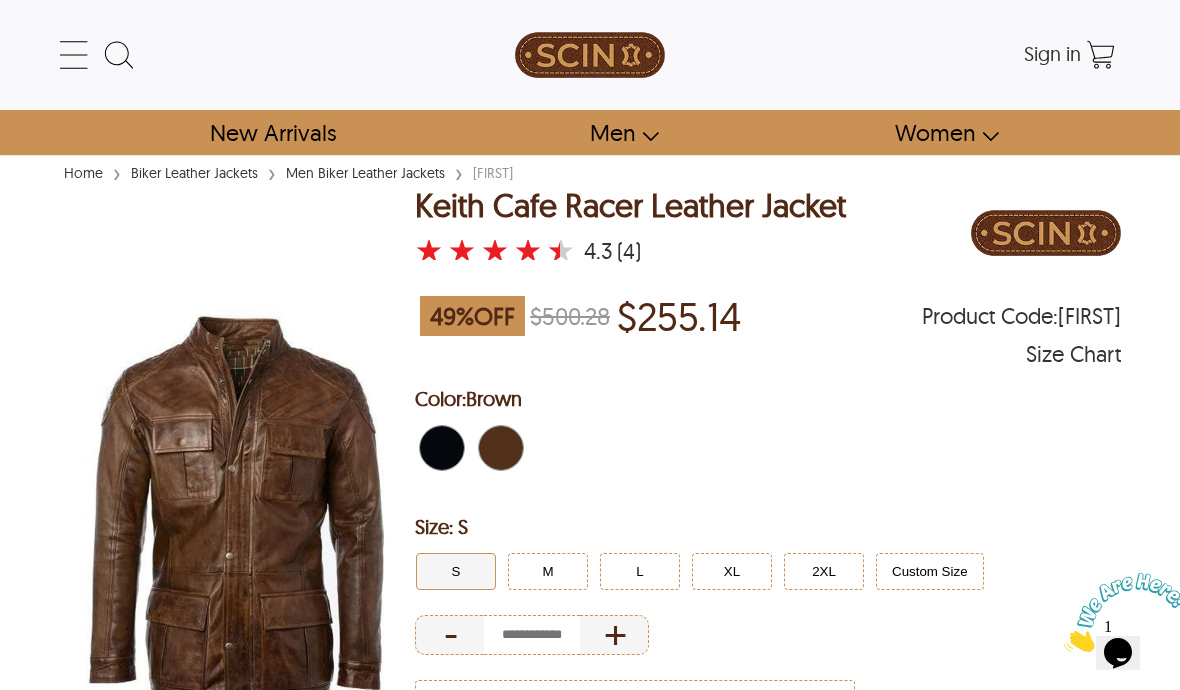 select on "********" 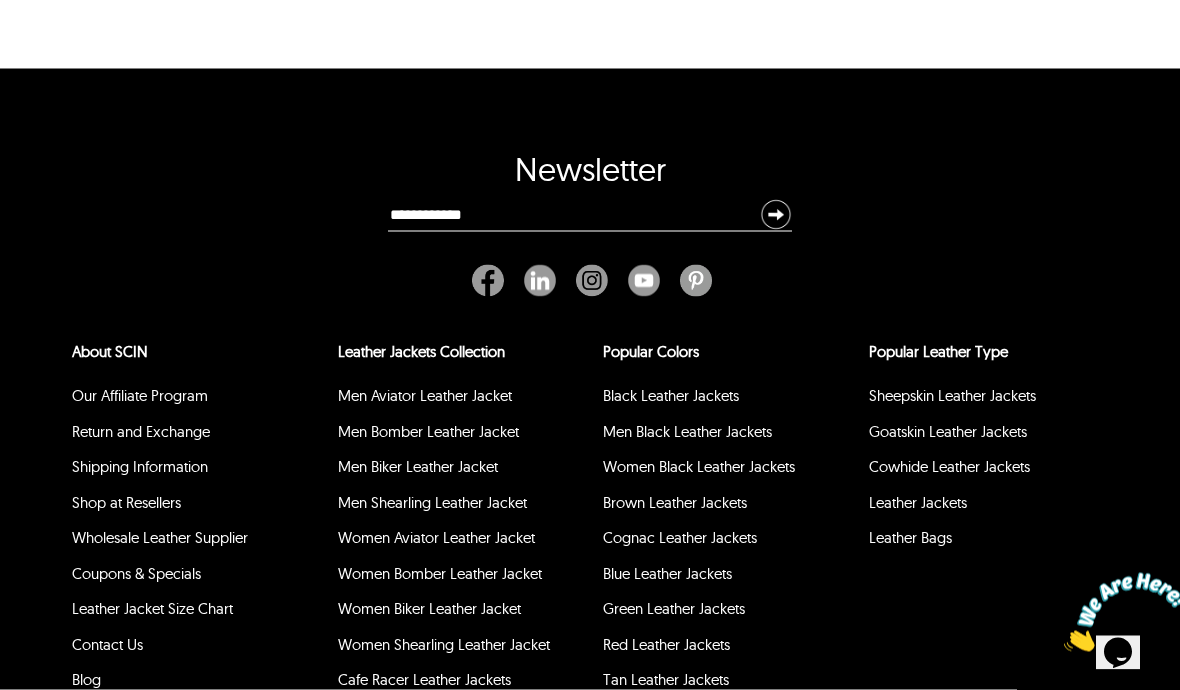 scroll, scrollTop: 6181, scrollLeft: 0, axis: vertical 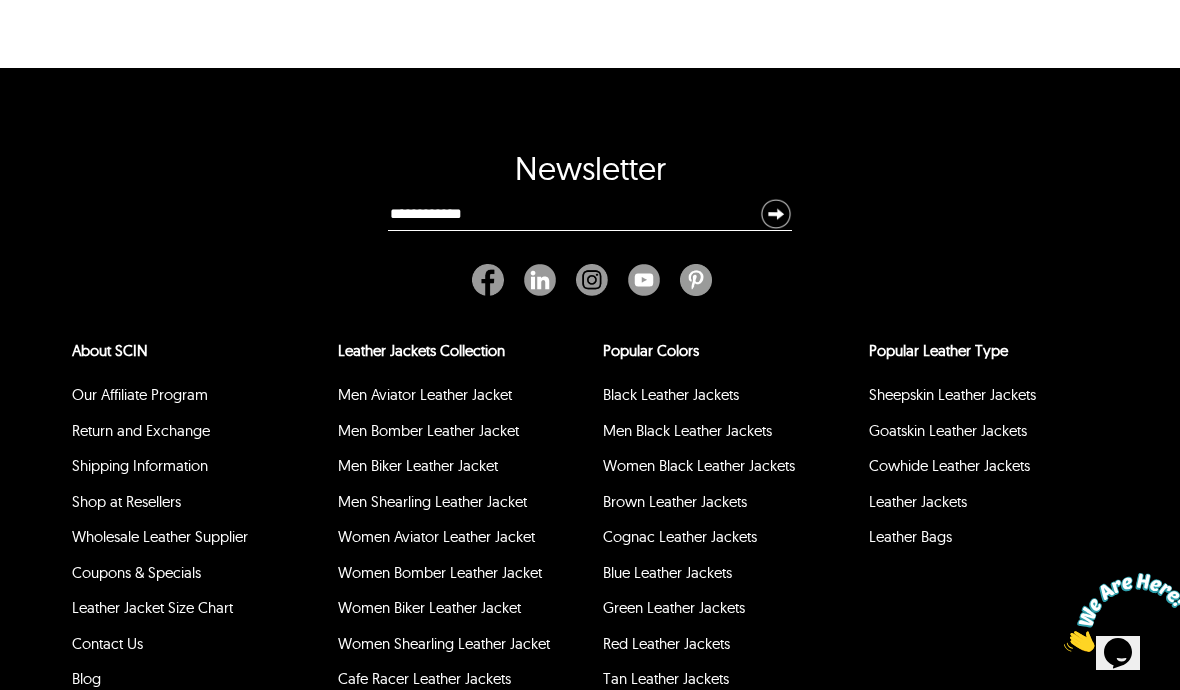 click on "About SCIN" at bounding box center (110, 350) 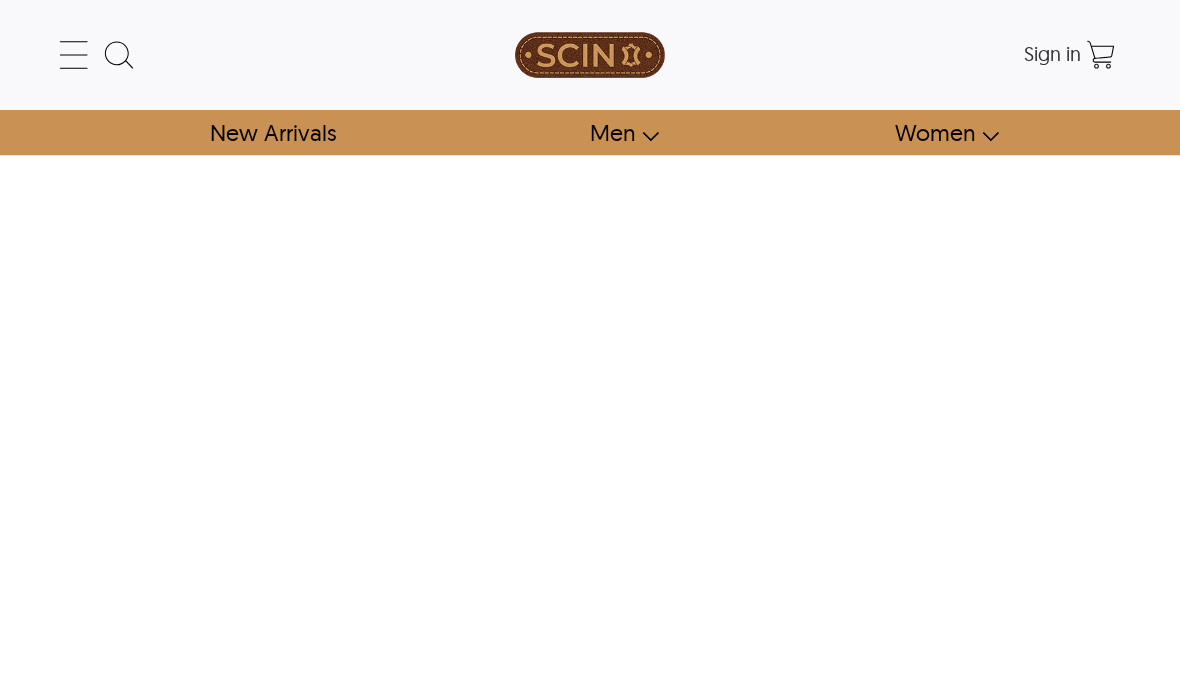 scroll, scrollTop: 0, scrollLeft: 0, axis: both 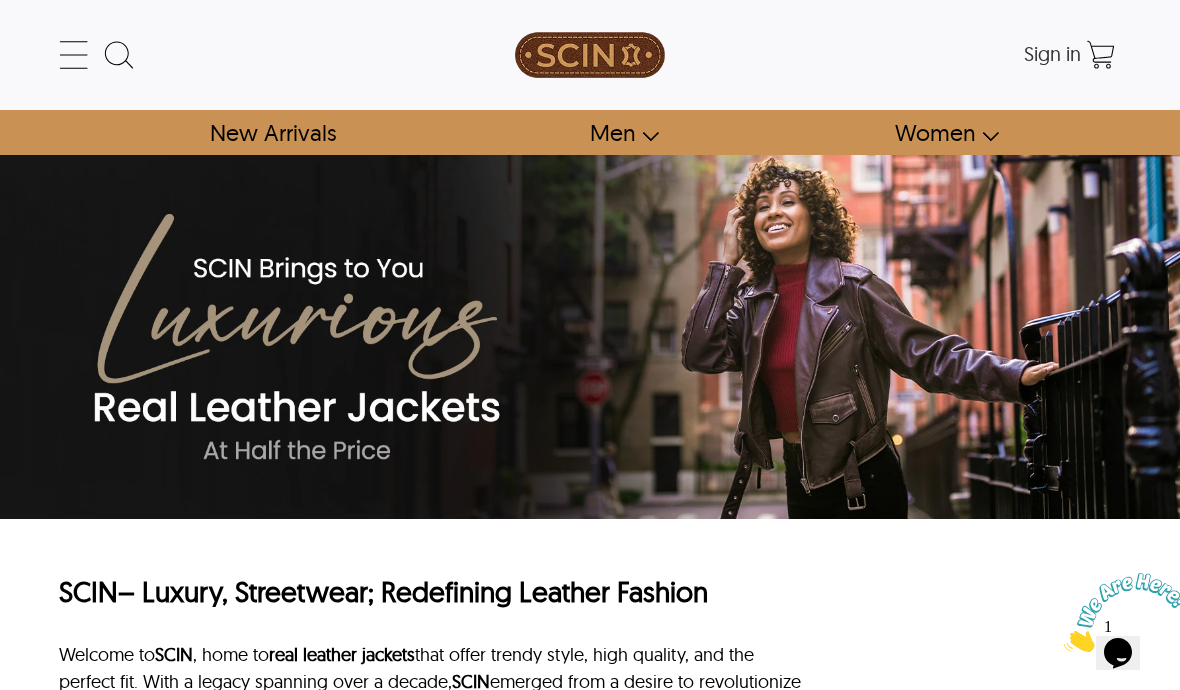 click 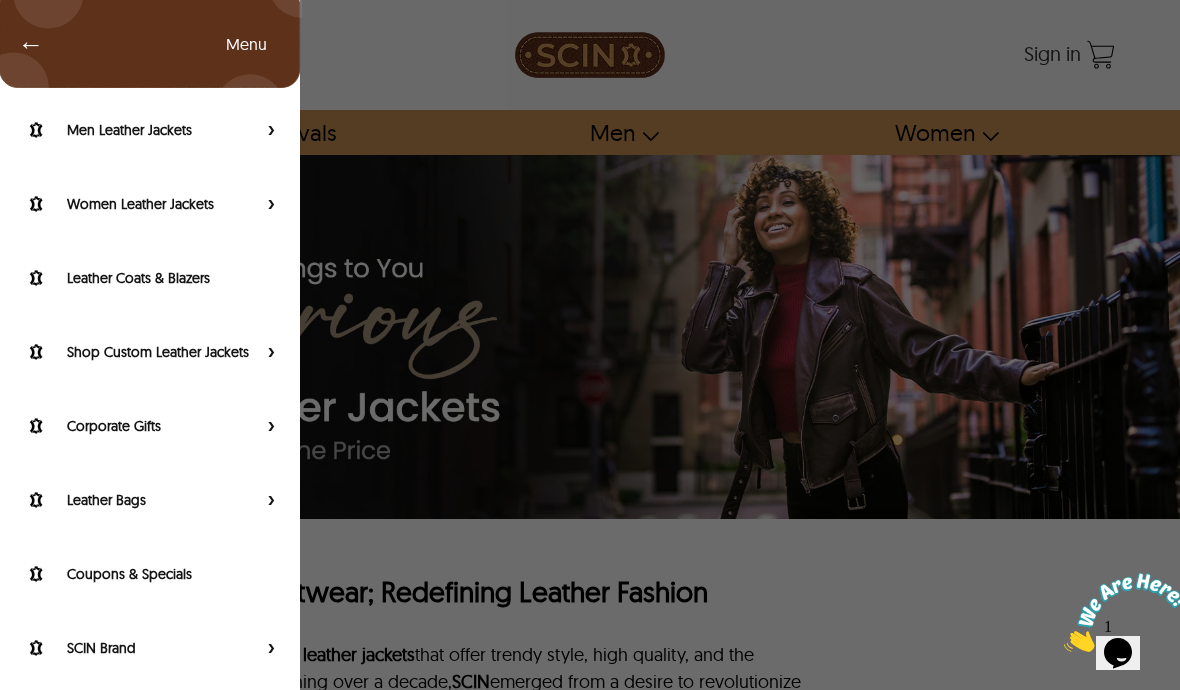 scroll, scrollTop: 103, scrollLeft: 0, axis: vertical 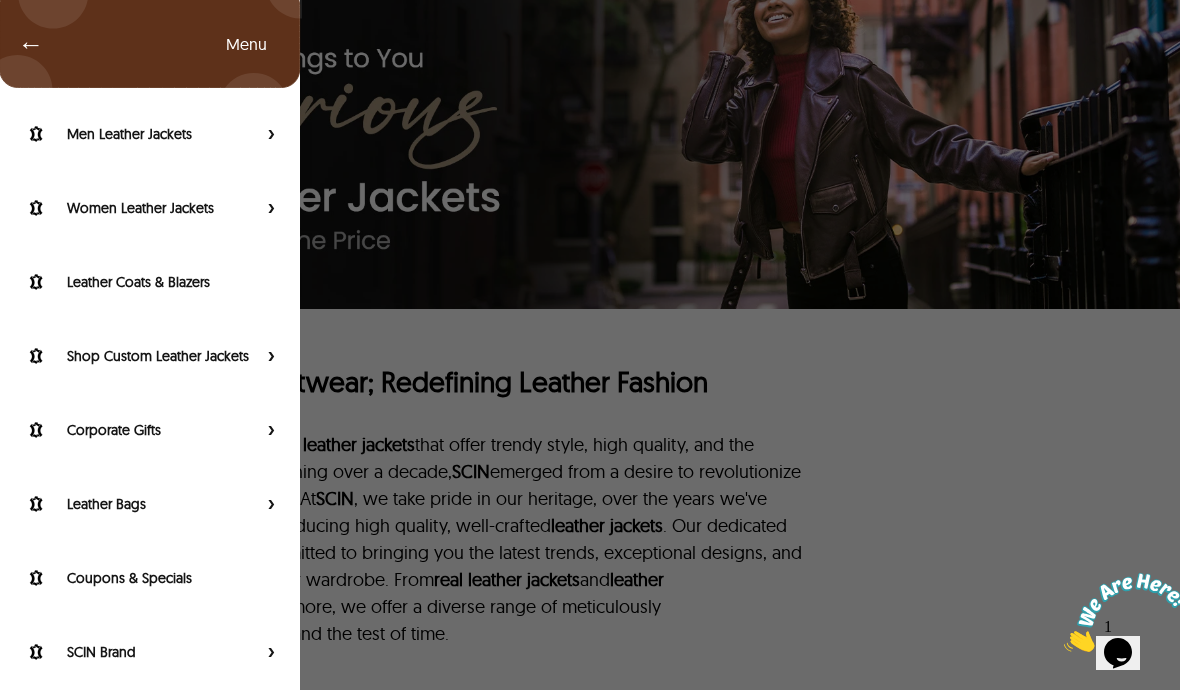click on "Help" at bounding box center [162, 726] 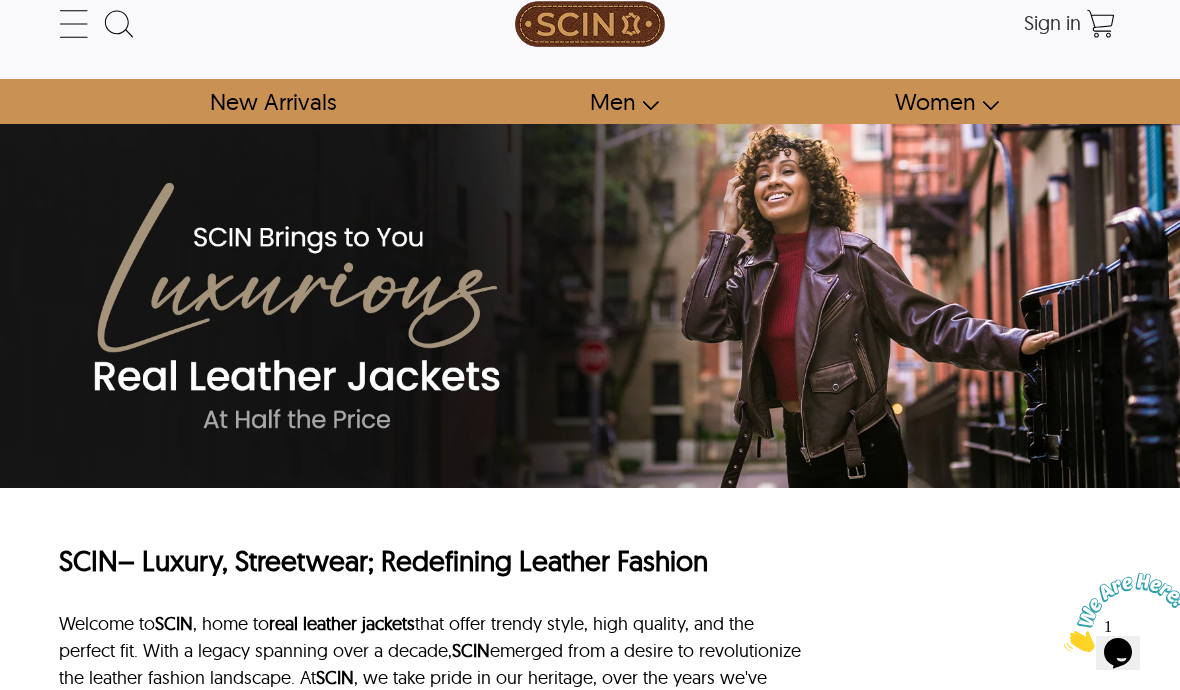 scroll, scrollTop: 0, scrollLeft: 0, axis: both 